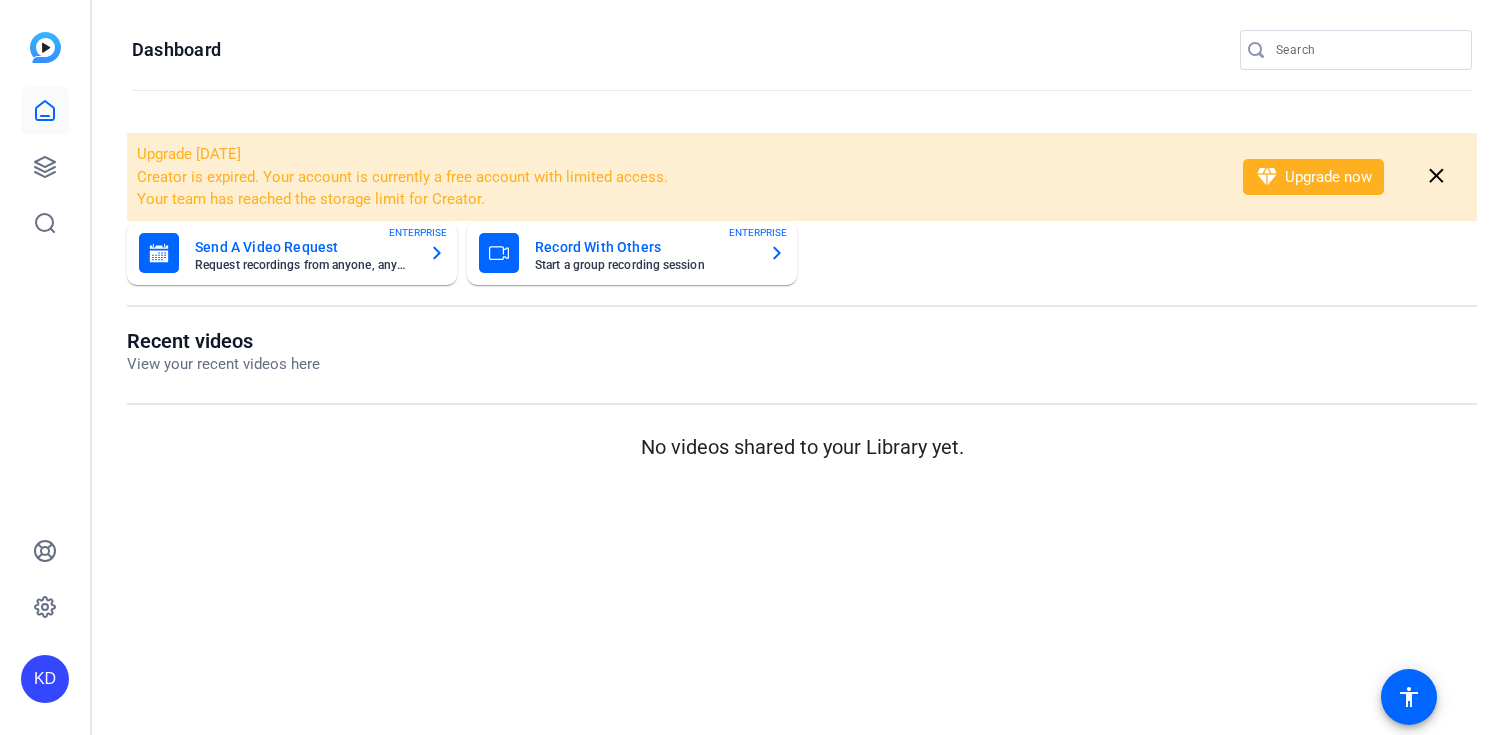 scroll, scrollTop: 0, scrollLeft: 0, axis: both 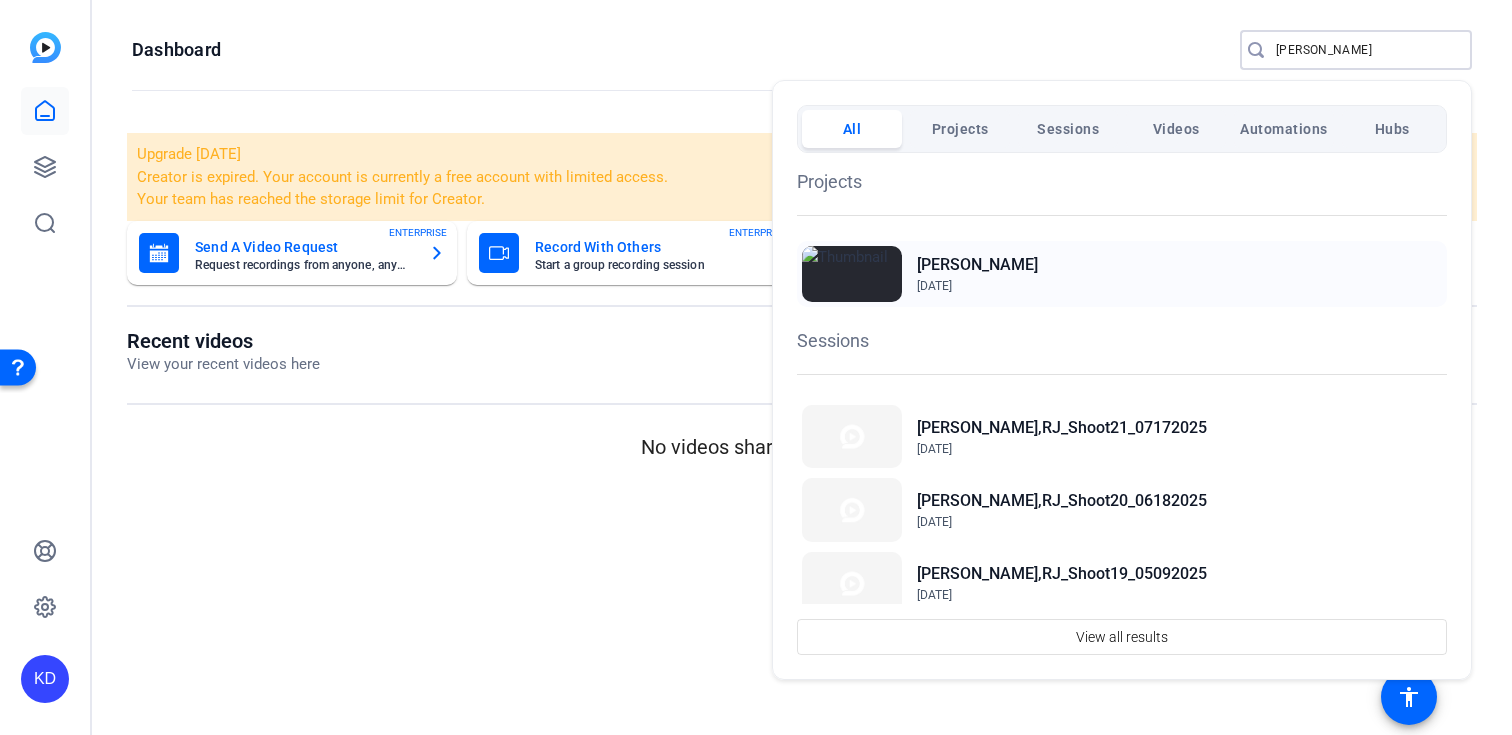 type on "torres" 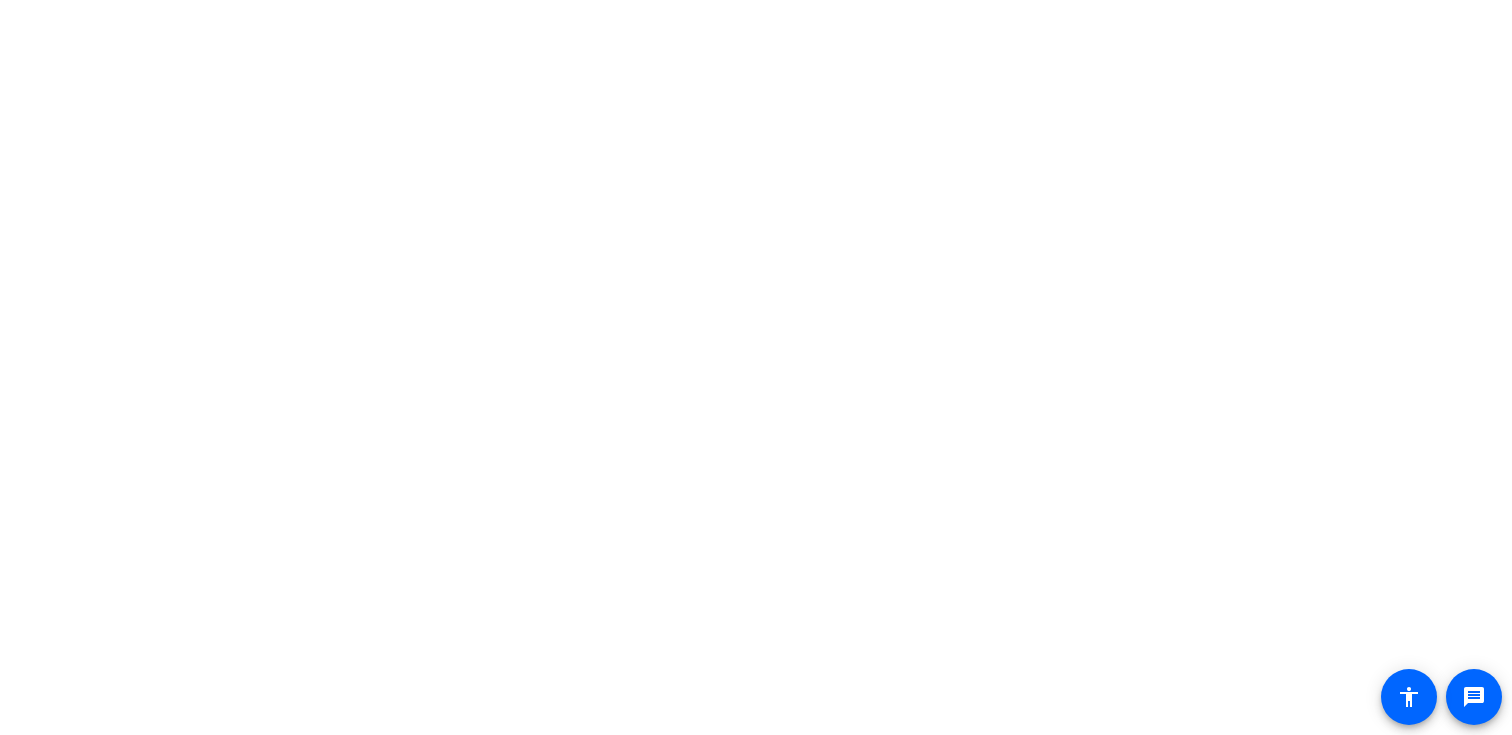 scroll, scrollTop: 0, scrollLeft: 0, axis: both 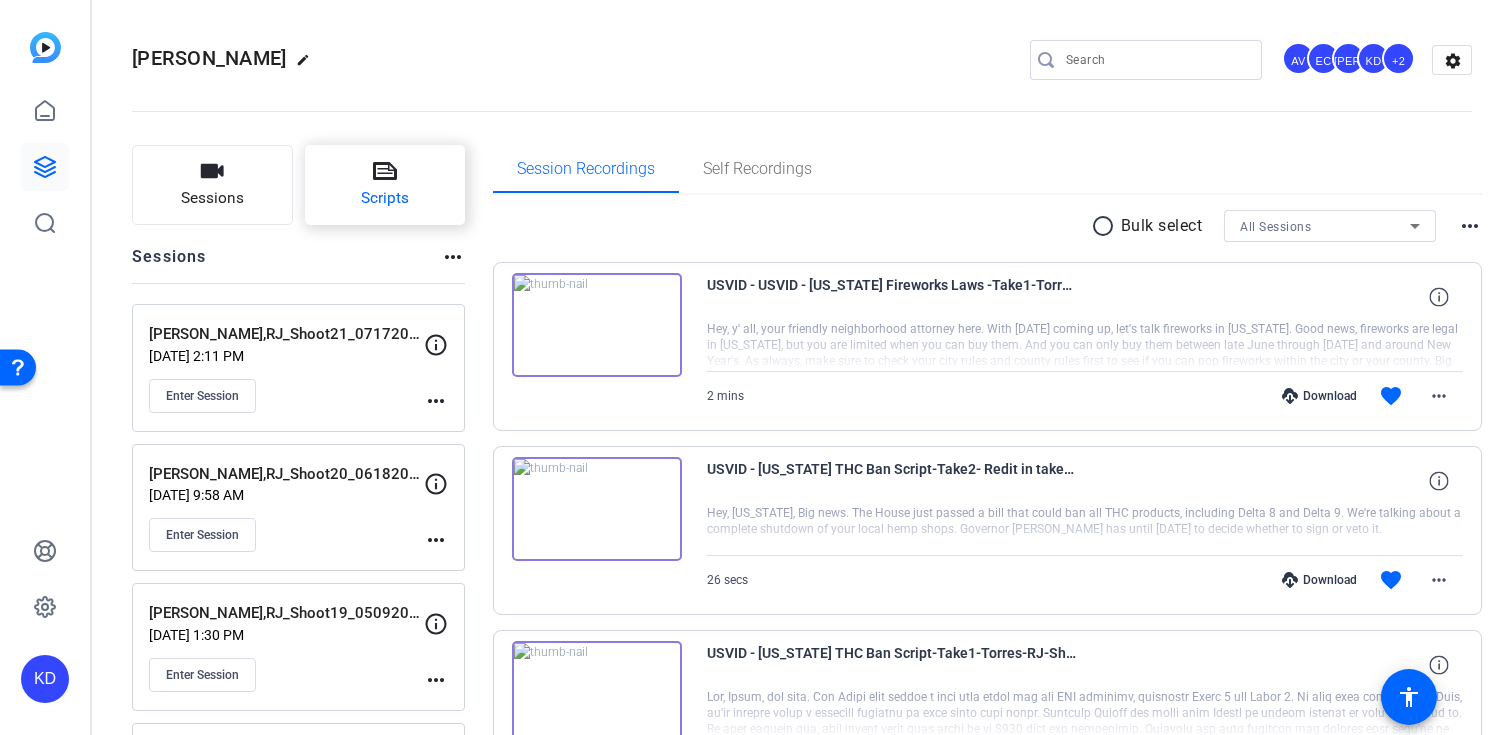click on "Scripts" 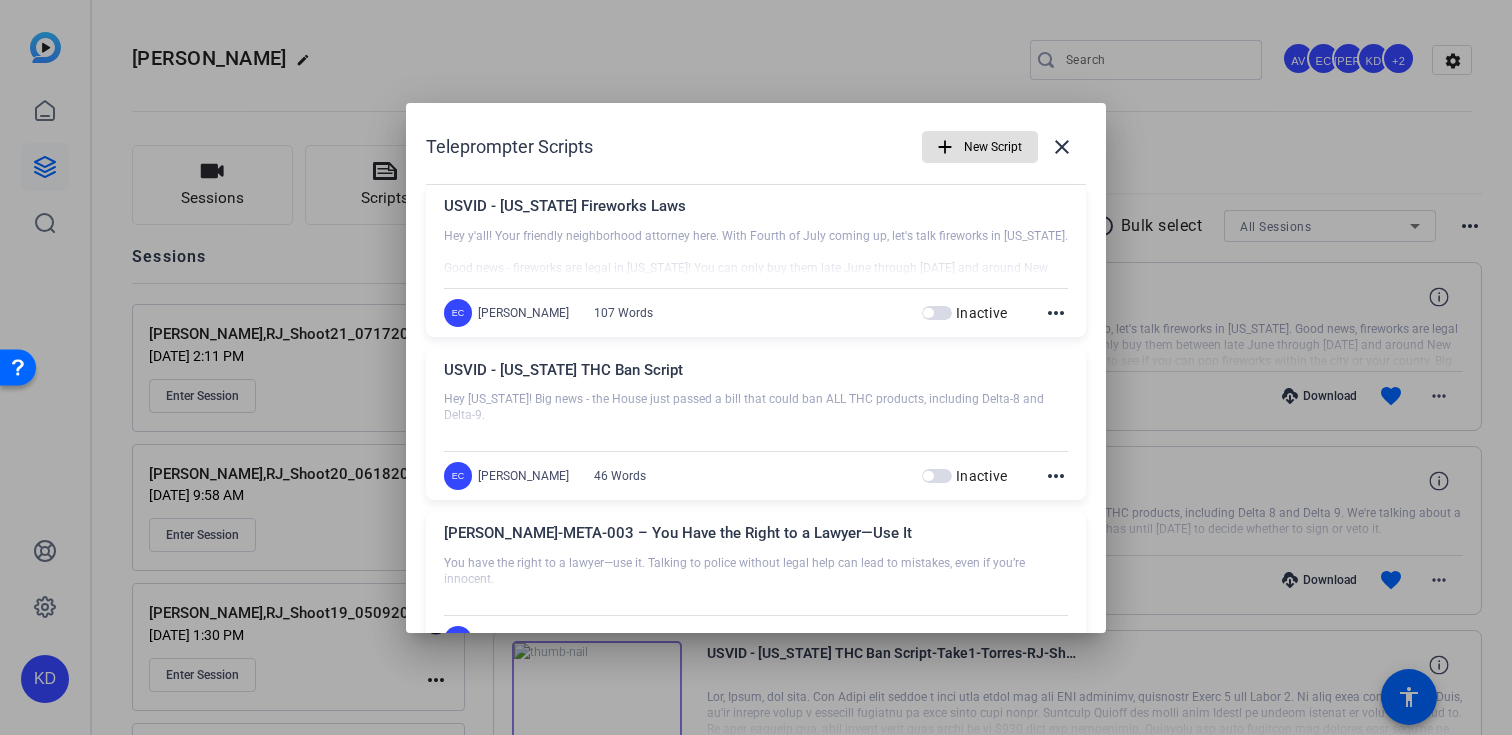 click on "add" at bounding box center [945, 147] 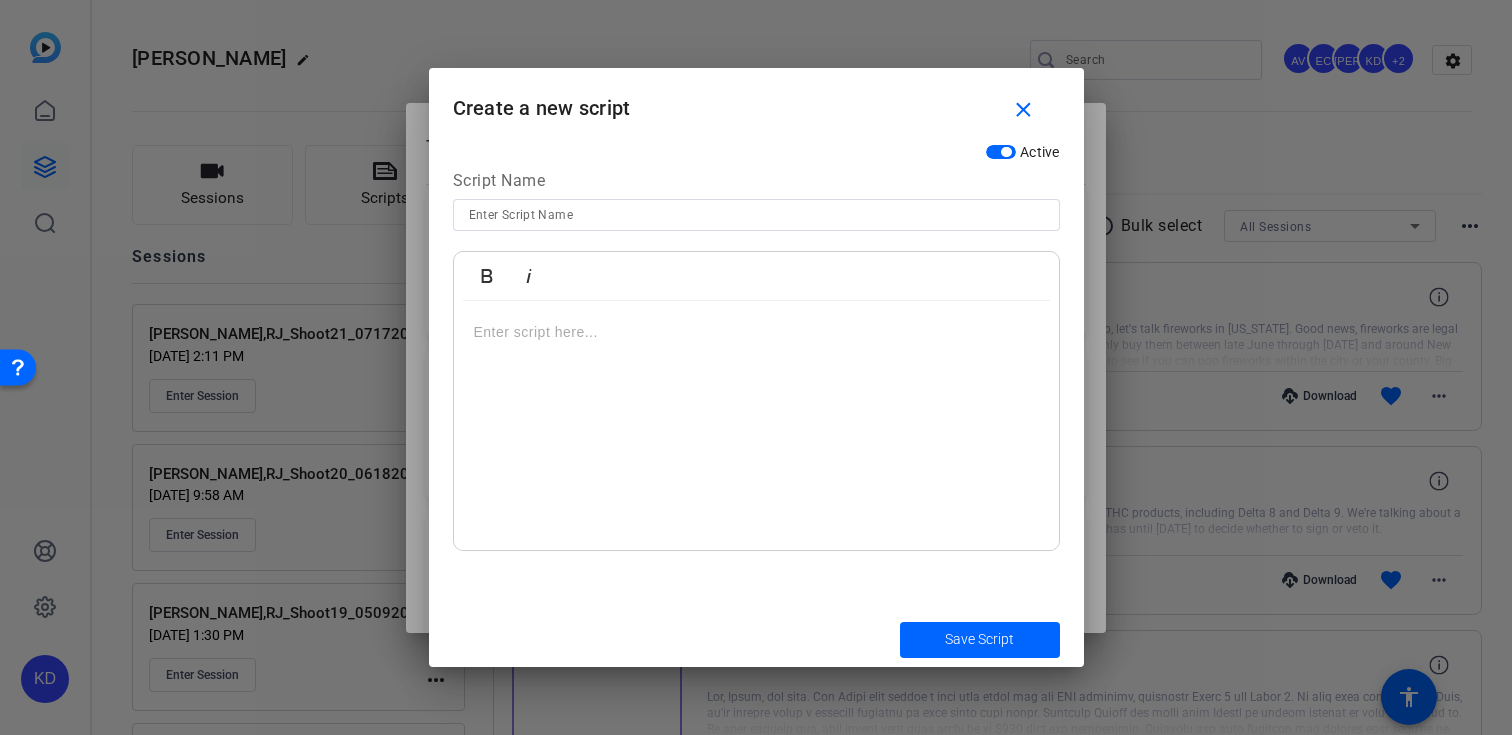click at bounding box center [756, 215] 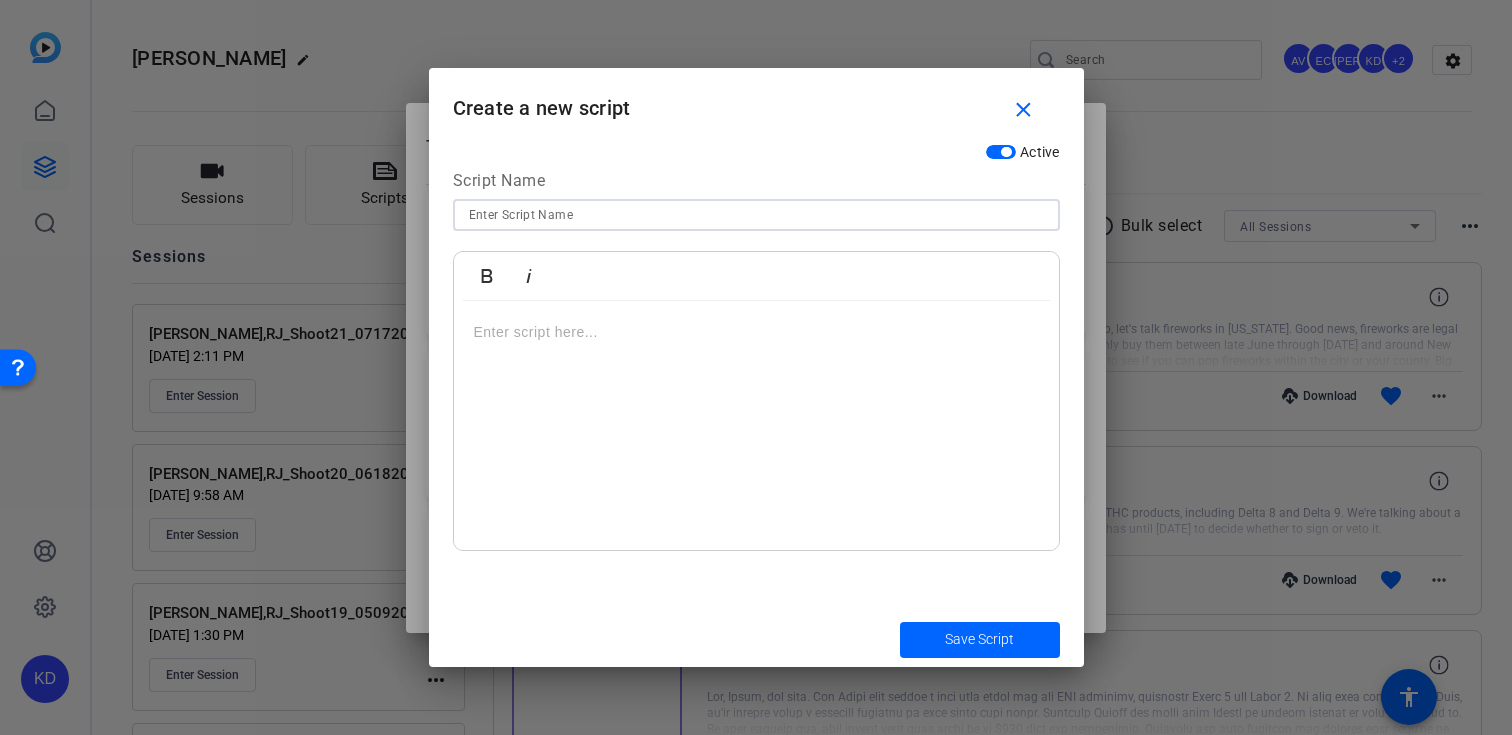 paste on "FAM-META-001 – Can My Ex Really Keep the Kids from Me?" 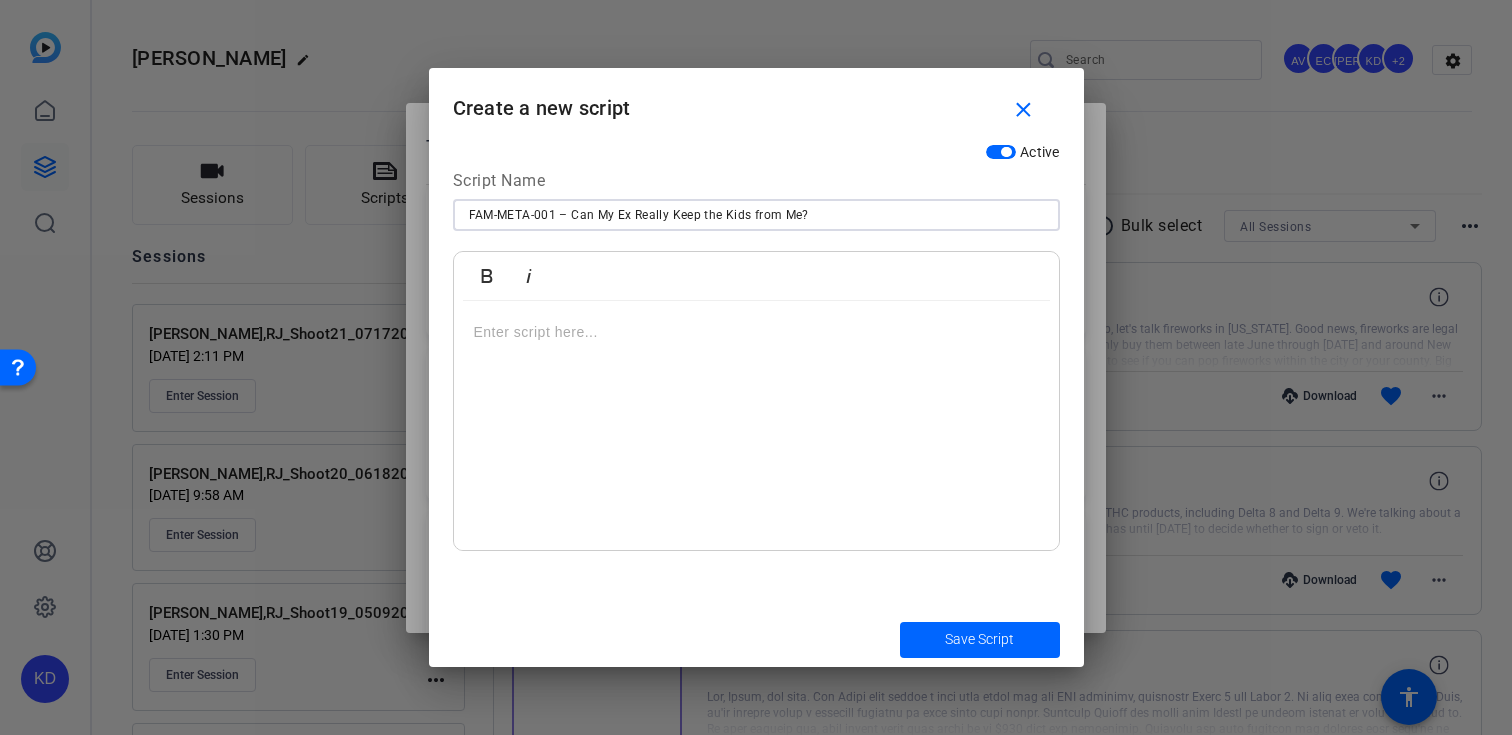type on "FAM-META-001 – Can My Ex Really Keep the Kids from Me?" 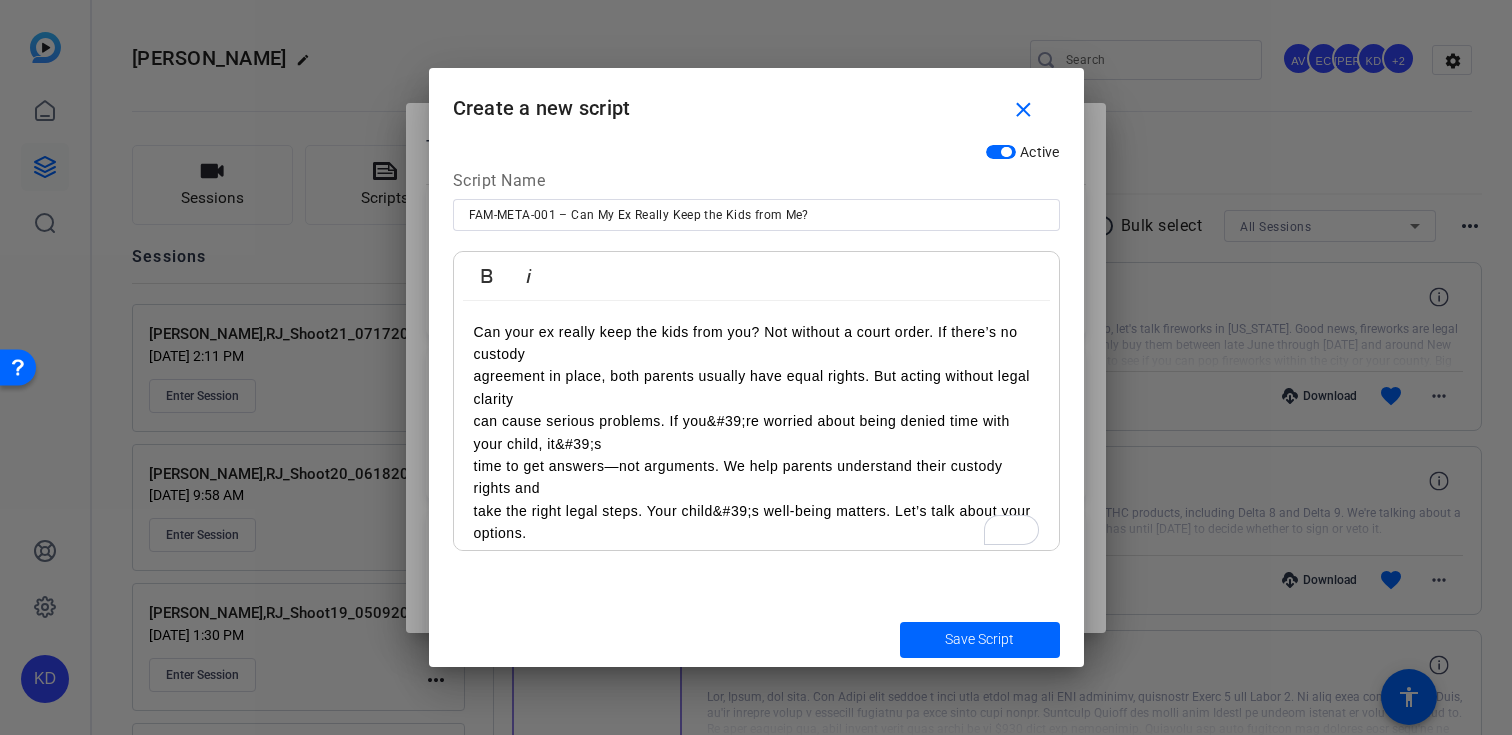 scroll, scrollTop: 8088, scrollLeft: 3, axis: both 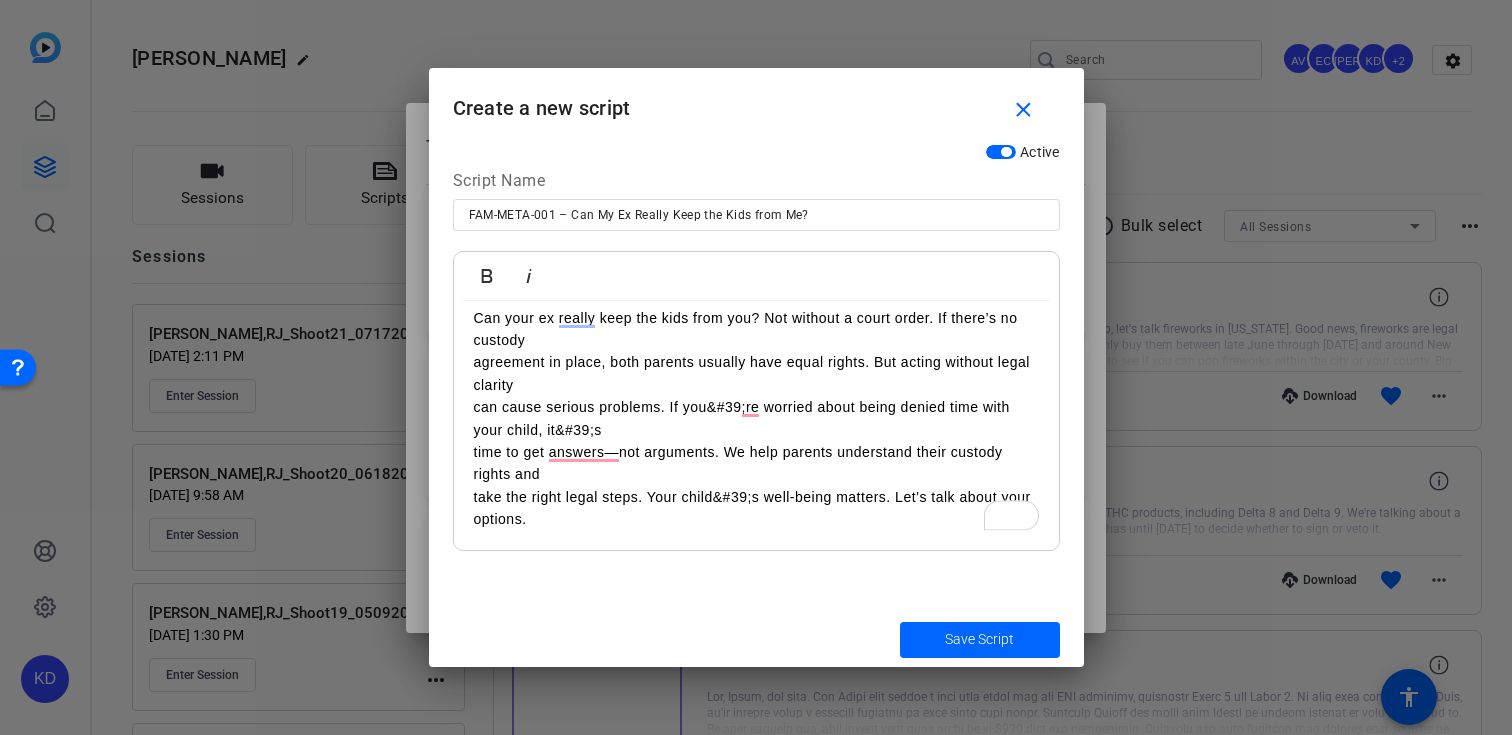 click on "Can your ex really keep the kids from you? Not without a court order. If there’s no custody agreement in place, both parents usually have equal rights. But acting without legal clarity can cause serious problems. If you&#39;re worried about being denied time with your child, it&#39;s time to get answers—not arguments. We help parents understand their custody rights and take the right legal steps. Your child&#39;s well-being matters. Let’s talk about your options." at bounding box center (756, 419) 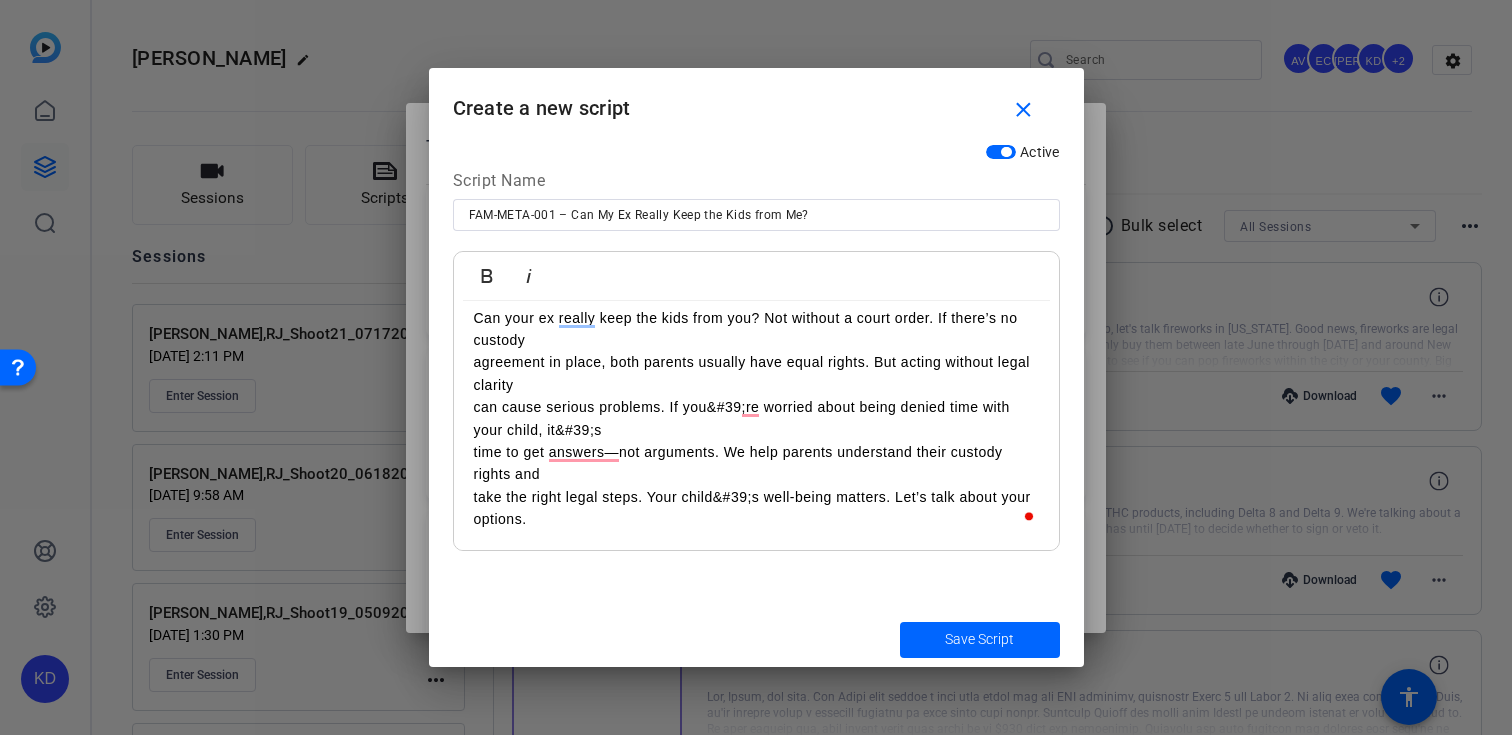 scroll, scrollTop: 0, scrollLeft: 0, axis: both 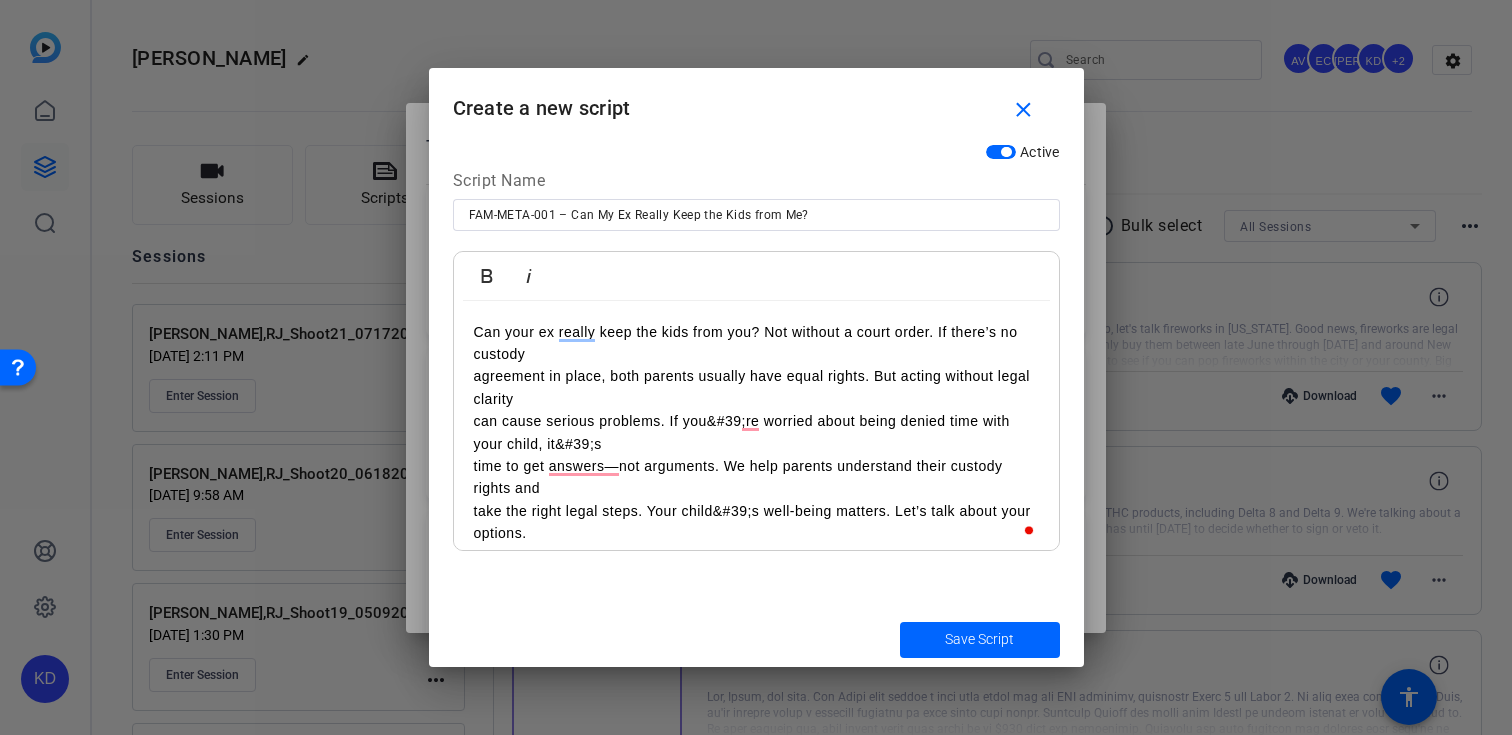 type 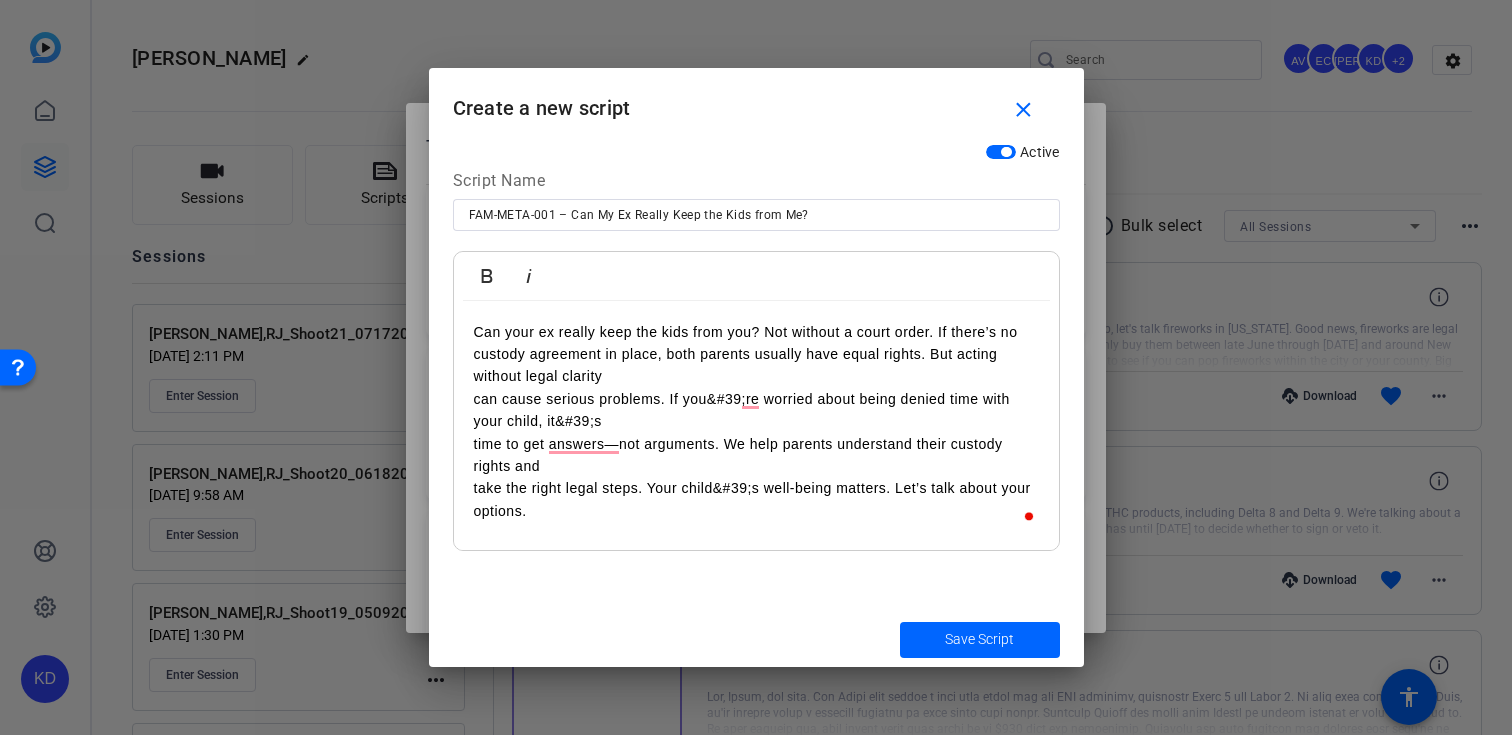 click on "Can your ex really keep the kids from you? Not without a court order. If there’s no custody agreement in place, both parents usually have equal rights. But acting without legal clarity can cause serious problems. If you&#39;re worried about being denied time with your child, it&#39;s time to get answers—not arguments. We help parents understand their custody rights and take the right legal steps. Your child&#39;s well-being matters. Let’s talk about your options." at bounding box center (756, 426) 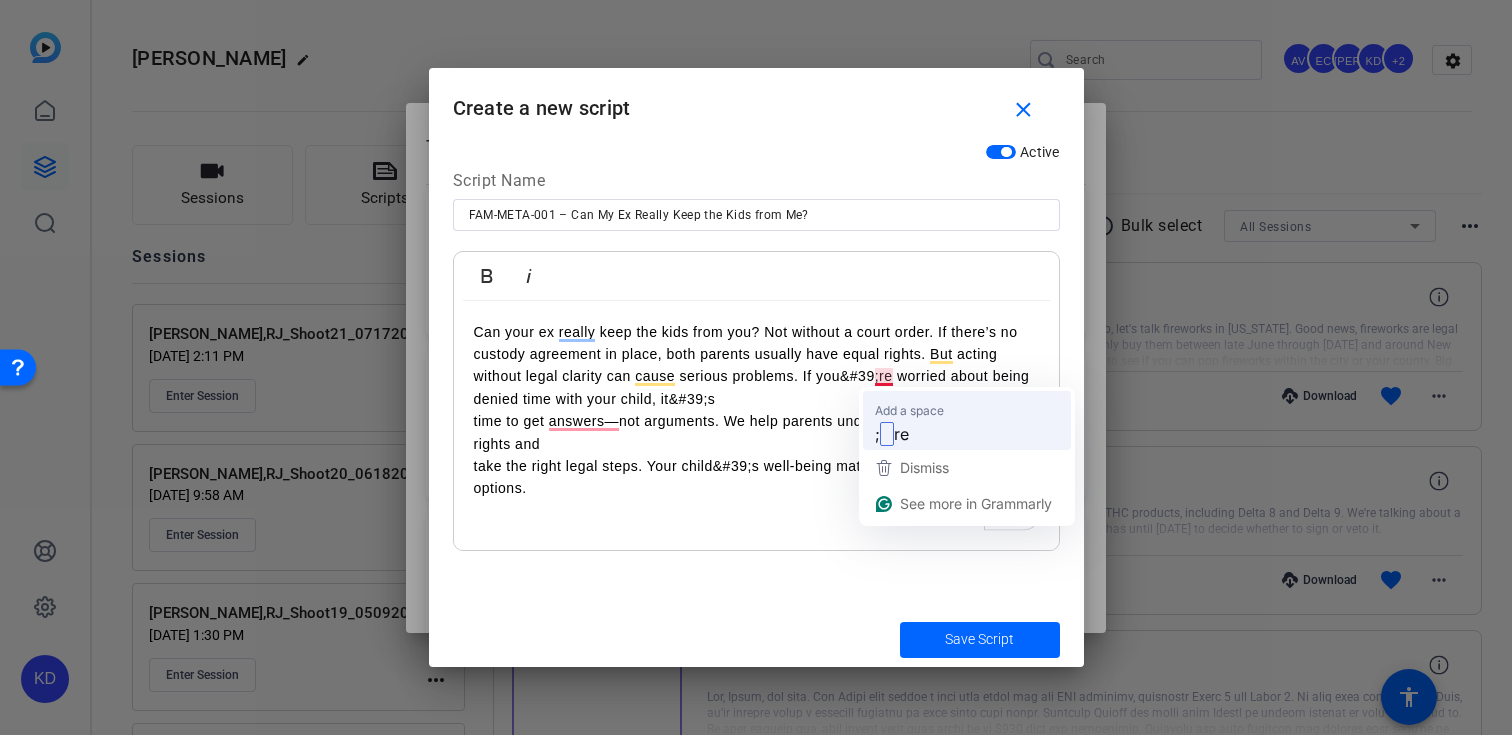 drag, startPoint x: 875, startPoint y: 380, endPoint x: 876, endPoint y: 409, distance: 29.017237 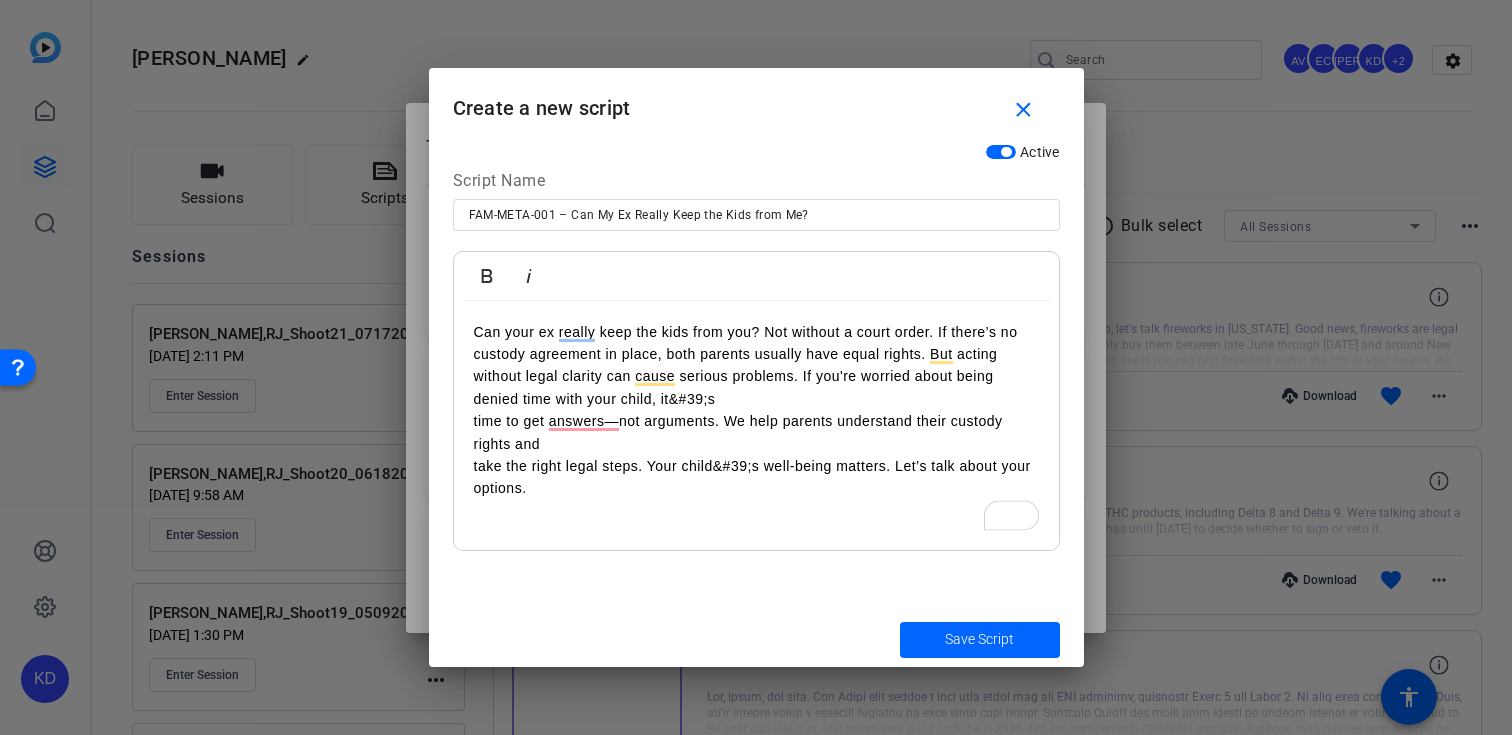click on "Can your ex really keep the kids from you? Not without a court order. If there’s no custody agreement in place, both parents usually have equal rights. But acting without legal clarity can cause serious problems. If you're worried about being denied time with your child, it&#39;s" at bounding box center [756, 366] 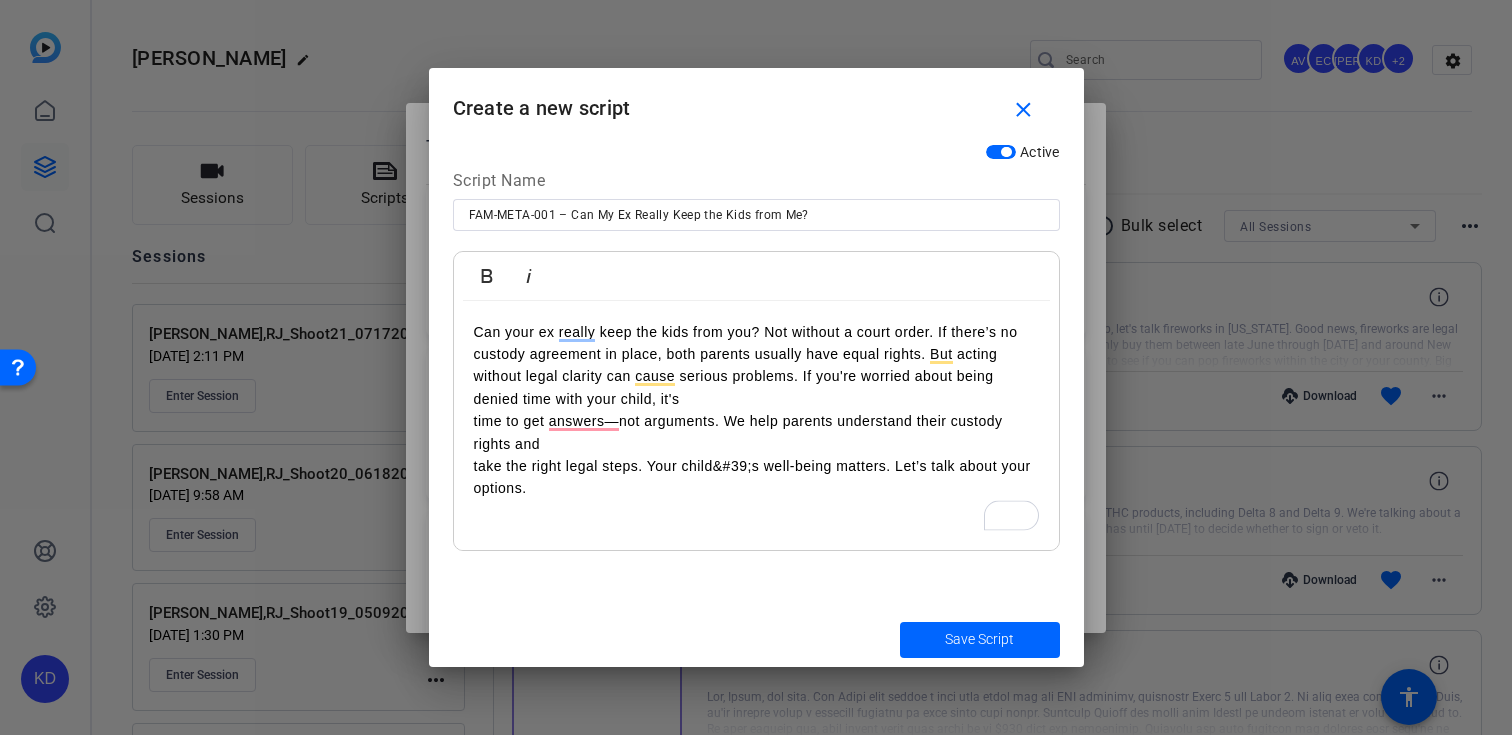 click on "Can your ex really keep the kids from you? Not without a court order. If there’s no custody agreement in place, both parents usually have equal rights. But acting without legal clarity can cause serious problems. If you're worried about being denied time with your child, it's time to get answers—not arguments. We help parents understand their custody rights and take the right legal steps. Your child&#39;s well-being matters. Let’s talk about your options." at bounding box center (756, 426) 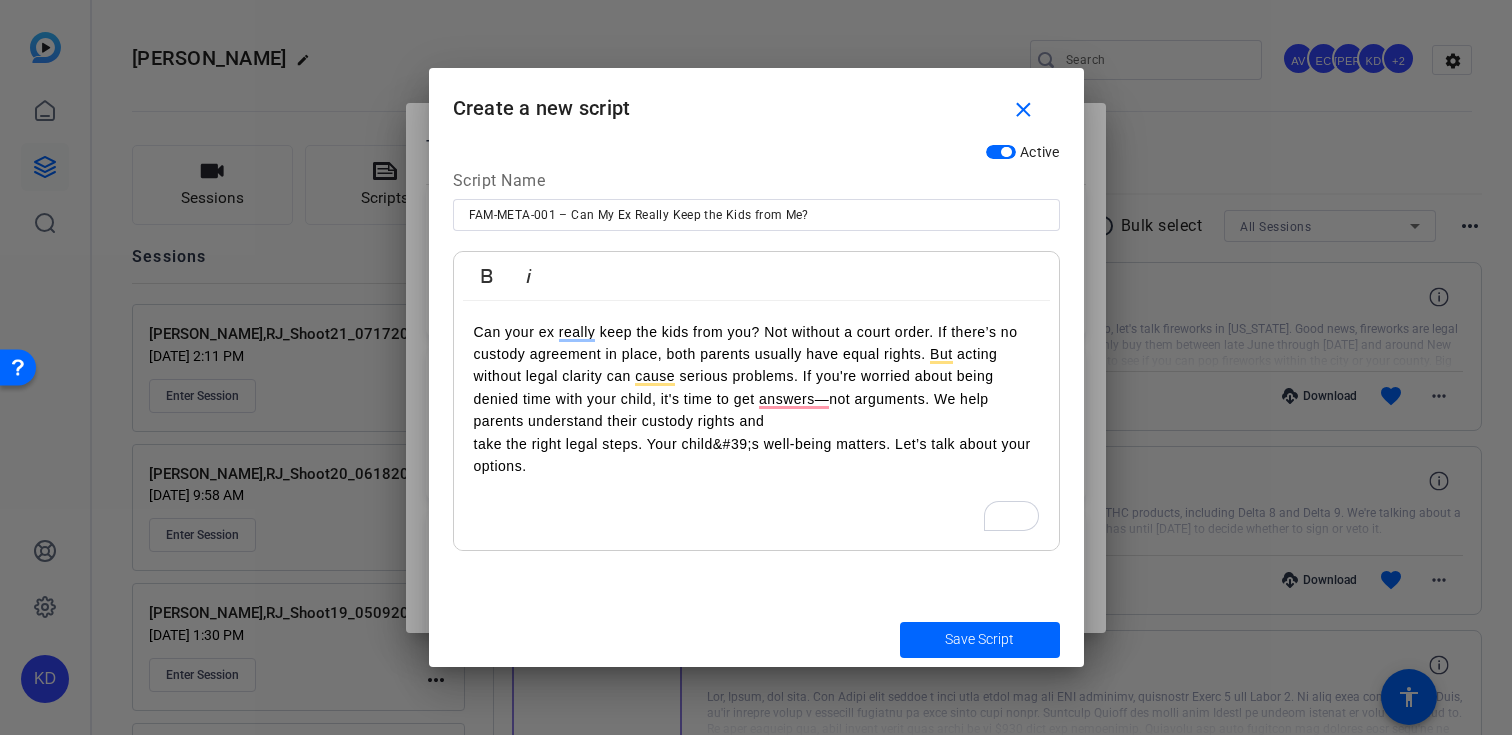 drag, startPoint x: 751, startPoint y: 446, endPoint x: 754, endPoint y: 486, distance: 40.112343 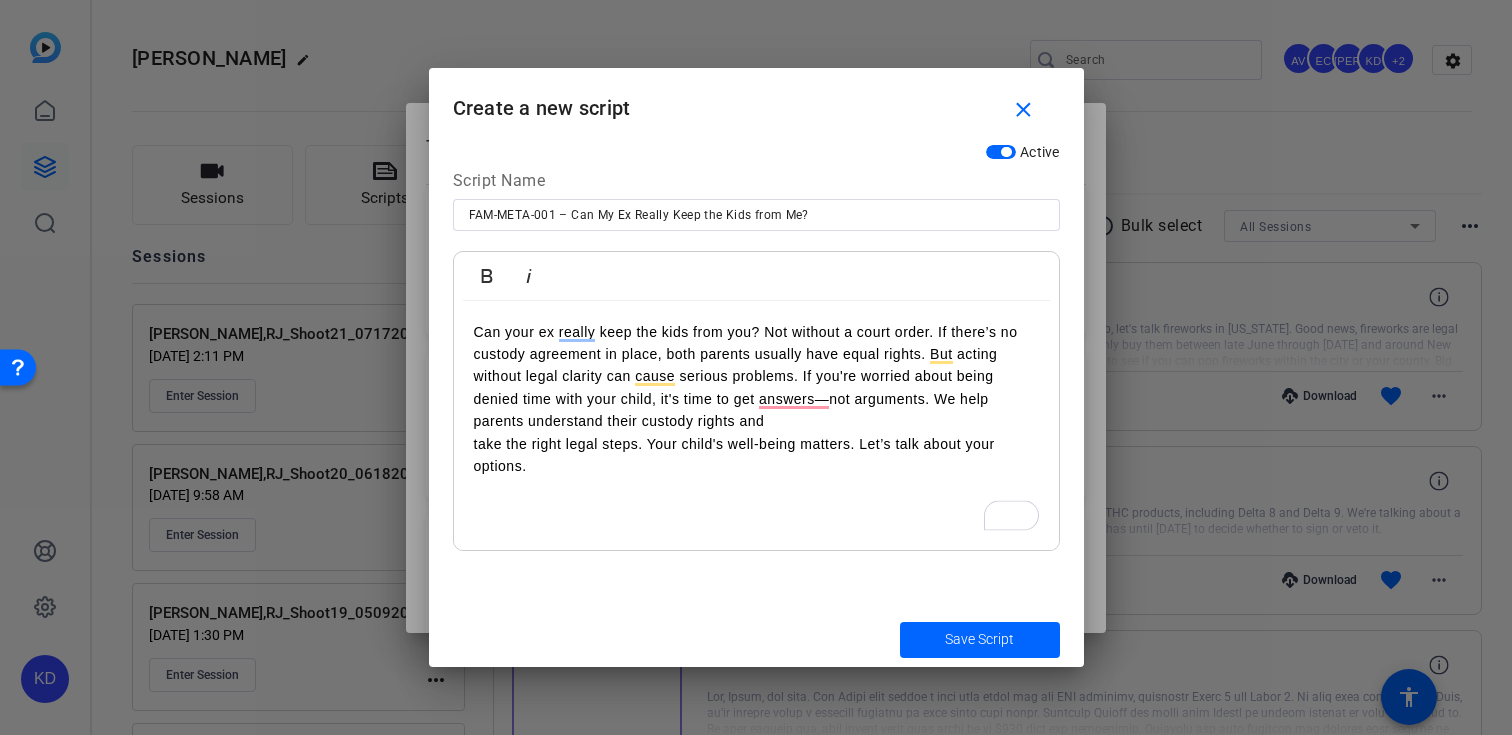 drag, startPoint x: 472, startPoint y: 451, endPoint x: 484, endPoint y: 492, distance: 42.72002 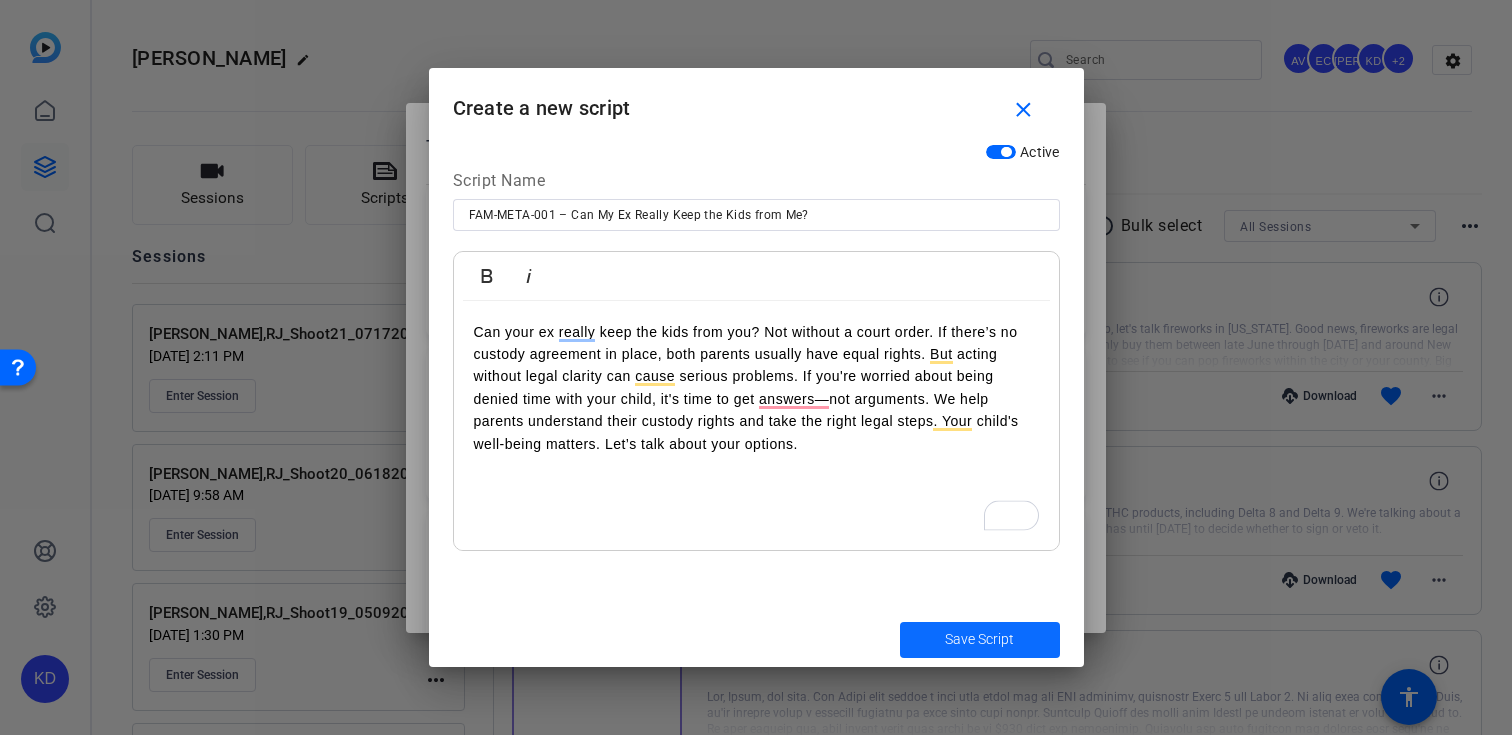 click at bounding box center (980, 640) 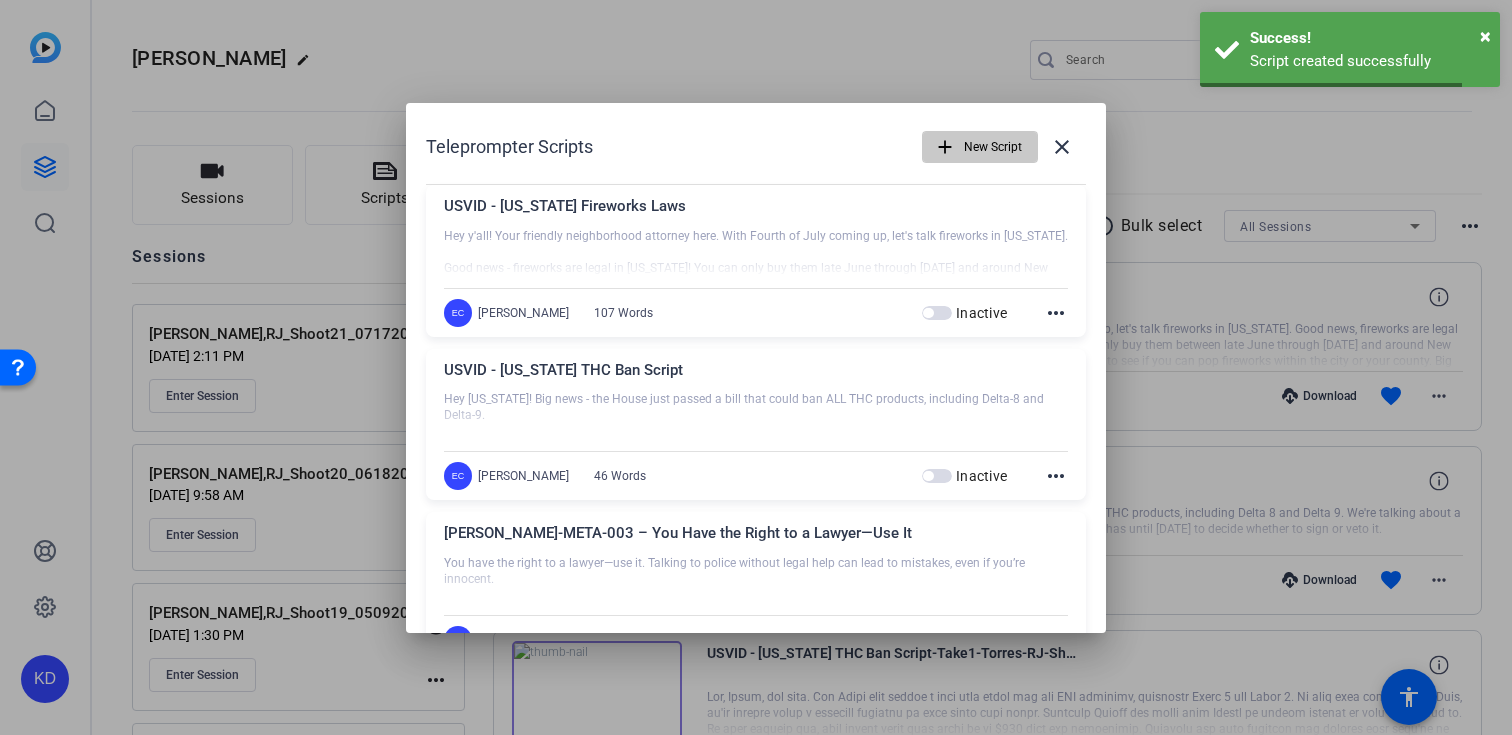 click on "New Script" at bounding box center [993, 147] 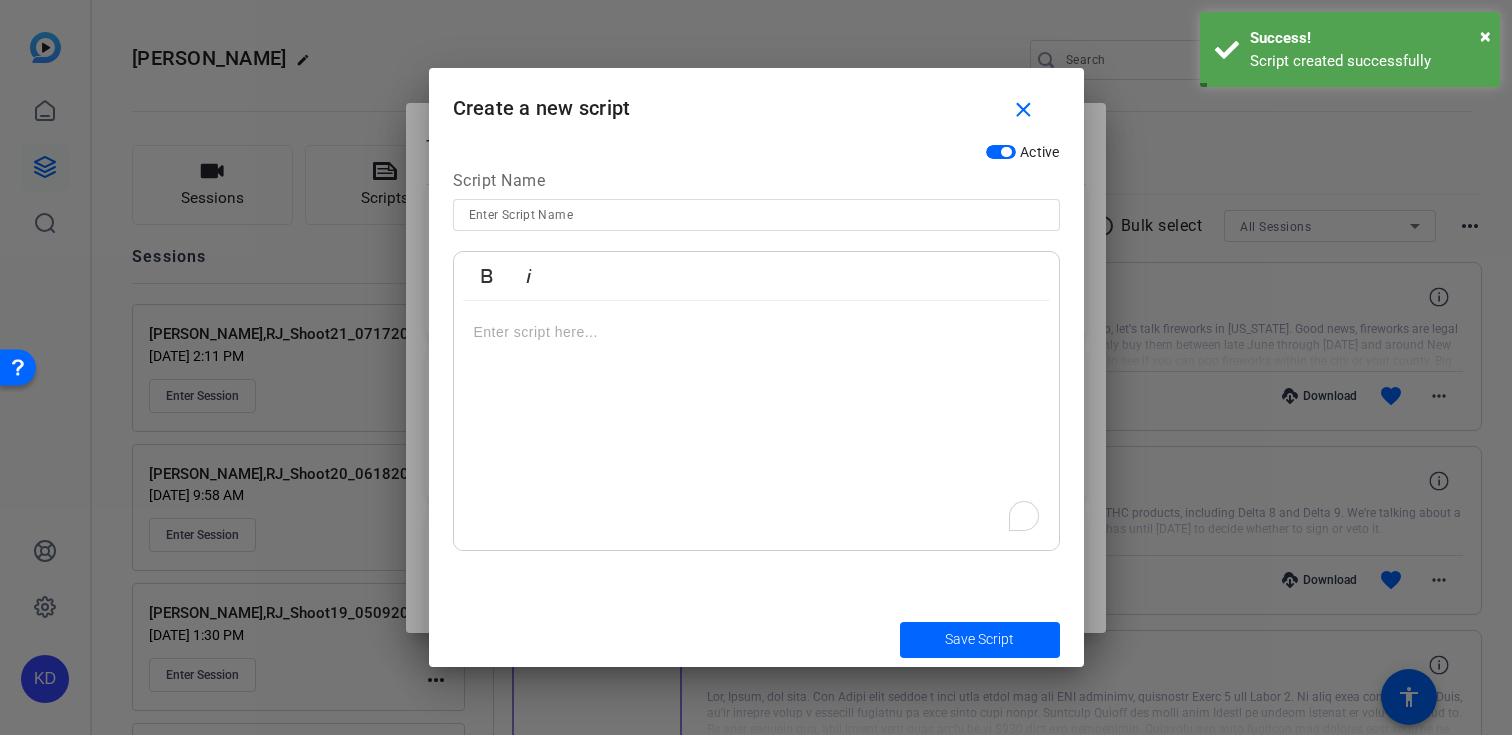 click at bounding box center [756, 332] 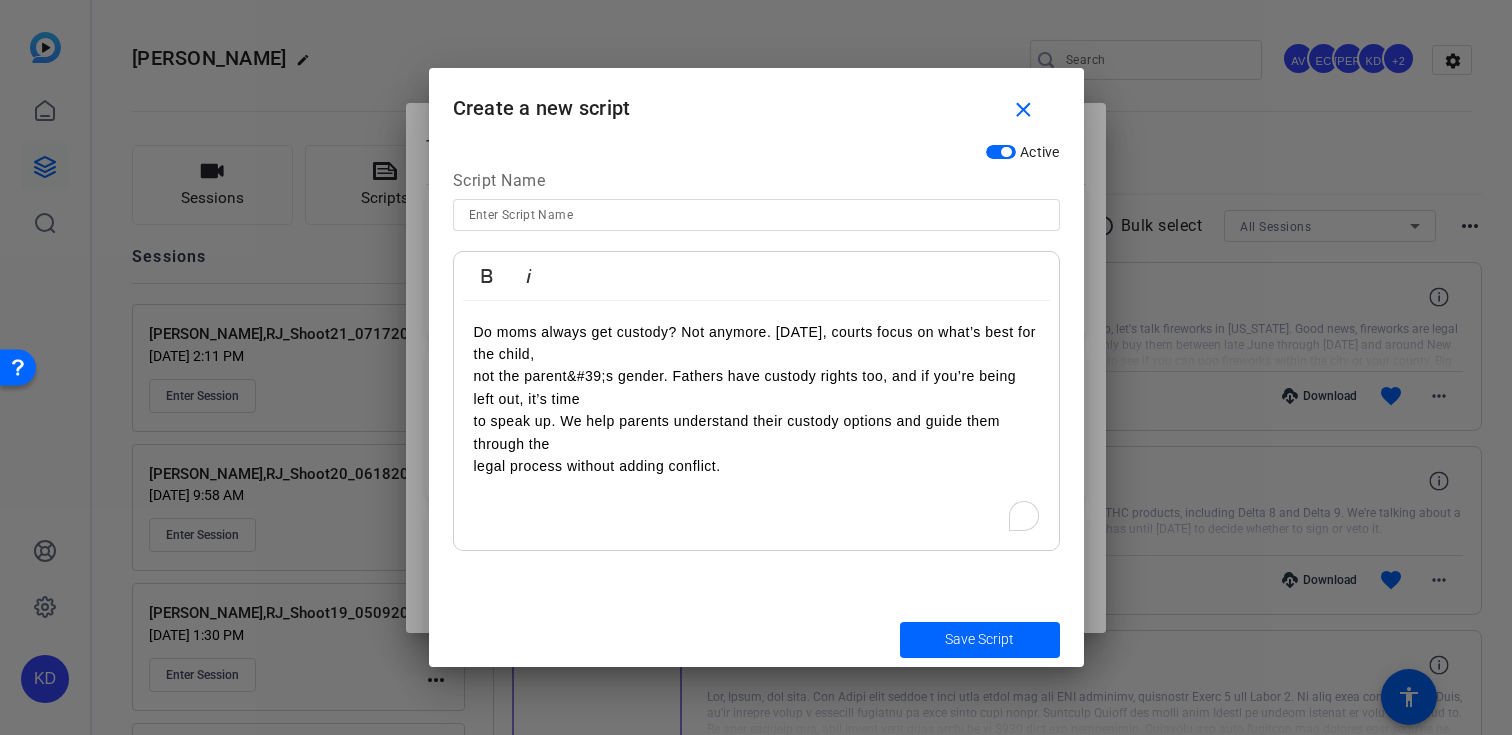 scroll, scrollTop: 5266, scrollLeft: 3, axis: both 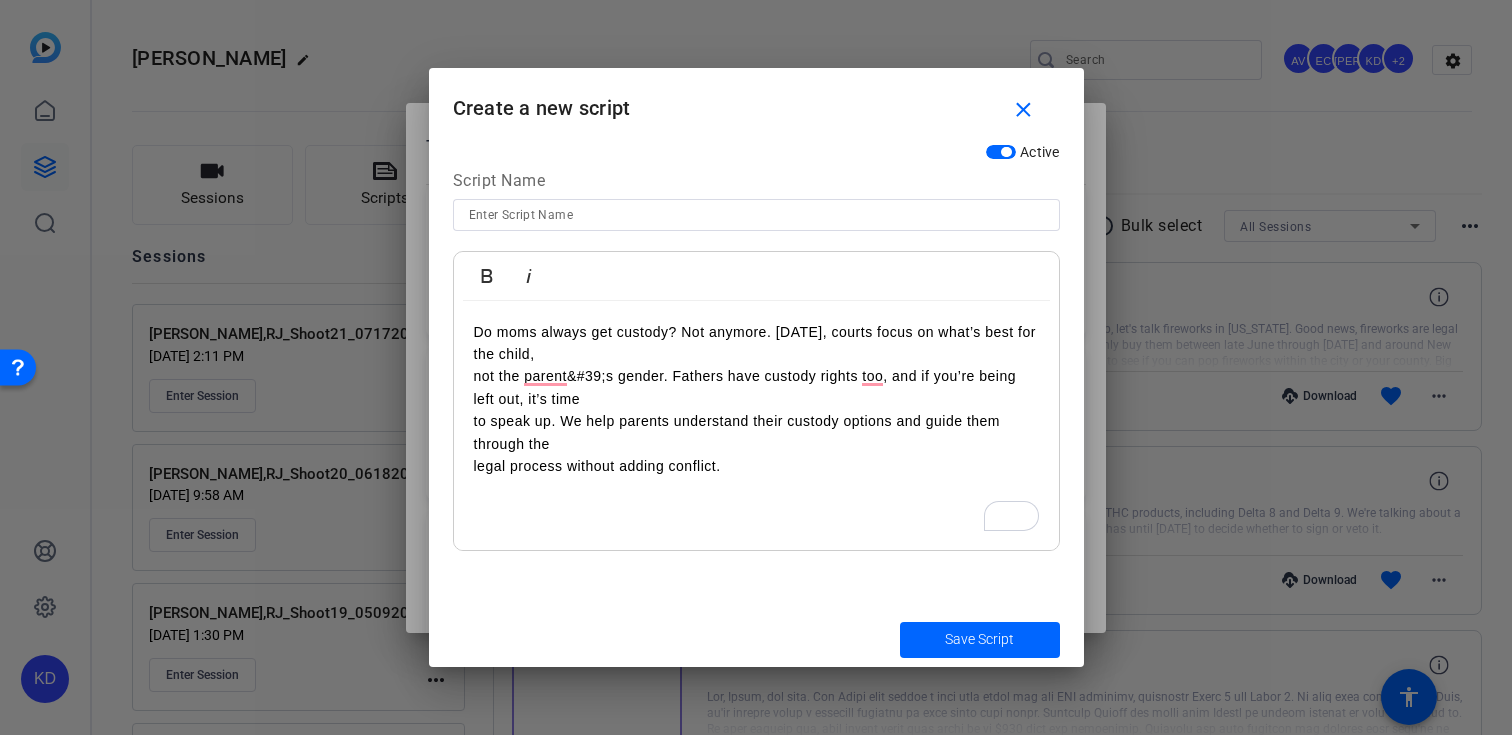 click on "Do moms always get custody? Not anymore. Today, courts focus on what’s best for the child, not the parent&#39;s gender. Fathers have custody rights too, and if you’re being left out, it’s time to speak up. We help parents understand their custody options and guide them through the legal process without adding conflict." at bounding box center (756, 426) 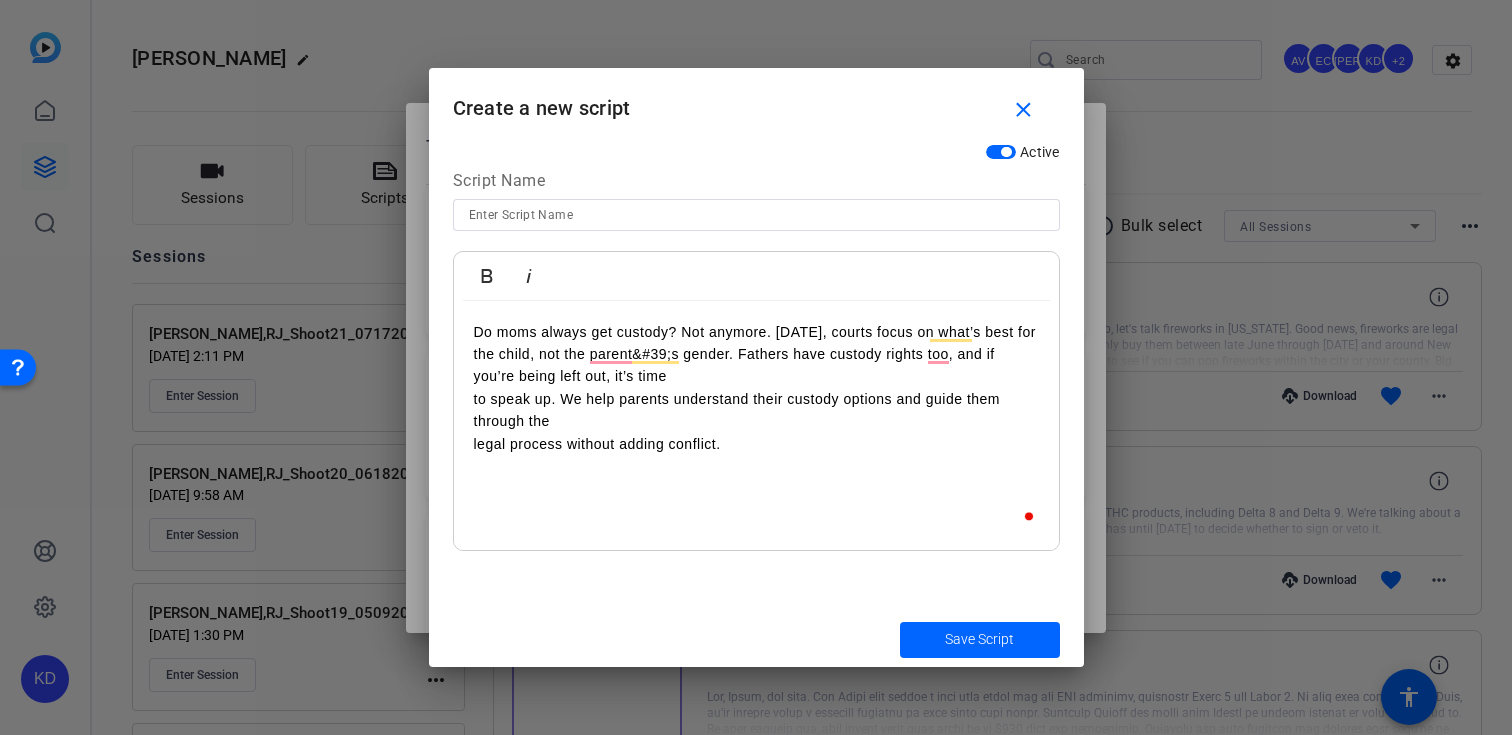 click on "Do moms always get custody? Not anymore. Today, courts focus on what’s best for the child, not the parent&#39;s gender. Fathers have custody rights too, and if you’re being left out, it’s time" at bounding box center [756, 354] 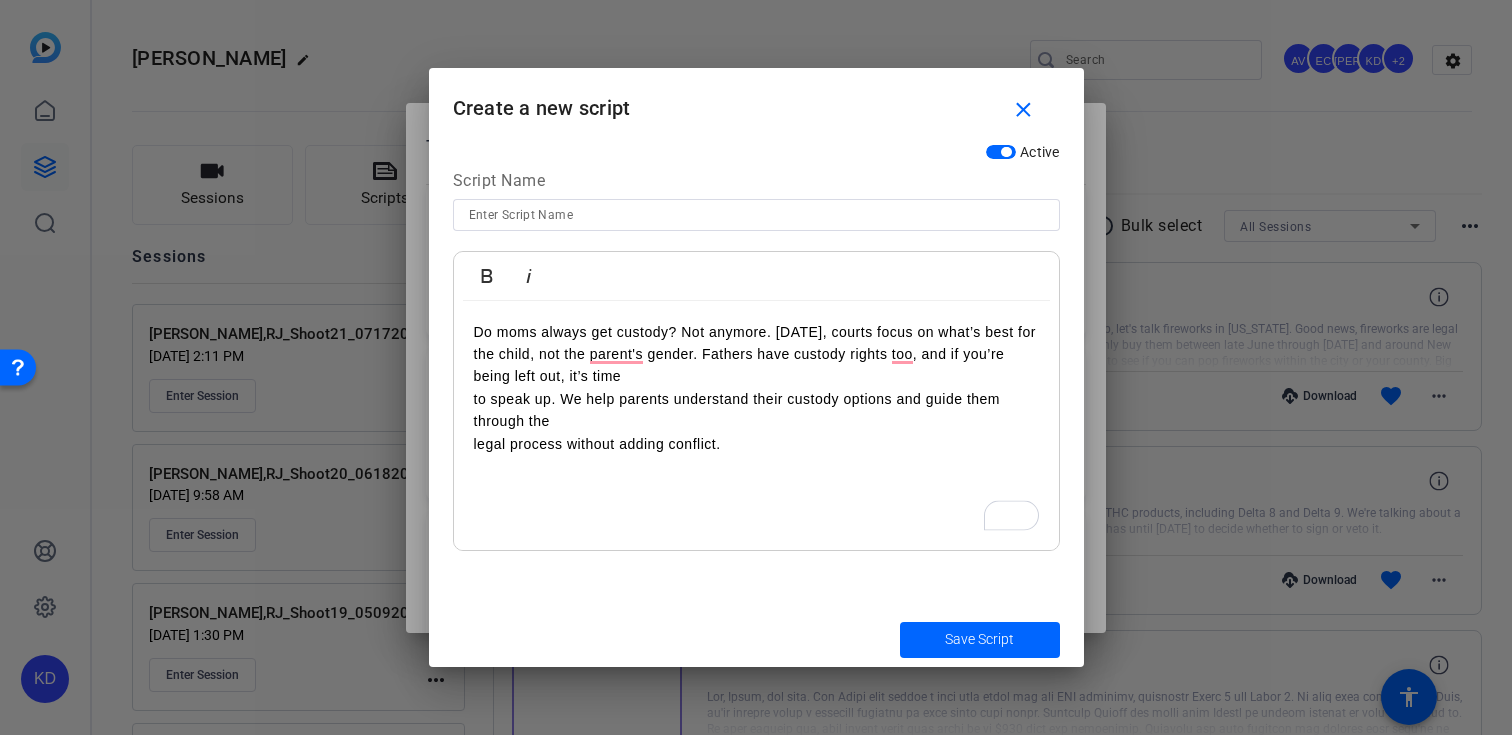 click on "Do moms always get custody? Not anymore. Today, courts focus on what’s best for the child, not the parent's gender. Fathers have custody rights too, and if you’re being left out, it’s time to speak up. We help parents understand their custody options and guide them through the legal process without adding conflict." at bounding box center (756, 426) 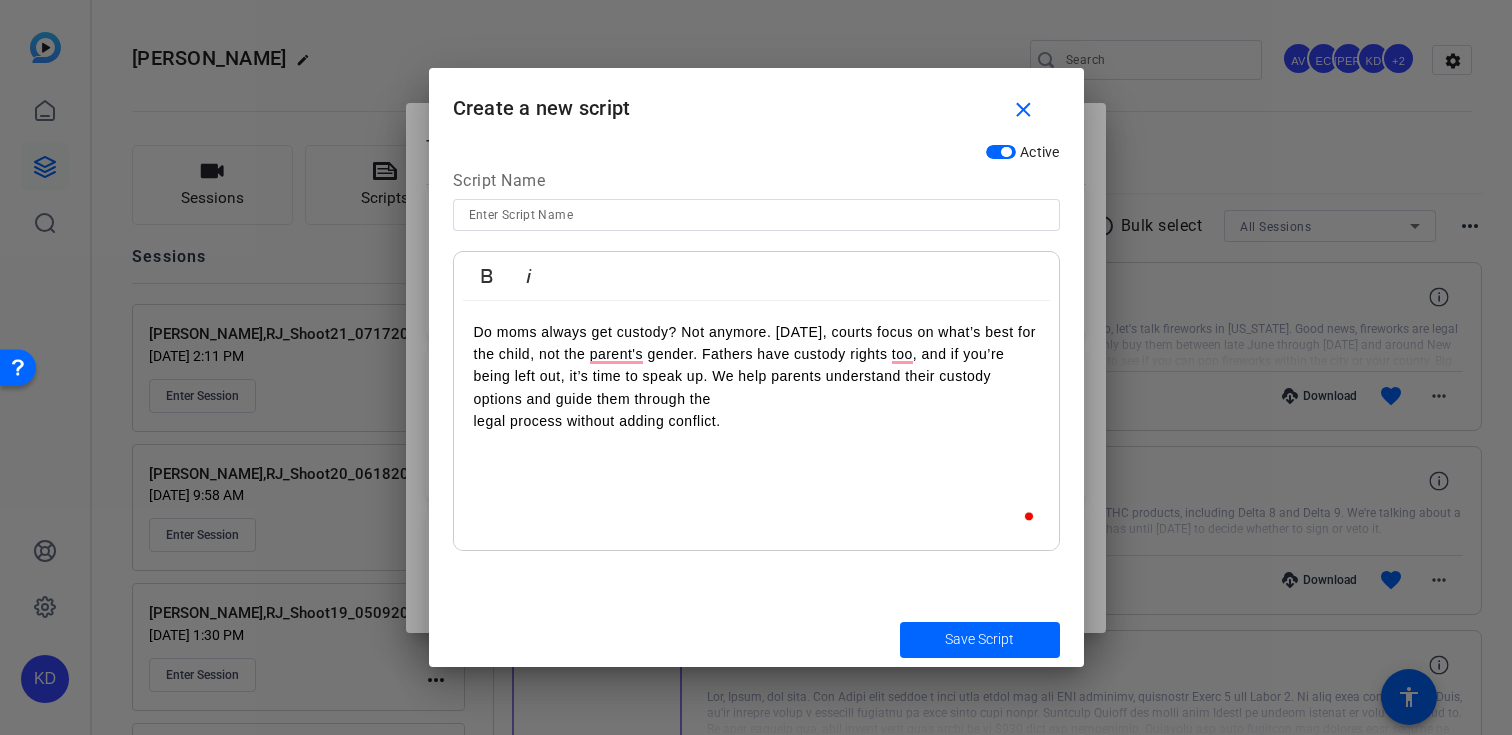 click on "Do moms always get custody? Not anymore. Today, courts focus on what’s best for the child, not the parent's gender. Fathers have custody rights too, and if you’re being left out, it’s time to speak up. We help parents understand their custody options and guide them through the legal process without adding conflict." at bounding box center [756, 426] 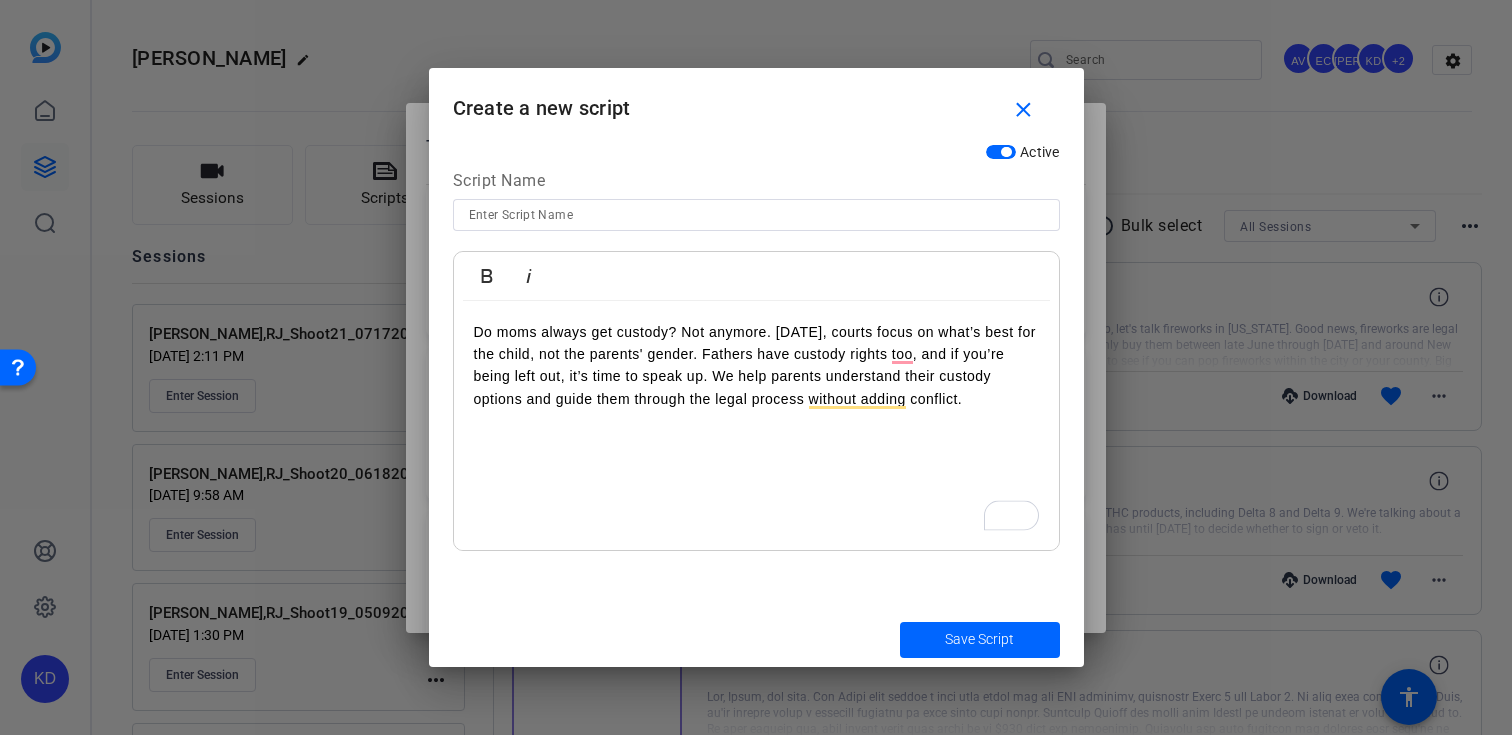 click at bounding box center [756, 215] 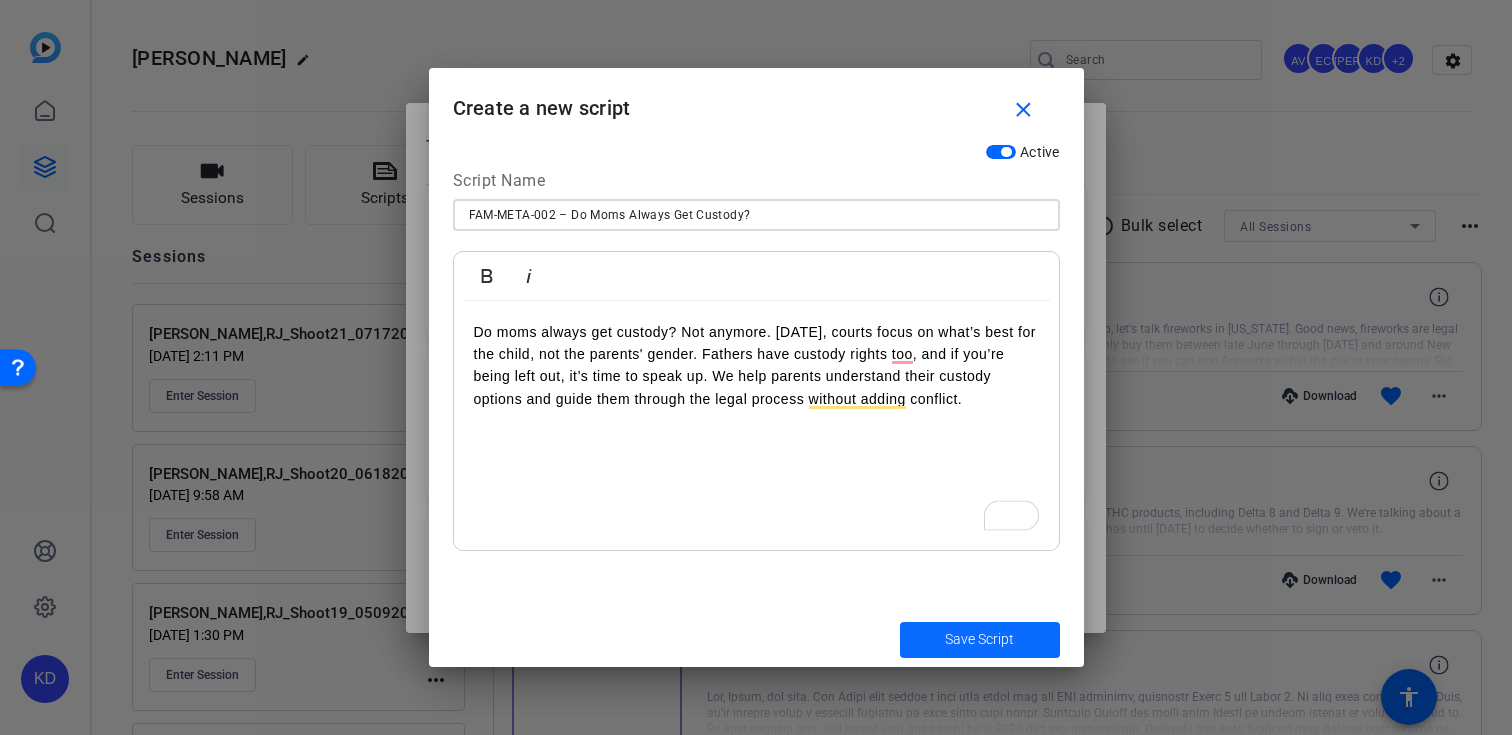 type on "FAM-META-002 – Do Moms Always Get Custody?" 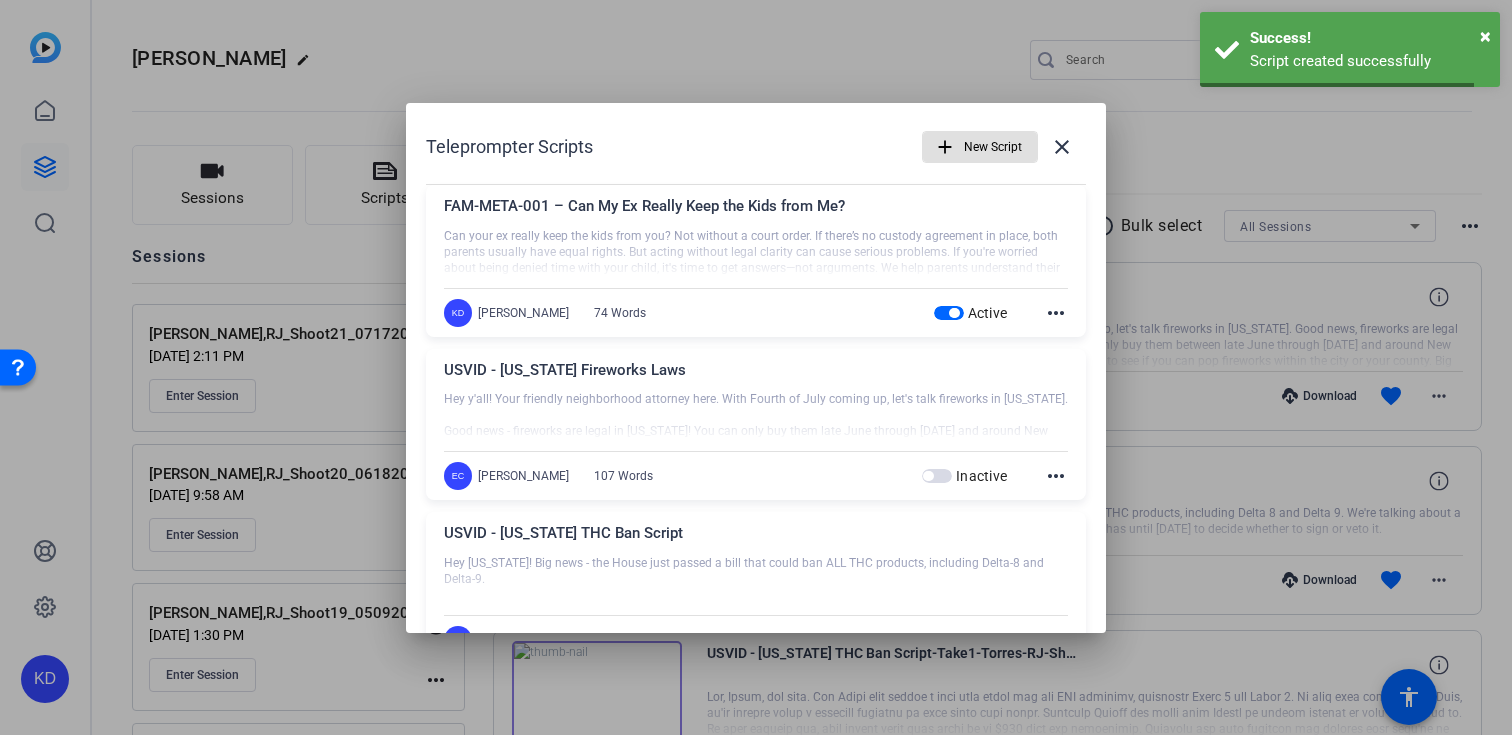 click on "add" at bounding box center (945, 147) 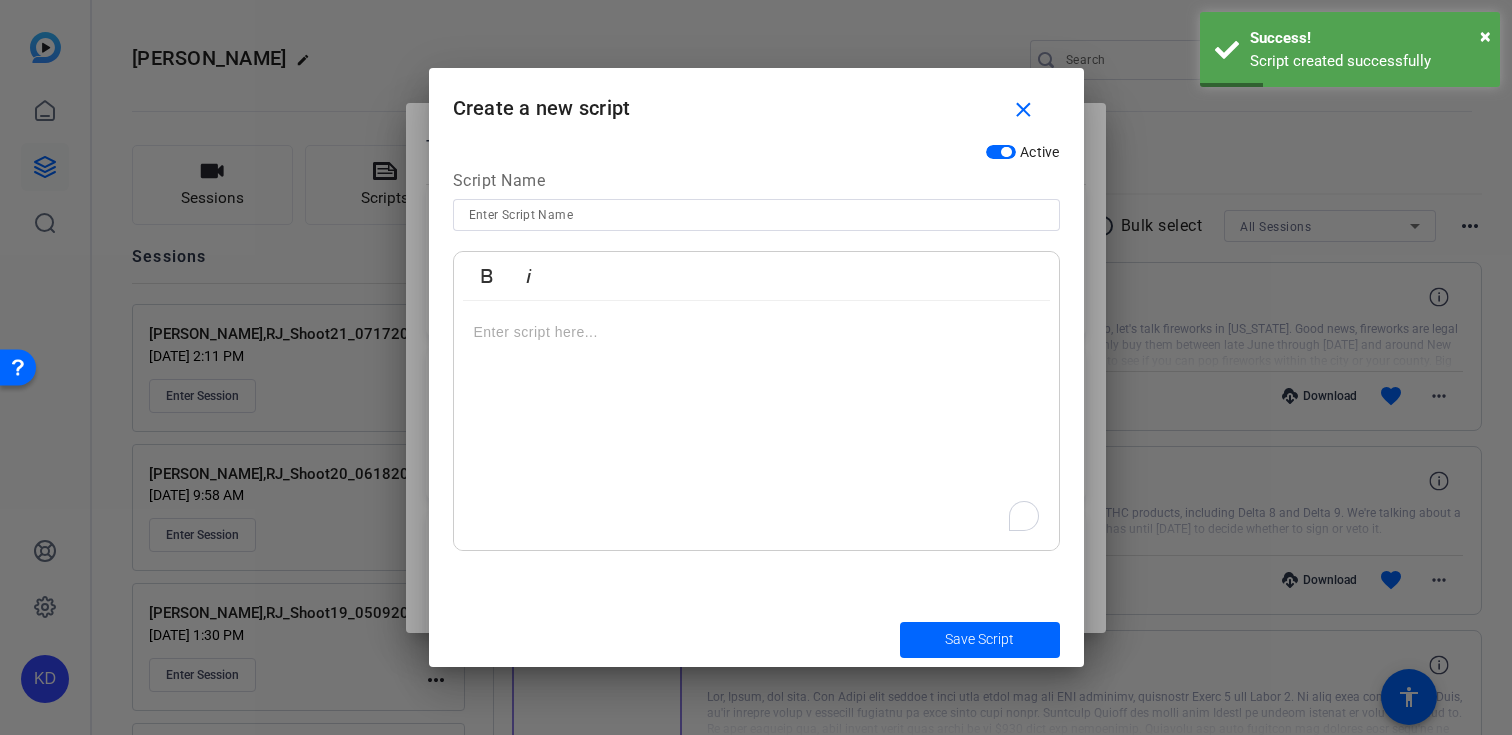 click at bounding box center [756, 426] 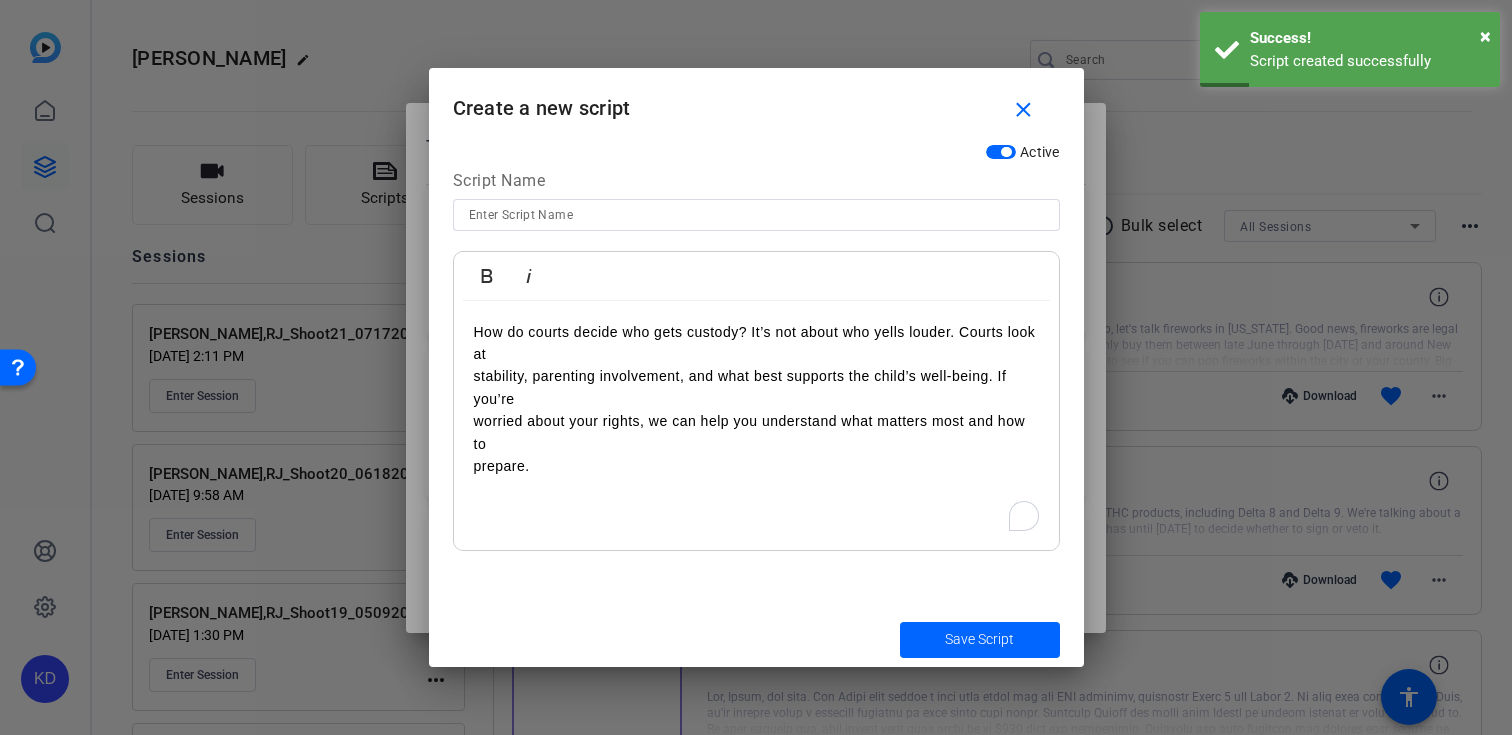 scroll, scrollTop: 4325, scrollLeft: 3, axis: both 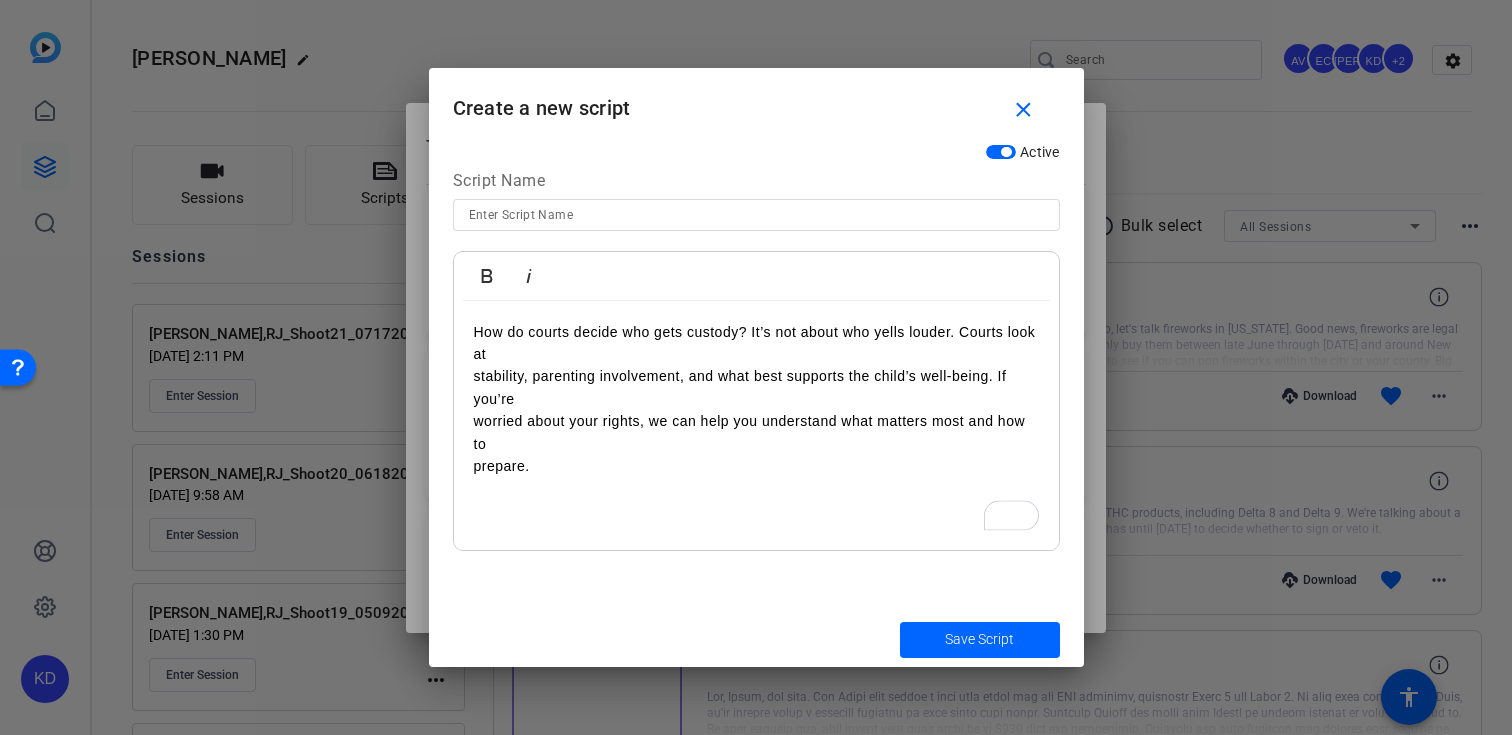 click on "How do courts decide who gets custody? It’s not about who yells louder. Courts look at stability, parenting involvement, and what best supports the child’s well-being. If you’re worried about your rights, we can help you understand what matters most and how to prepare." at bounding box center [756, 426] 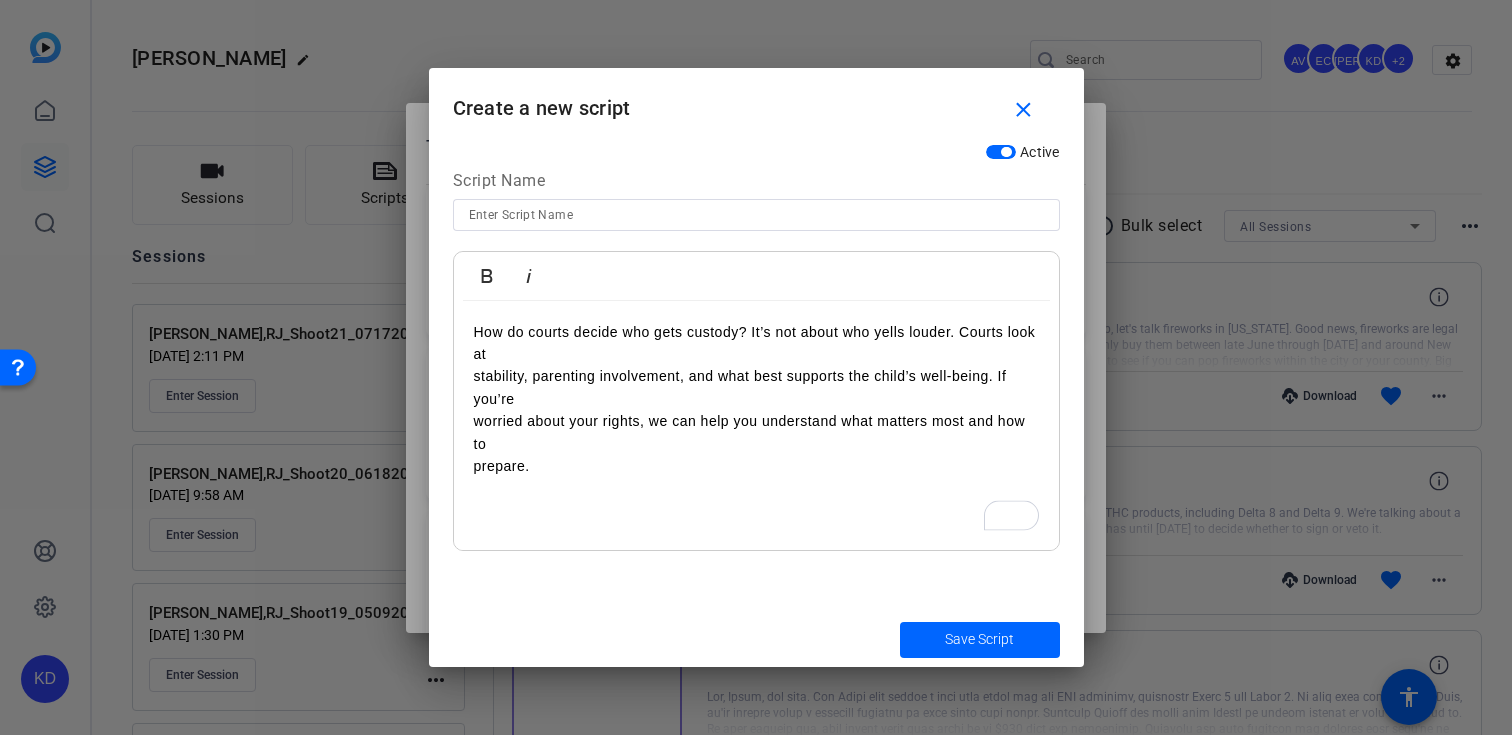 type 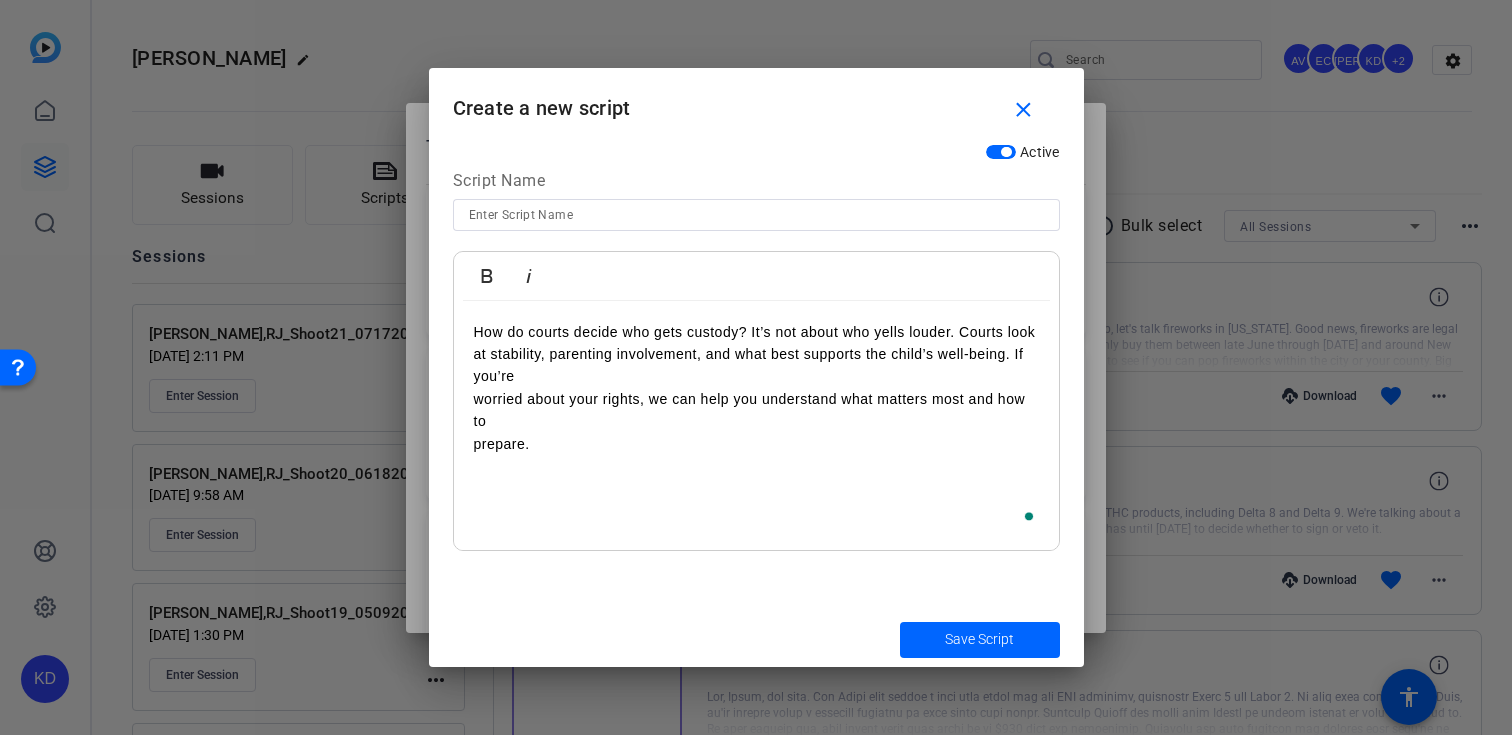 click on "worried about your rights, we can help you understand what matters most and how to" at bounding box center [756, 410] 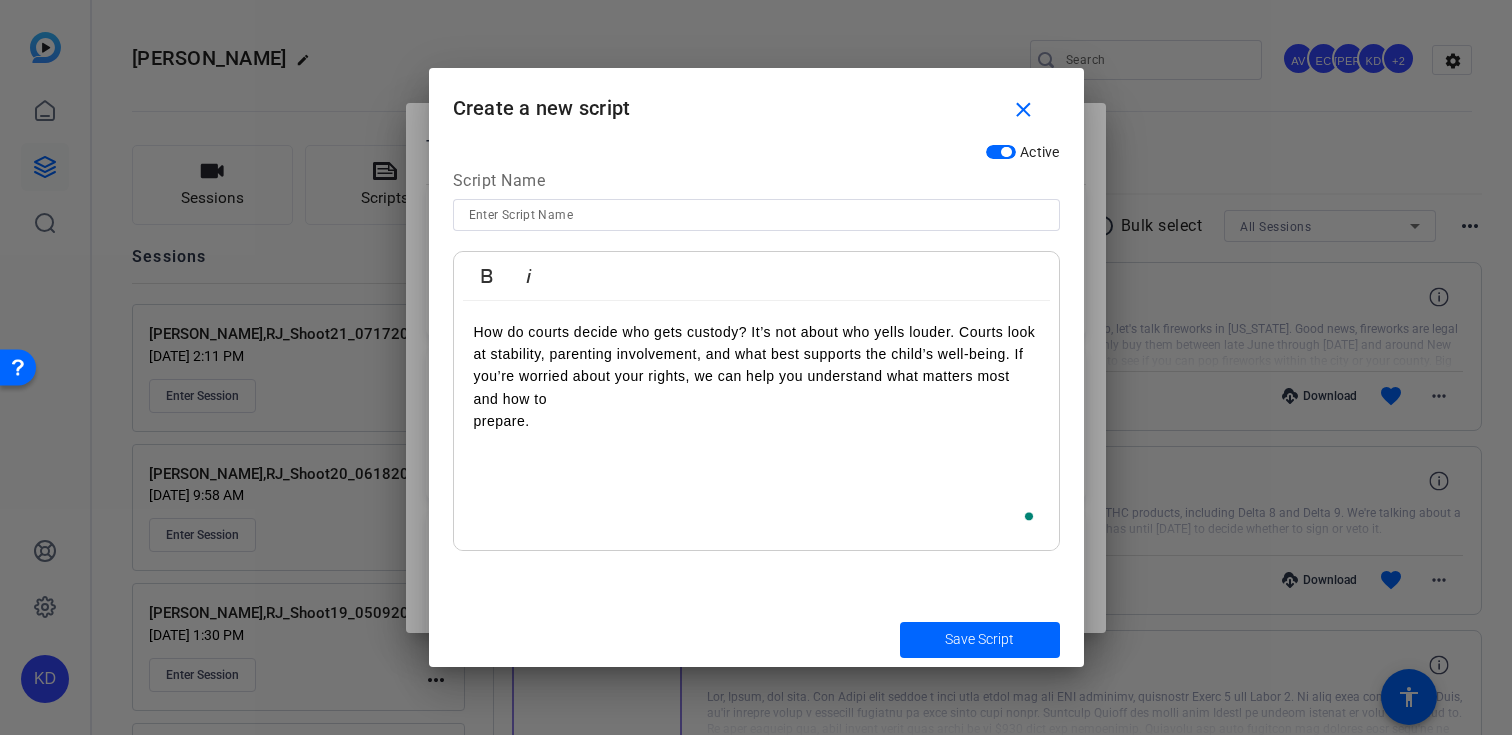 click on "How do courts decide who gets custody? It’s not about who yells louder. Courts look at stability, parenting involvement, and what best supports the child’s well-being. If you’re worried about your rights, we can help you understand what matters most and how to prepare." at bounding box center [756, 426] 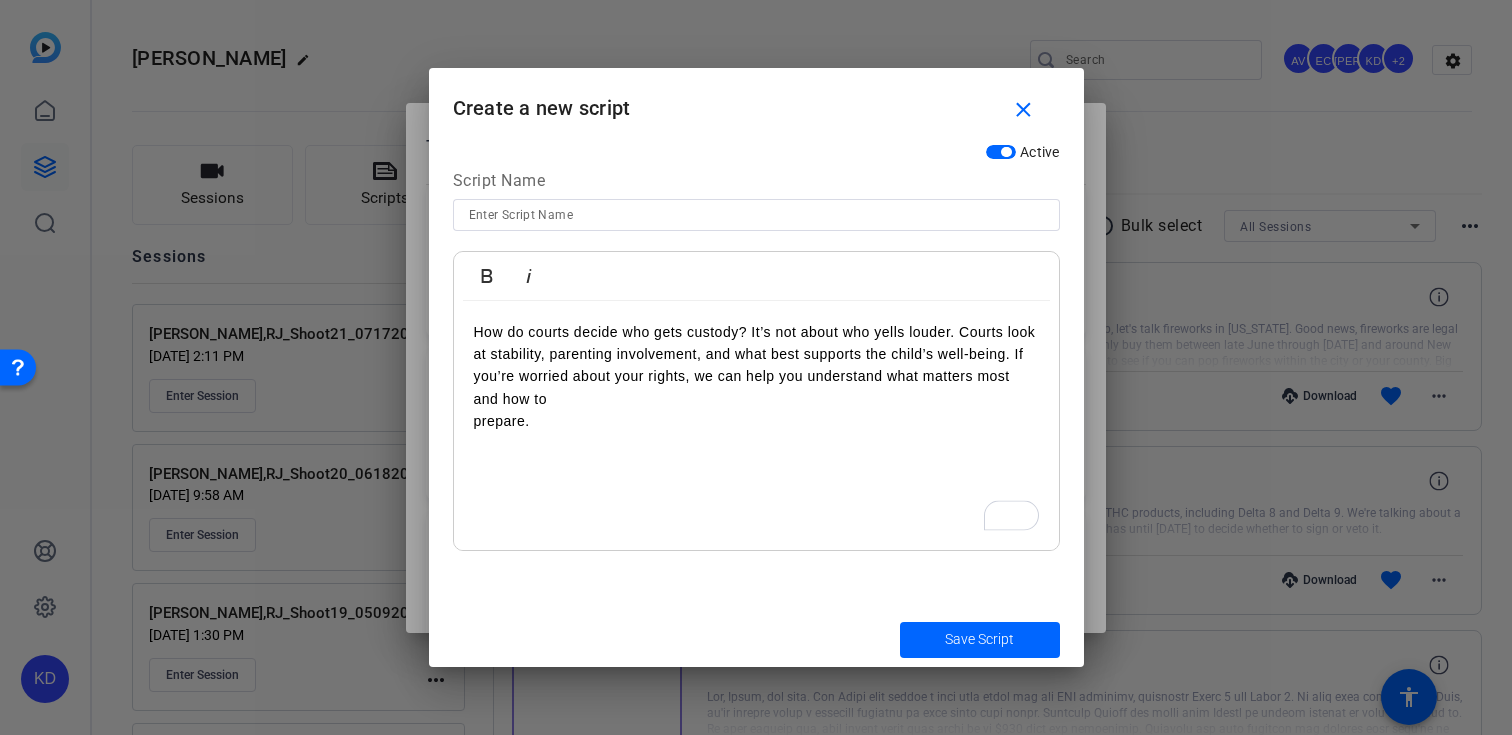 click on "How do courts decide who gets custody? It’s not about who yells louder. Courts look at stability, parenting involvement, and what best supports the child’s well-being. If you’re worried about your rights, we can help you understand what matters most and how to prepare." at bounding box center [756, 426] 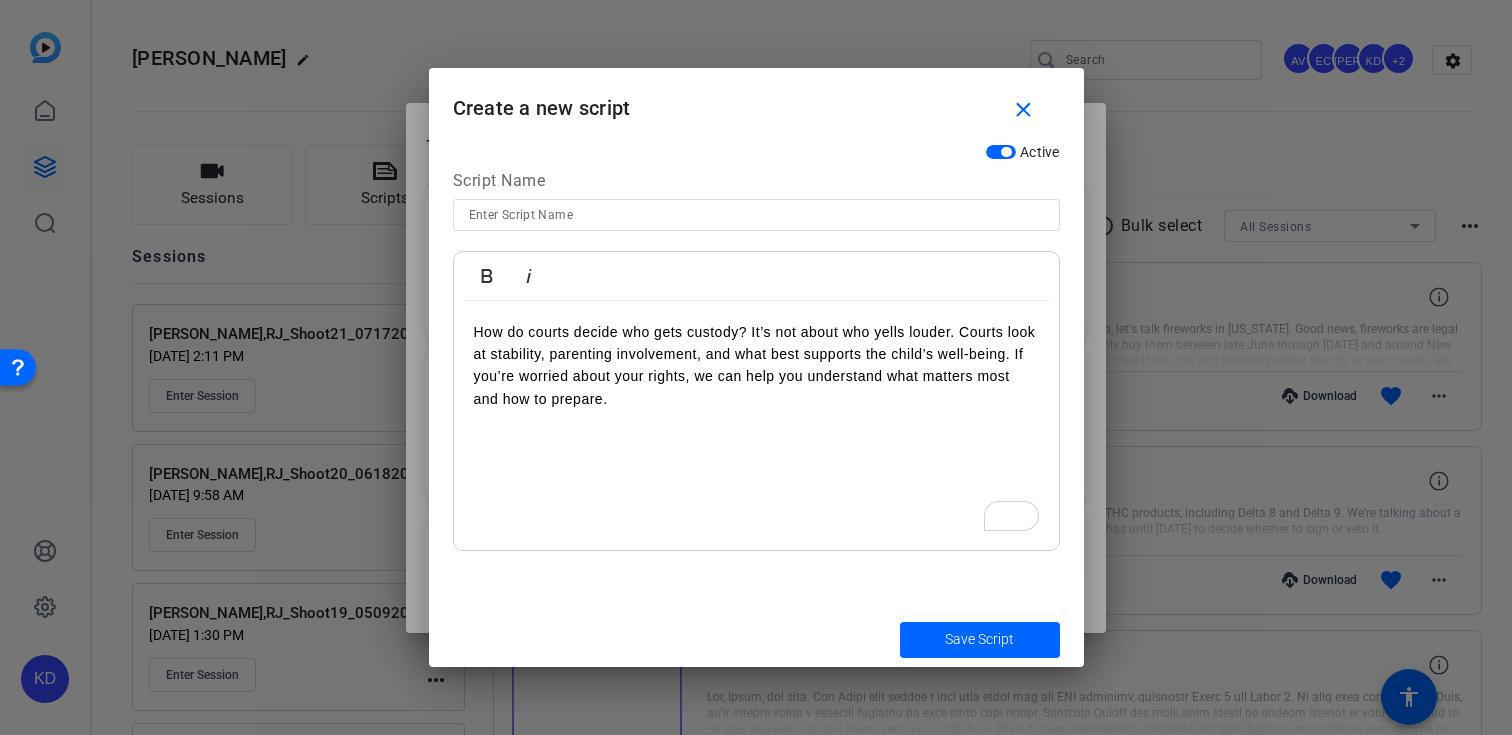 click at bounding box center [756, 215] 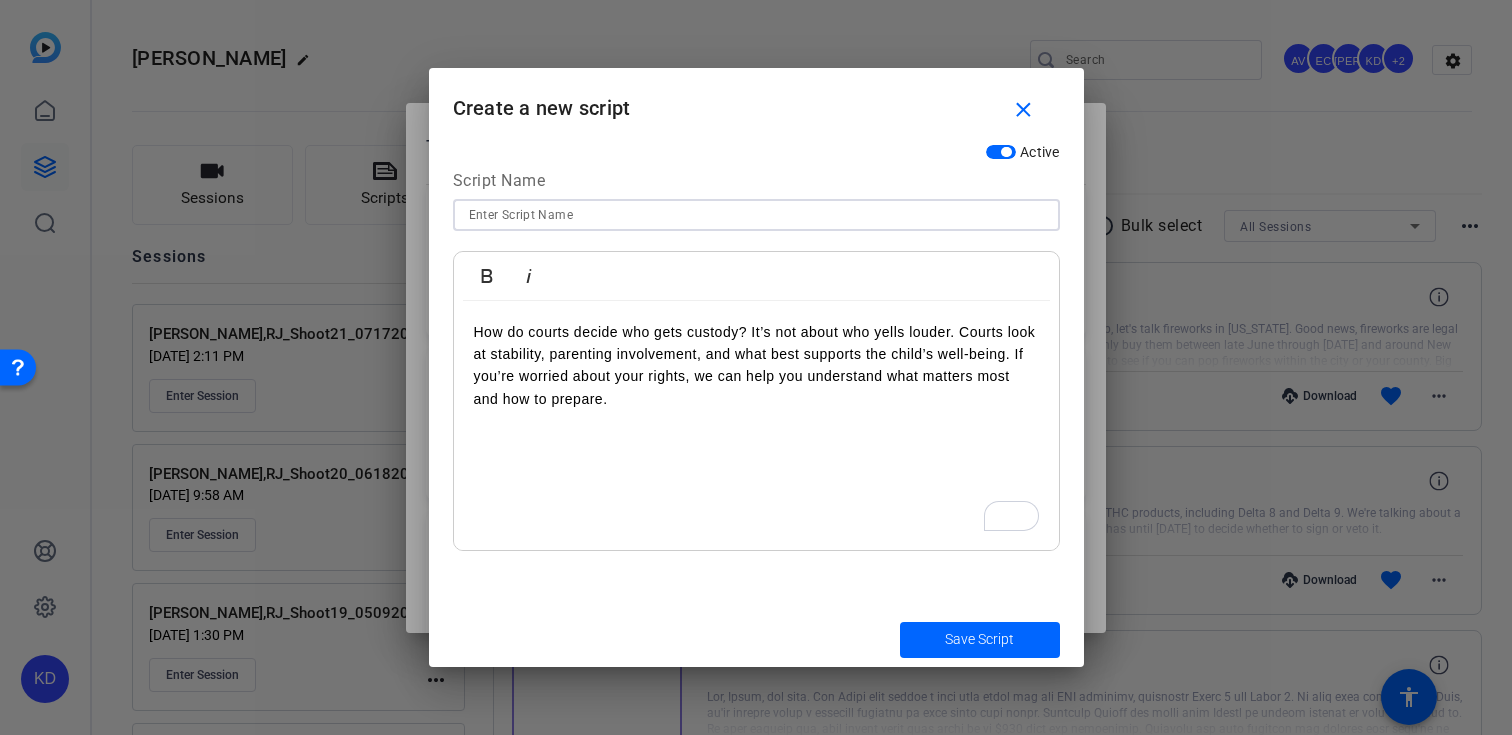 paste on "FAM-META-003 – How Courts Decide Custody: What Matters Most" 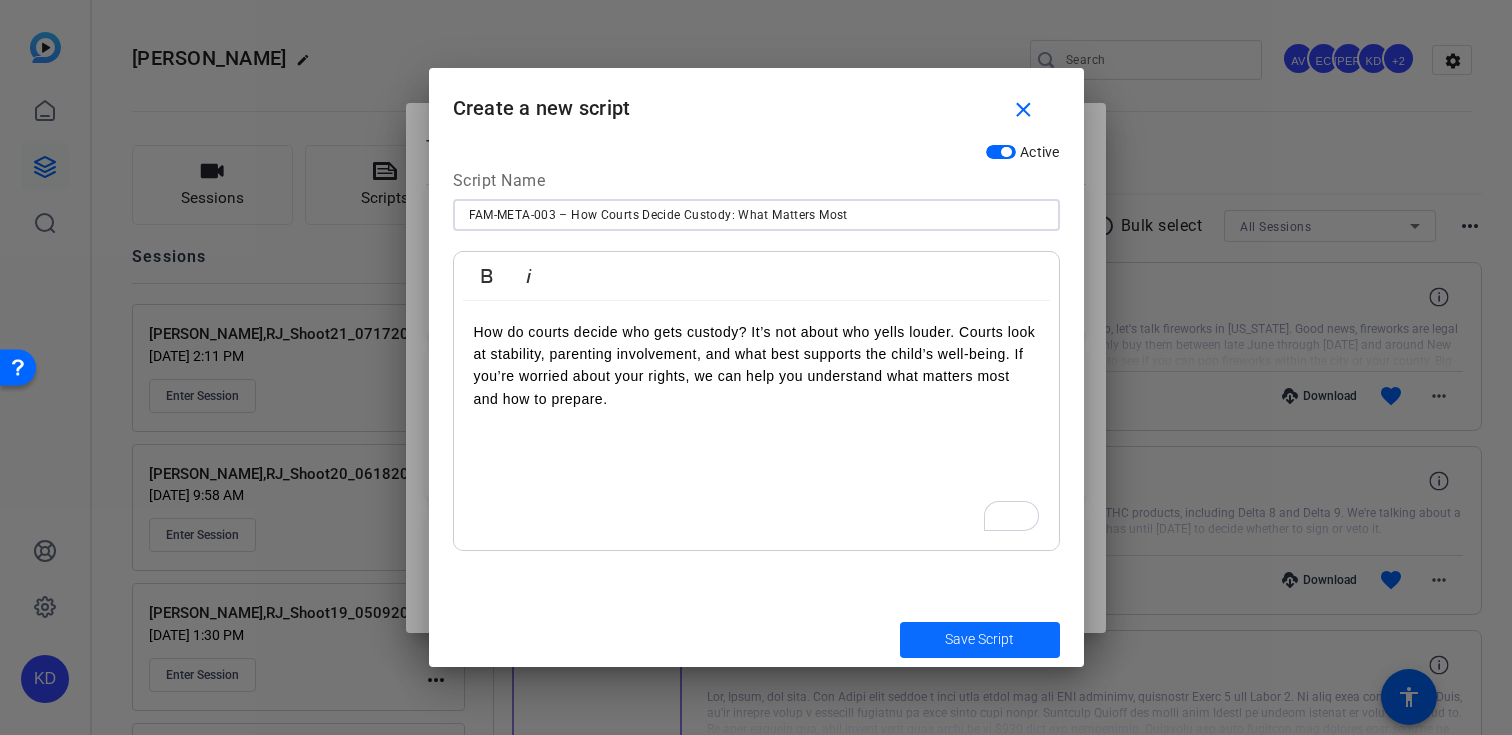 type on "FAM-META-003 – How Courts Decide Custody: What Matters Most" 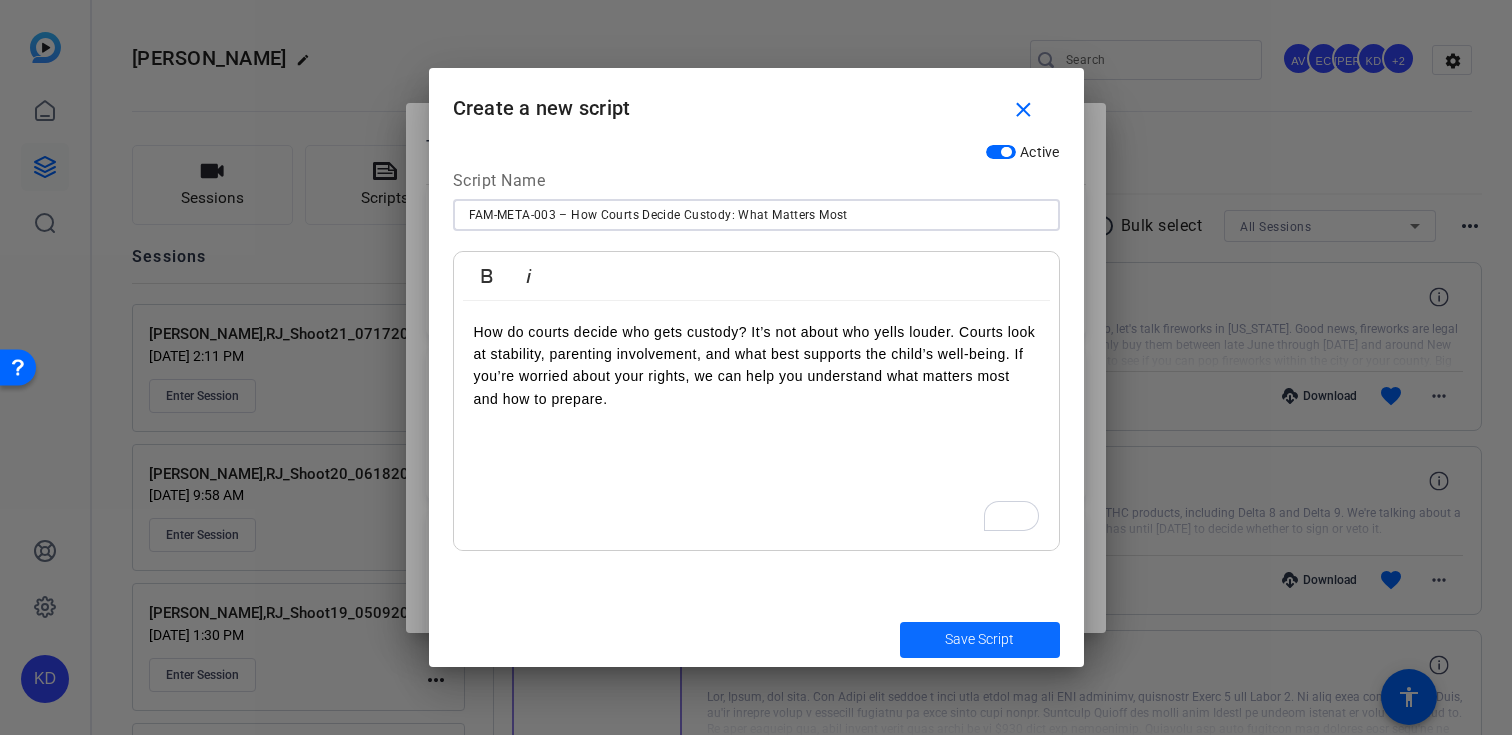 click at bounding box center (980, 640) 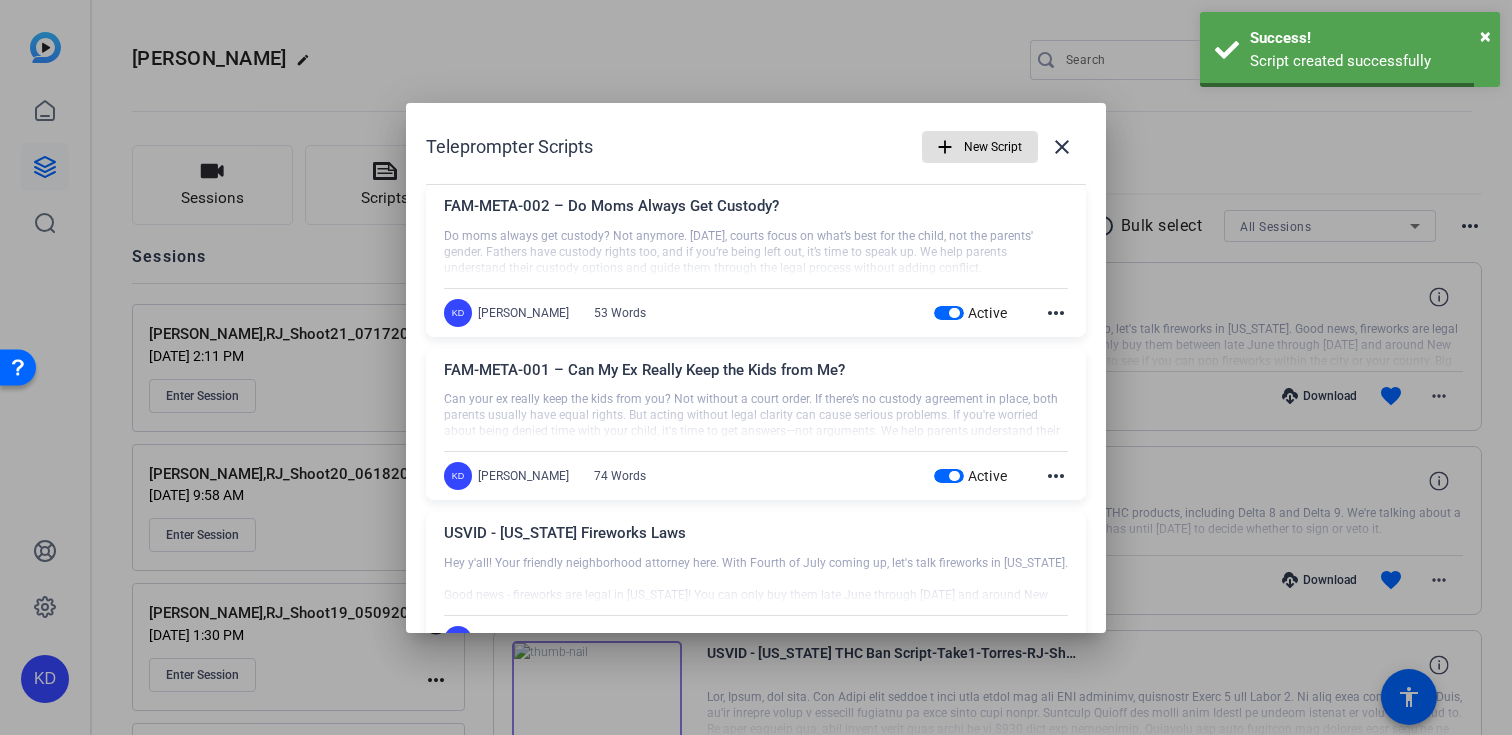 click on "New Script" at bounding box center (993, 147) 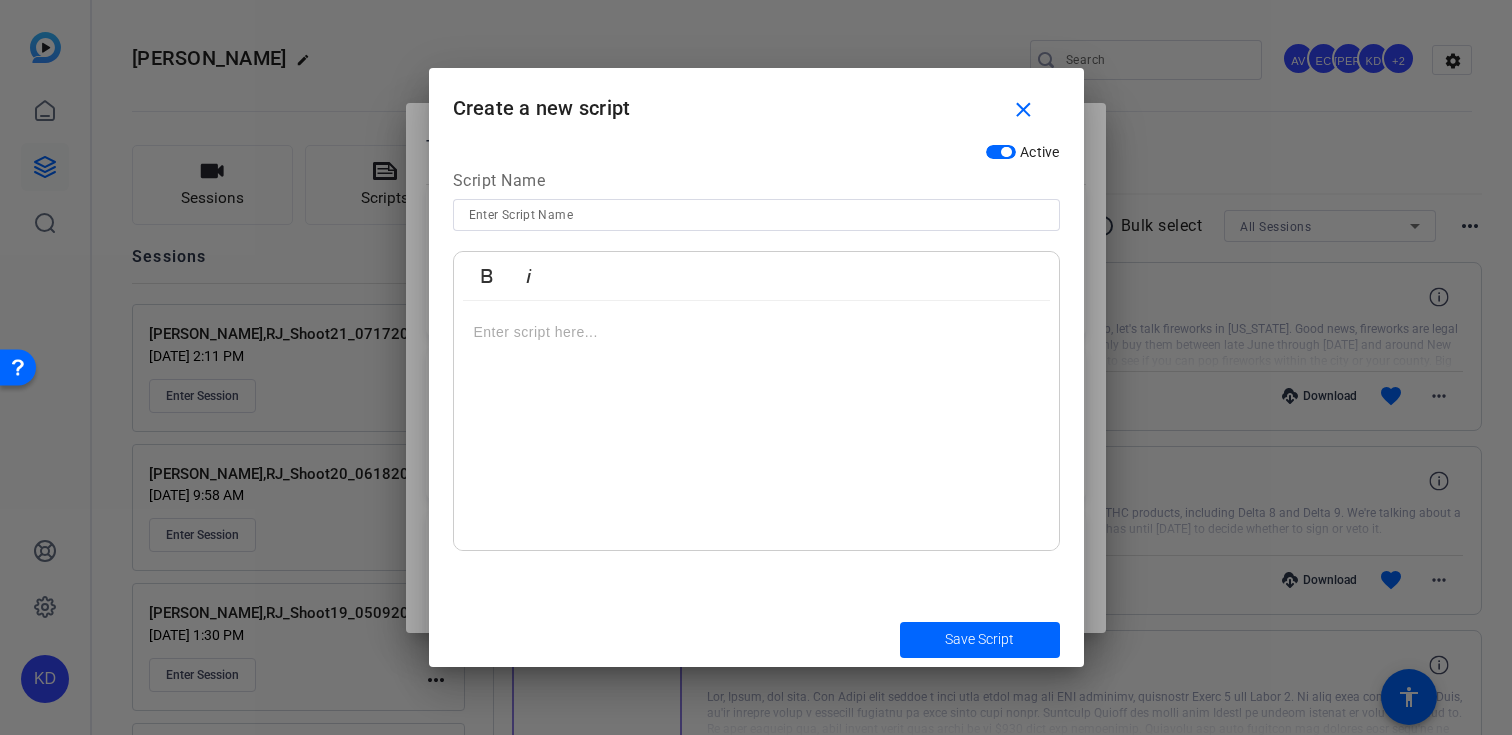 click at bounding box center [756, 215] 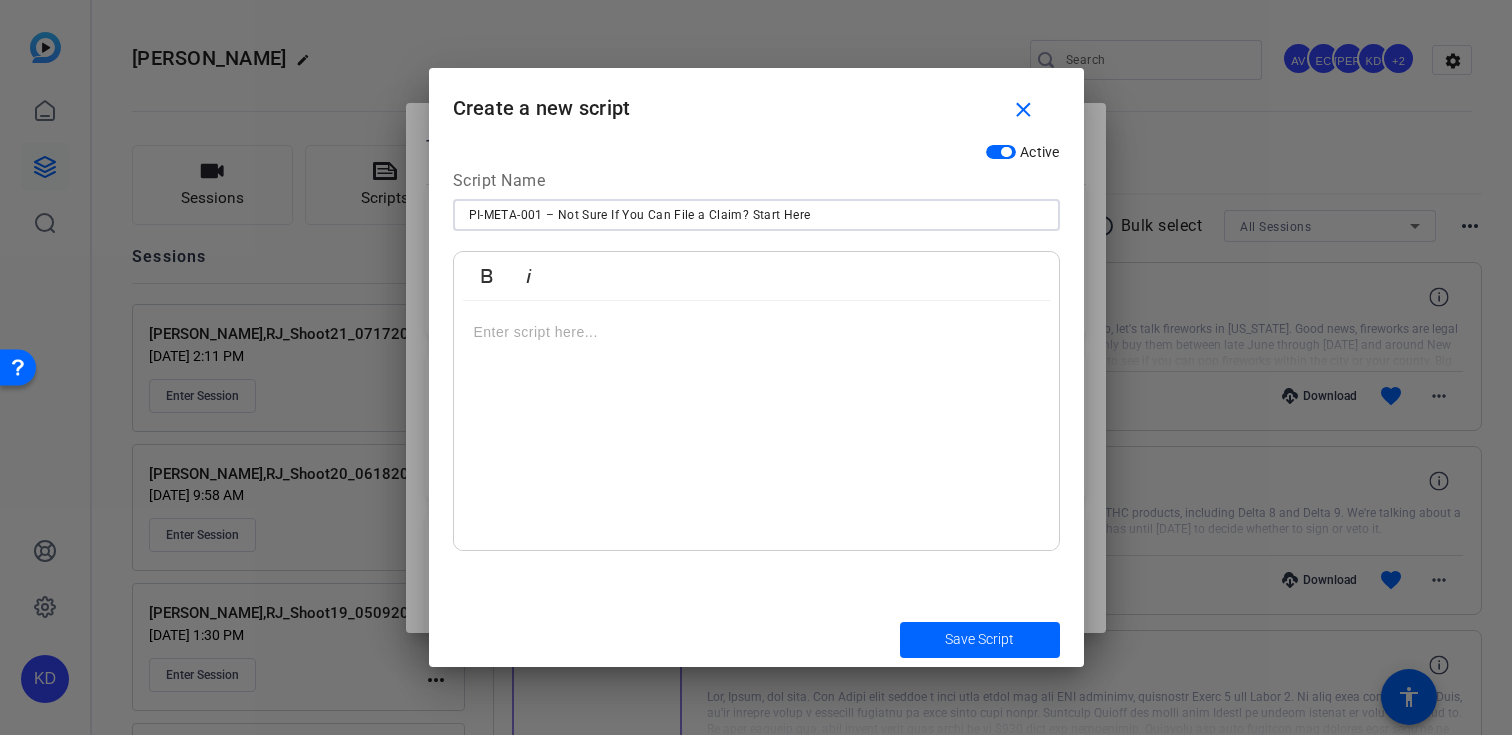 type on "PI-META-001 – Not Sure If You Can File a Claim? Start Here" 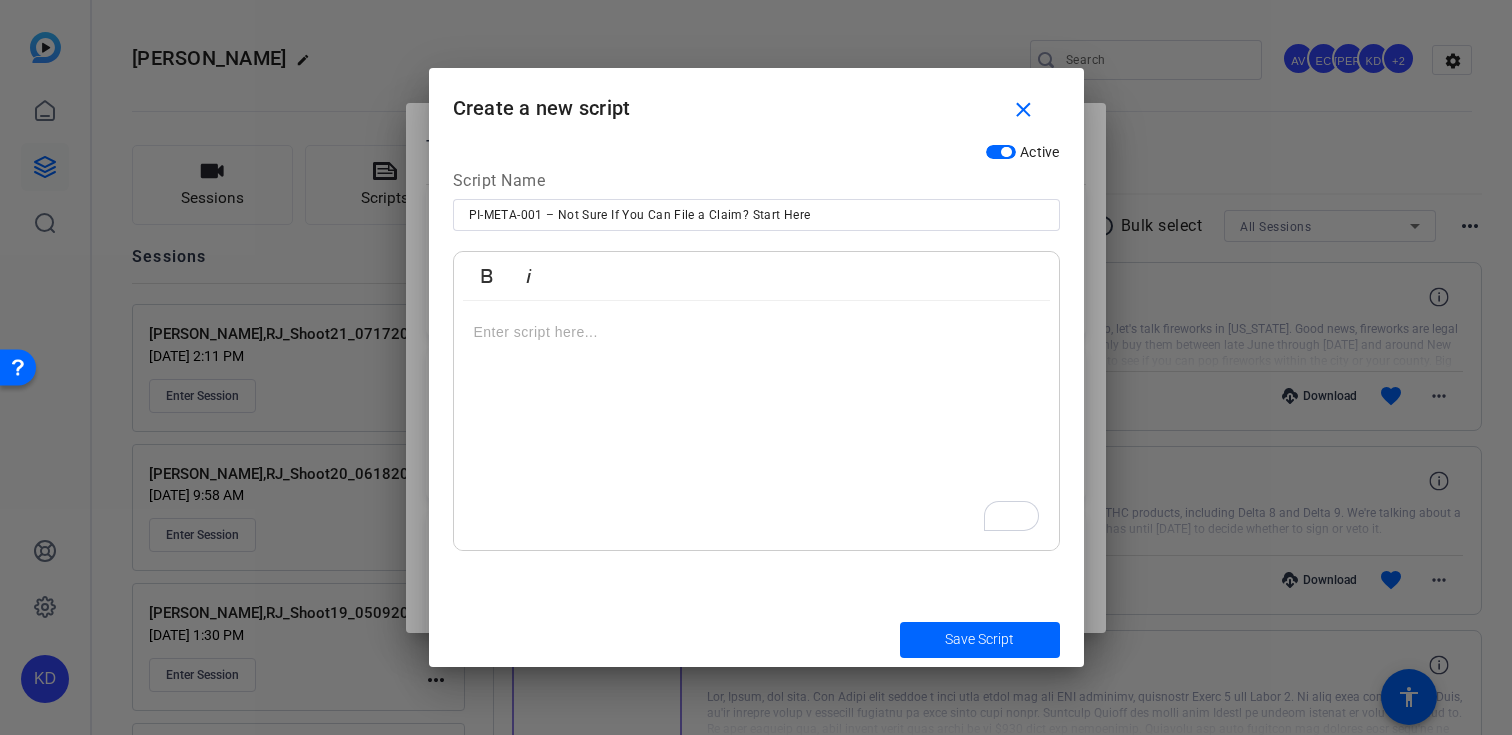 click at bounding box center [756, 332] 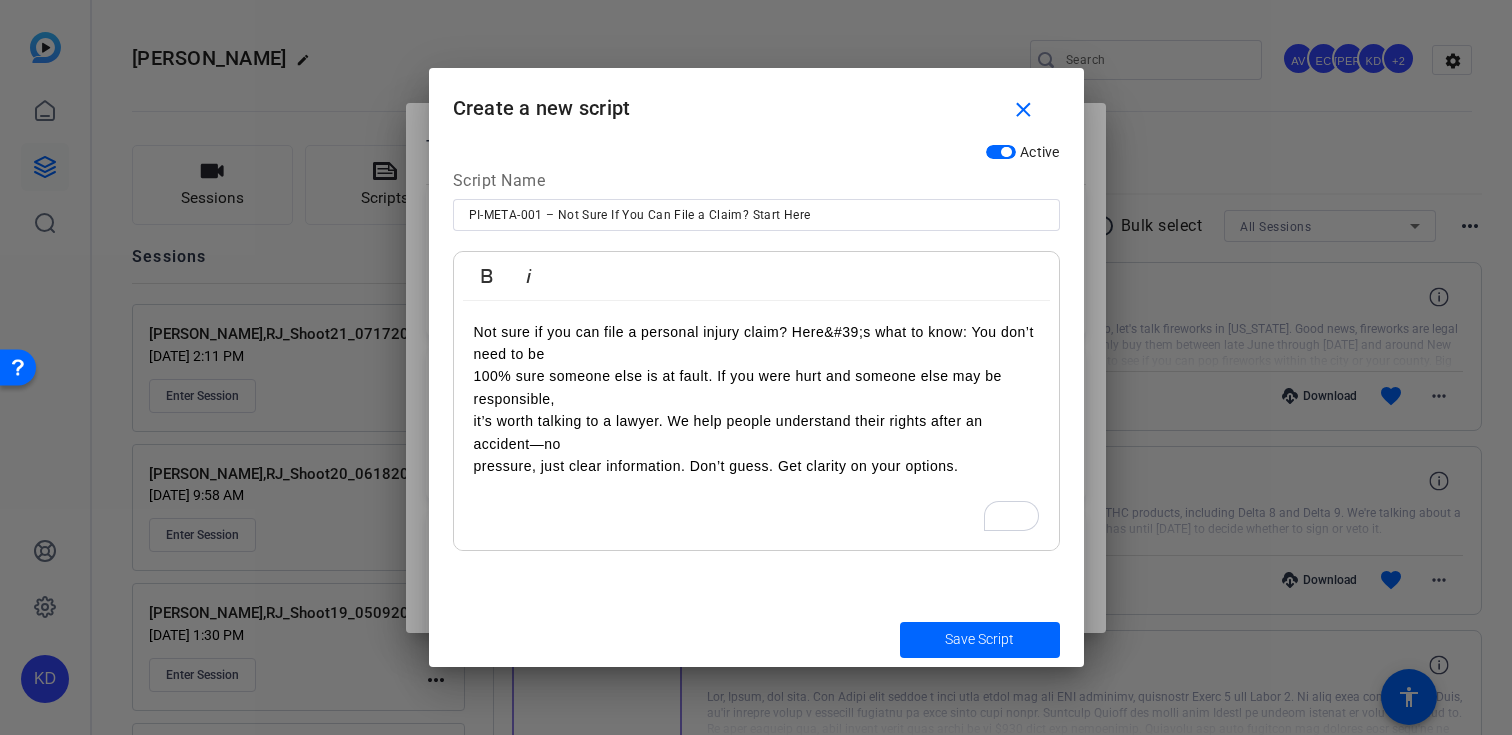 scroll, scrollTop: 5803, scrollLeft: 3, axis: both 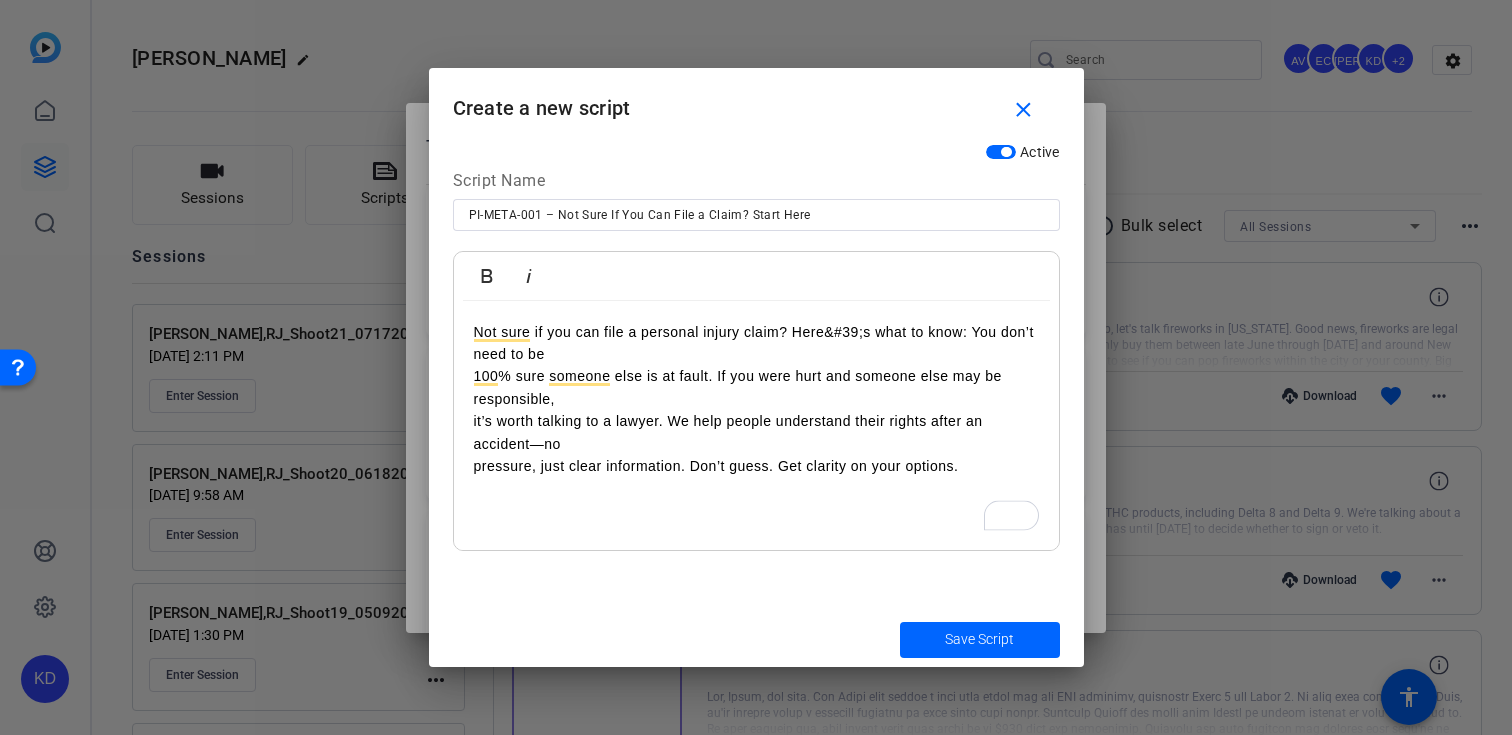 click on "Not sure if you can file a personal injury claim? Here&#39;s what to know: You don’t need to be 100% sure someone else is at fault. If you were hurt and someone else may be responsible, it’s worth talking to a lawyer. We help people understand their rights after an accident—no pressure, just clear information. Don’t guess. Get clarity on your options." at bounding box center (756, 426) 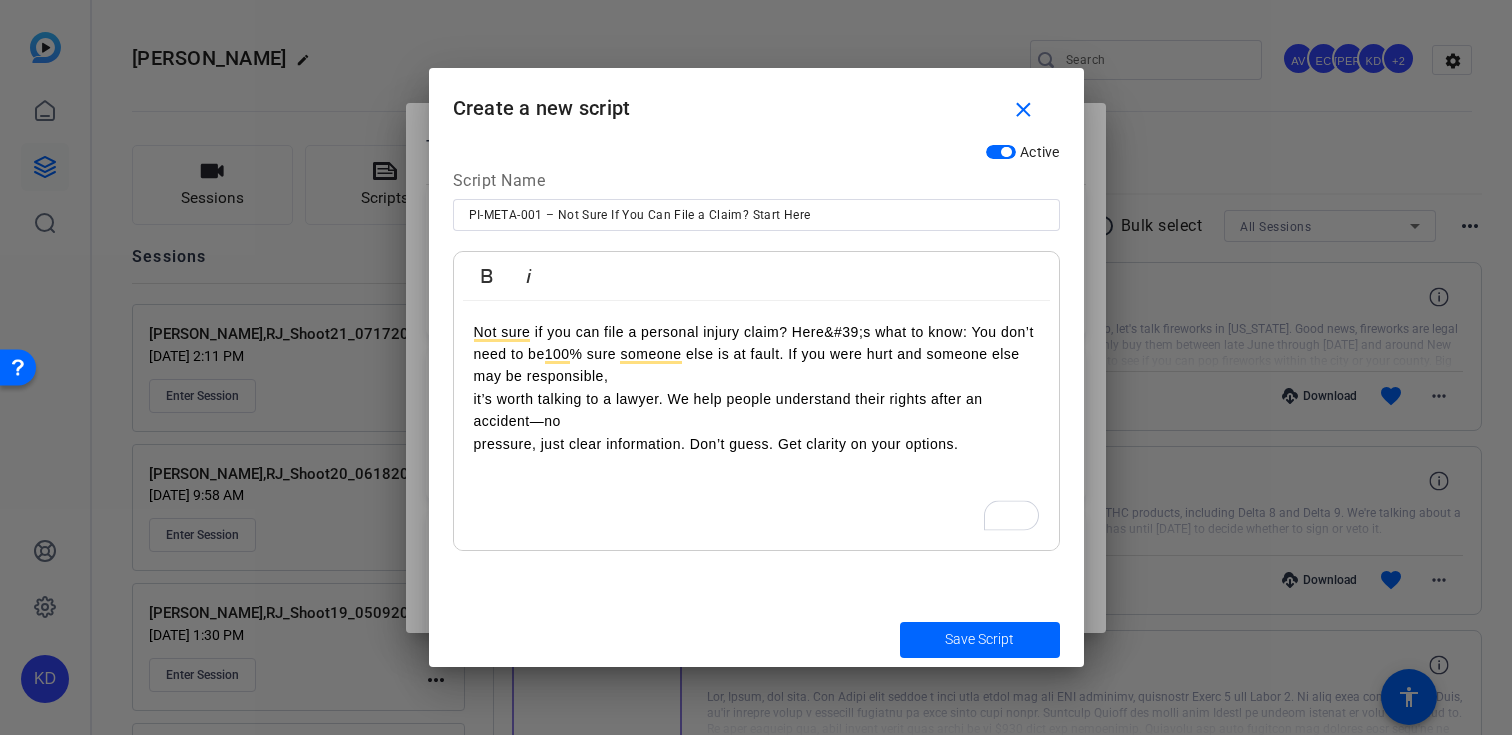 type 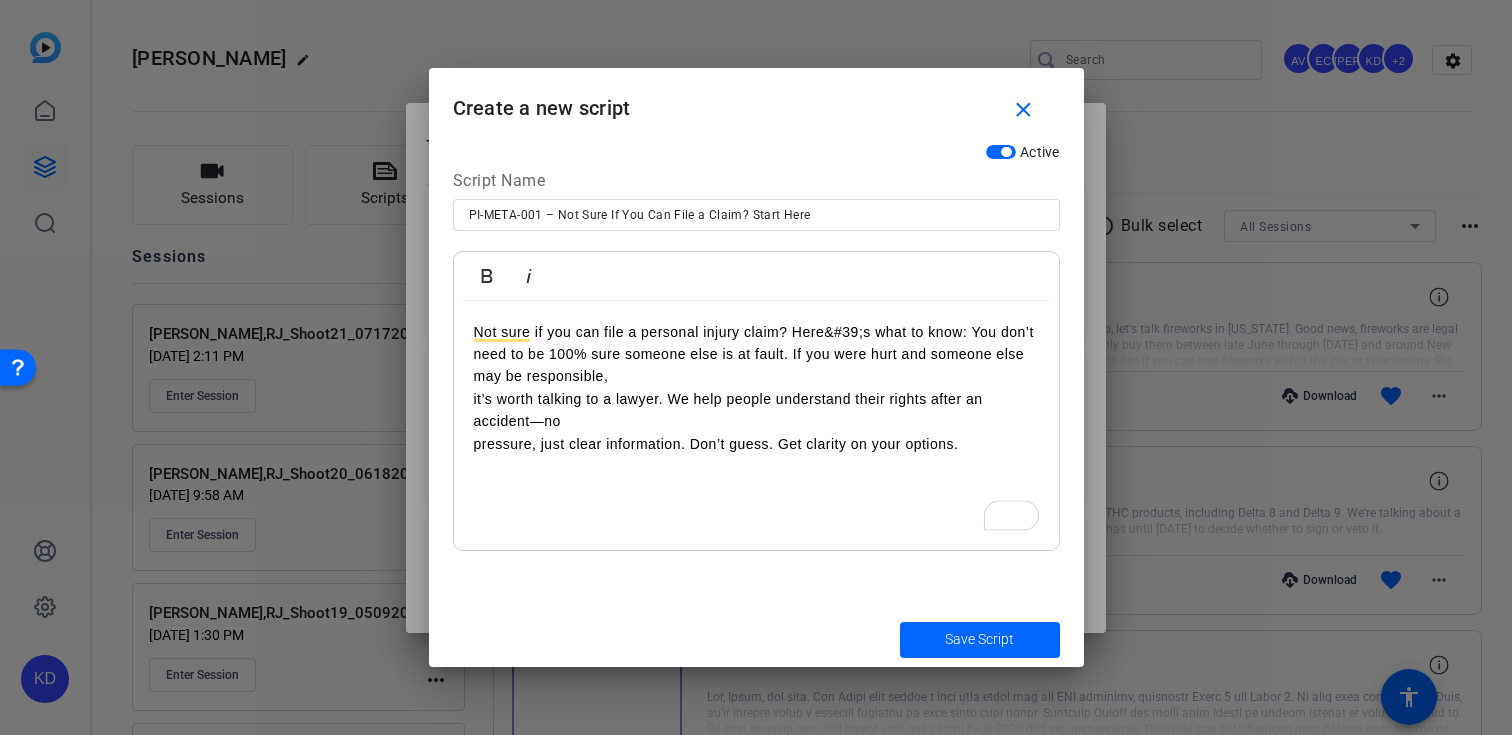 click on "Not sure if you can file a personal injury claim? Here&#39;s what to know: You don’t need to be 100% sure someone else is at fault. If you were hurt and someone else may be responsible," at bounding box center (756, 354) 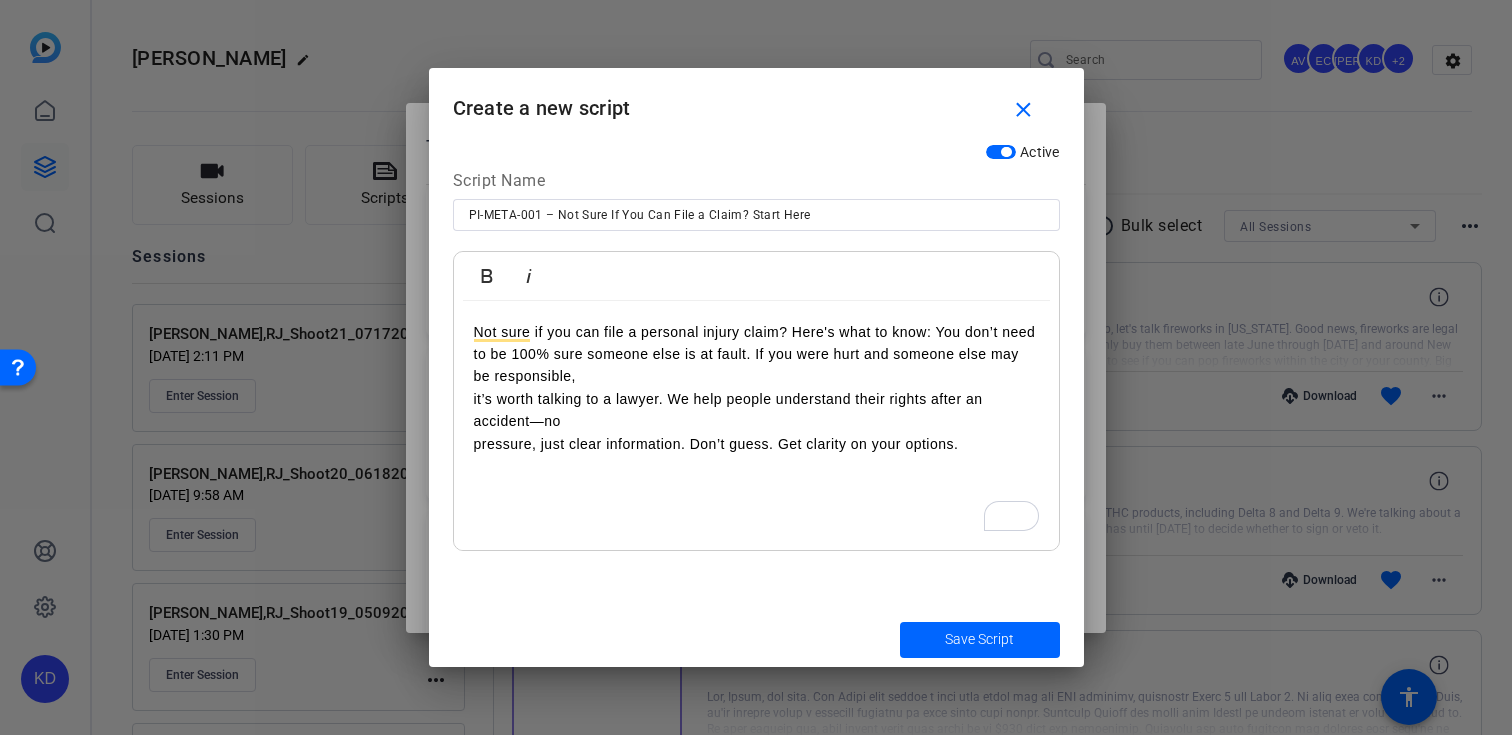 click on "it’s worth talking to a lawyer. We help people understand their rights after an accident—no" at bounding box center [756, 410] 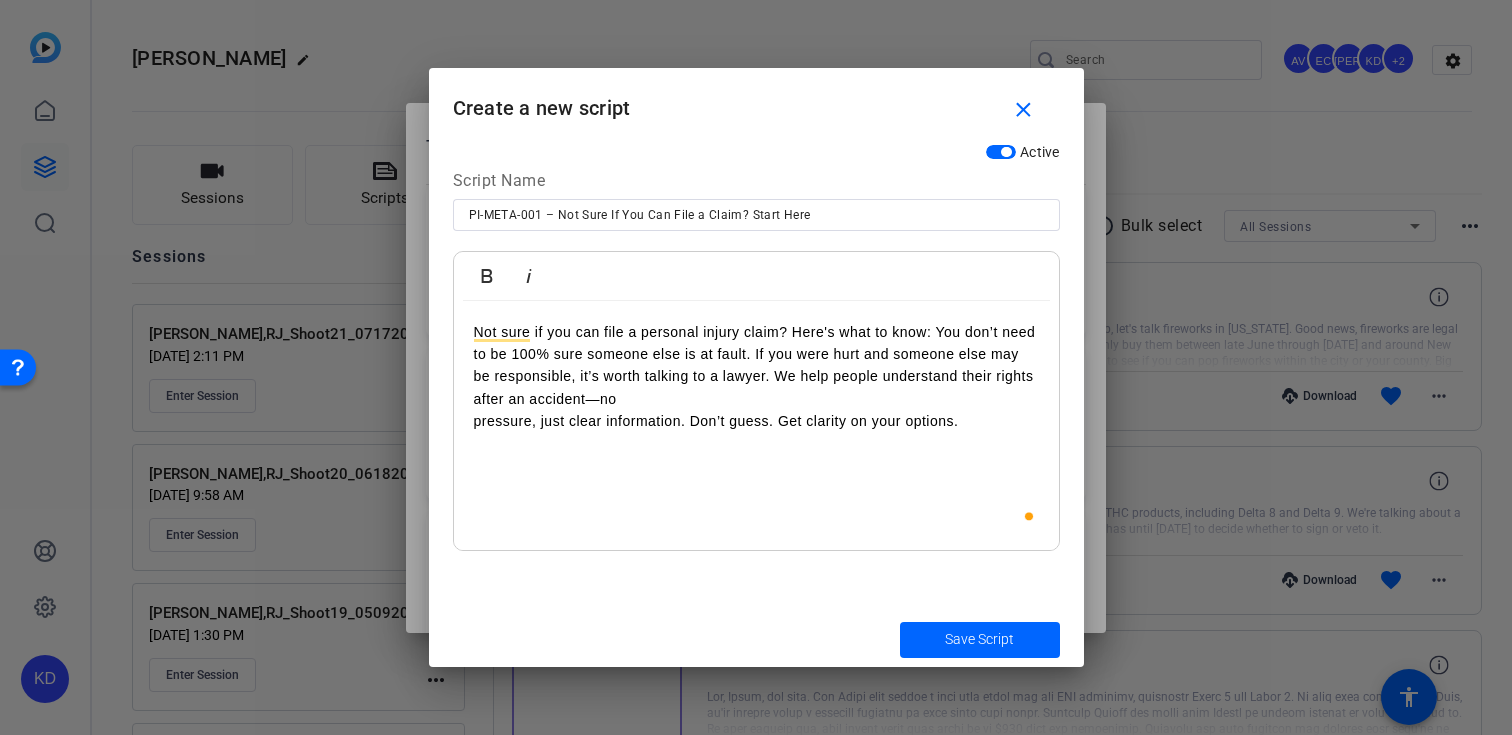 click on "Not sure if you can file a personal injury claim? Here's what to know: You don’t need to be 100% sure someone else is at fault. If you were hurt and someone else may be responsible, it’s worth talking to a lawyer. We help people understand their rights after an accident—no pressure, just clear information. Don’t guess. Get clarity on your options." at bounding box center [756, 426] 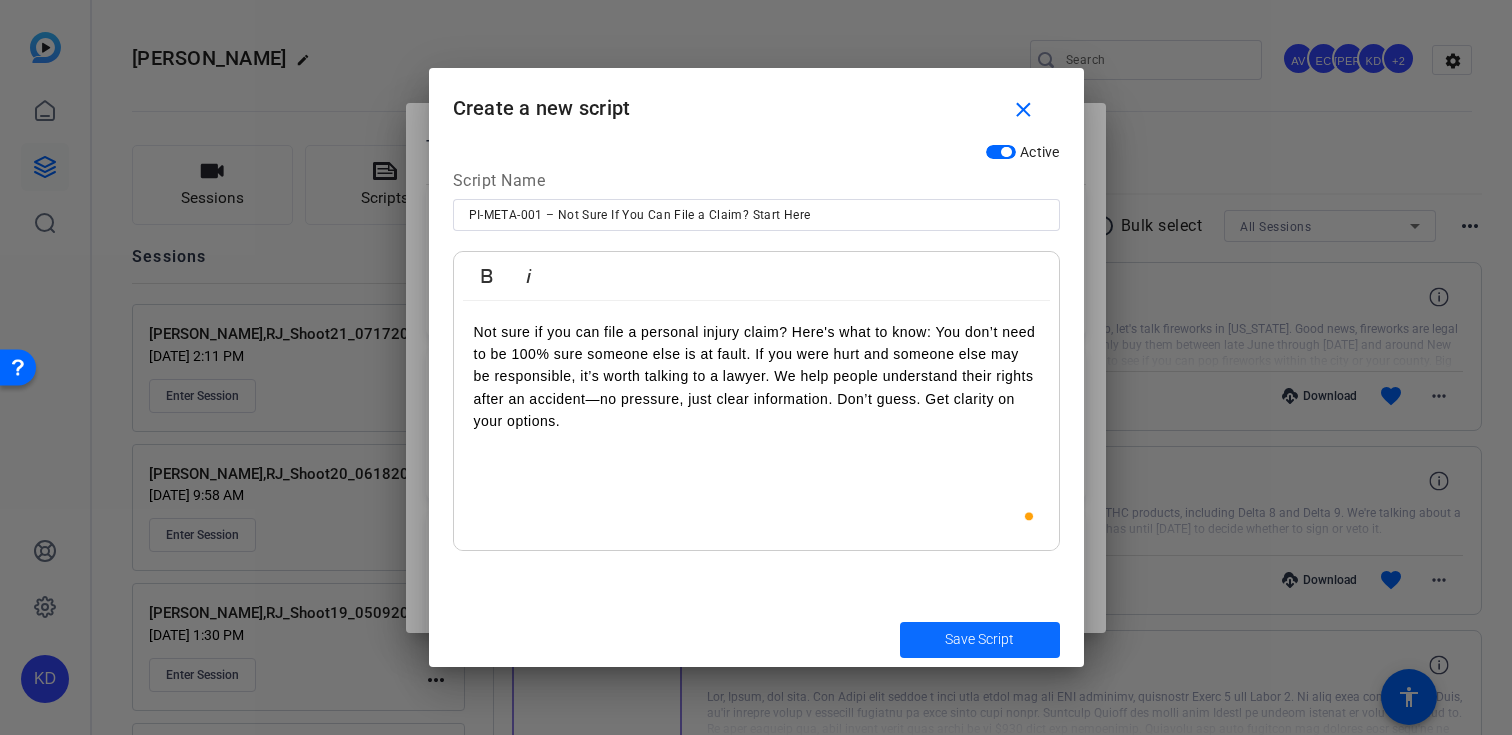 click at bounding box center [980, 640] 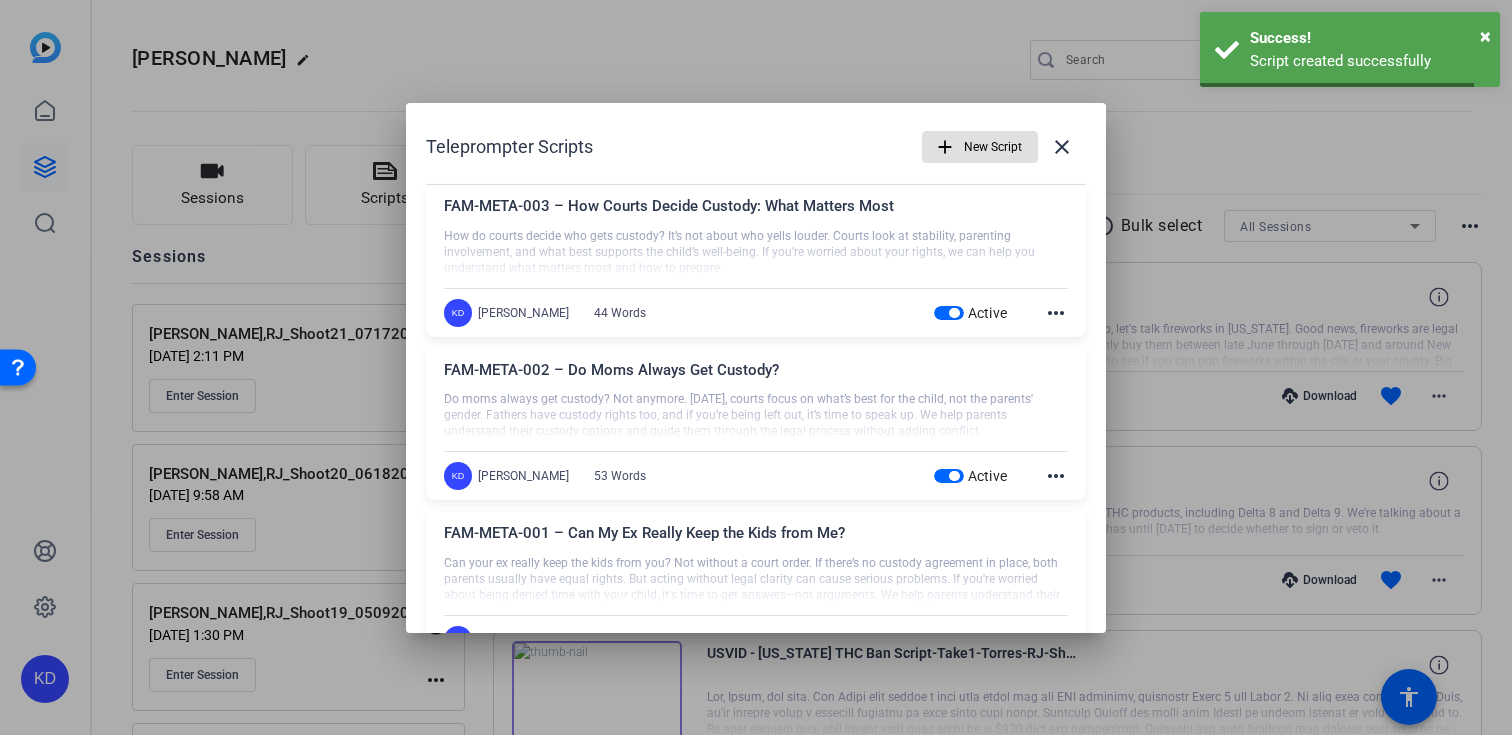 click on "New Script" at bounding box center (993, 147) 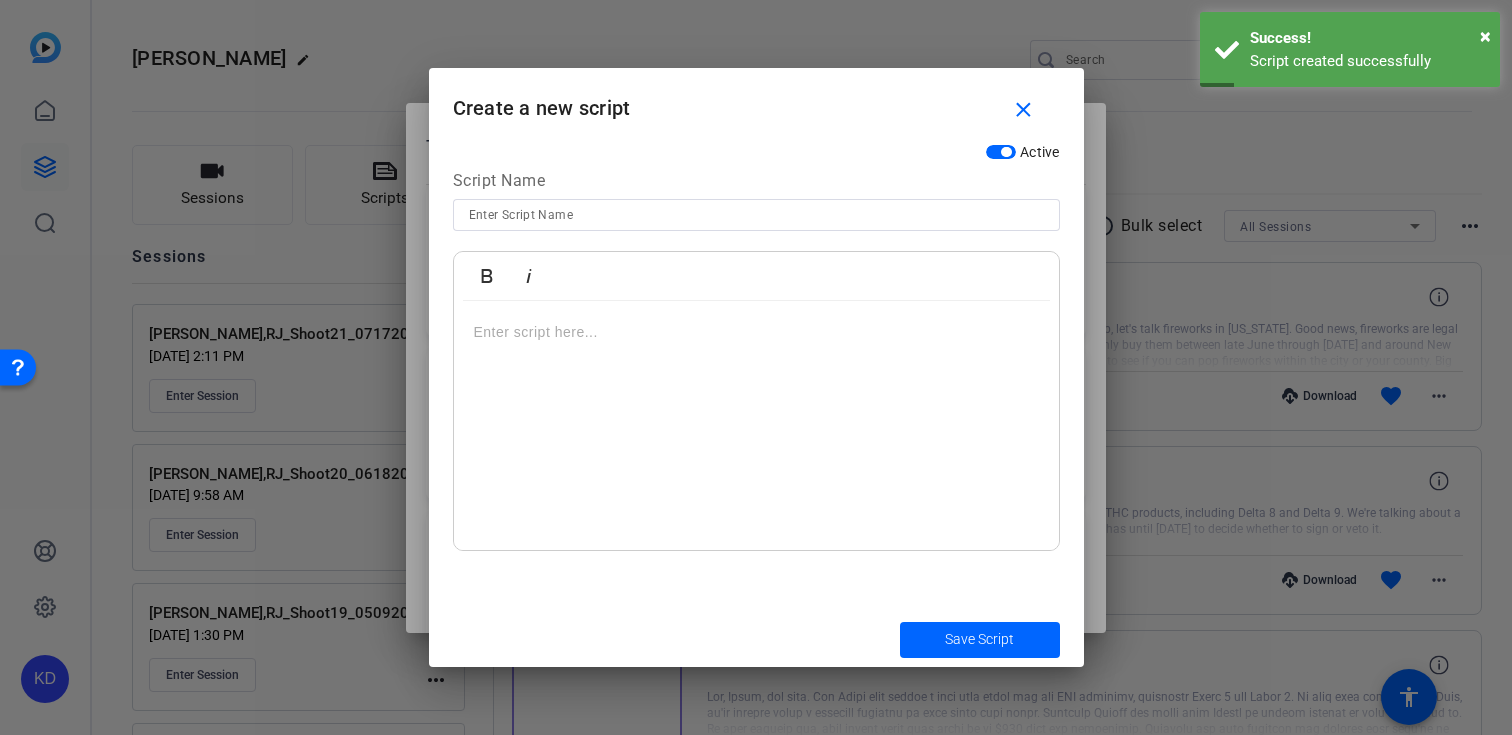 click at bounding box center [756, 426] 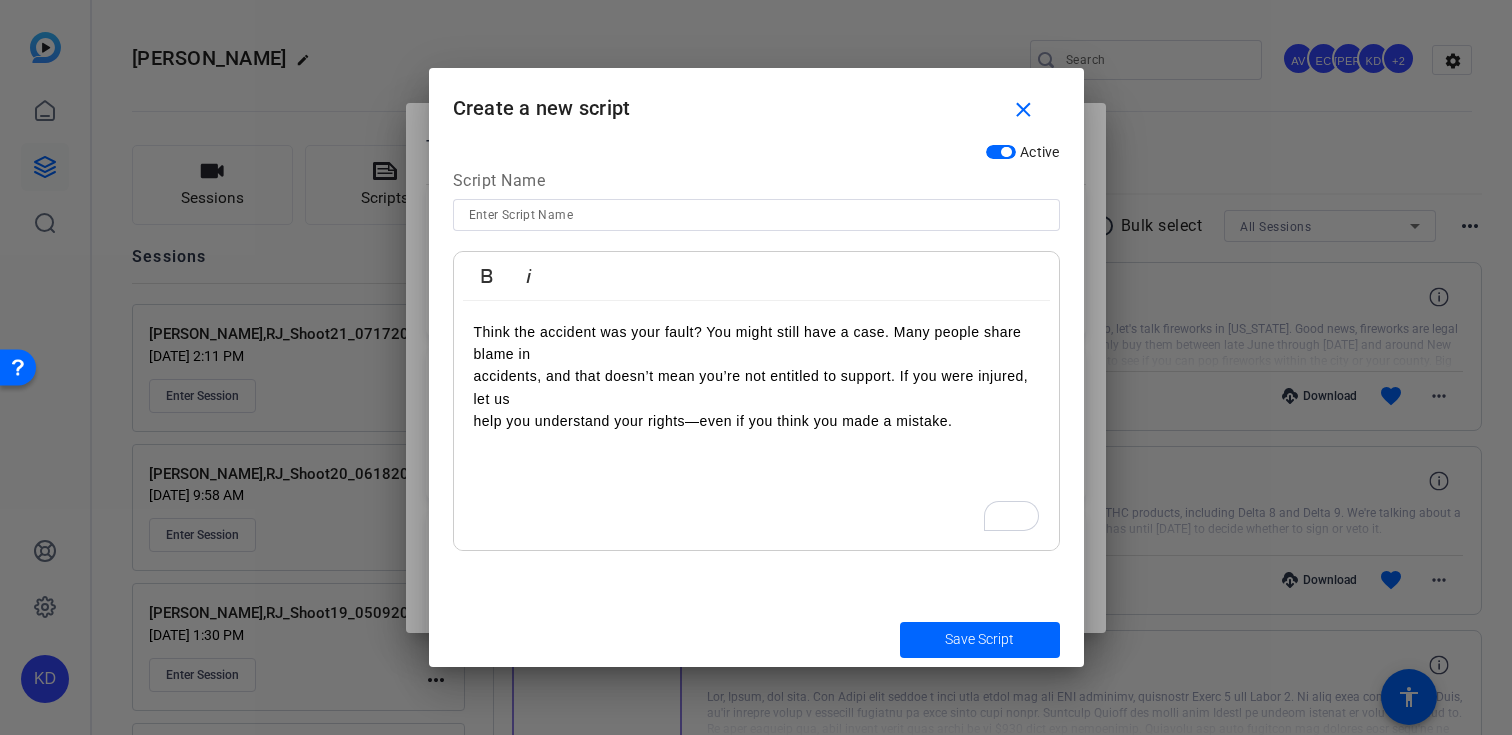 scroll, scrollTop: 3944, scrollLeft: 3, axis: both 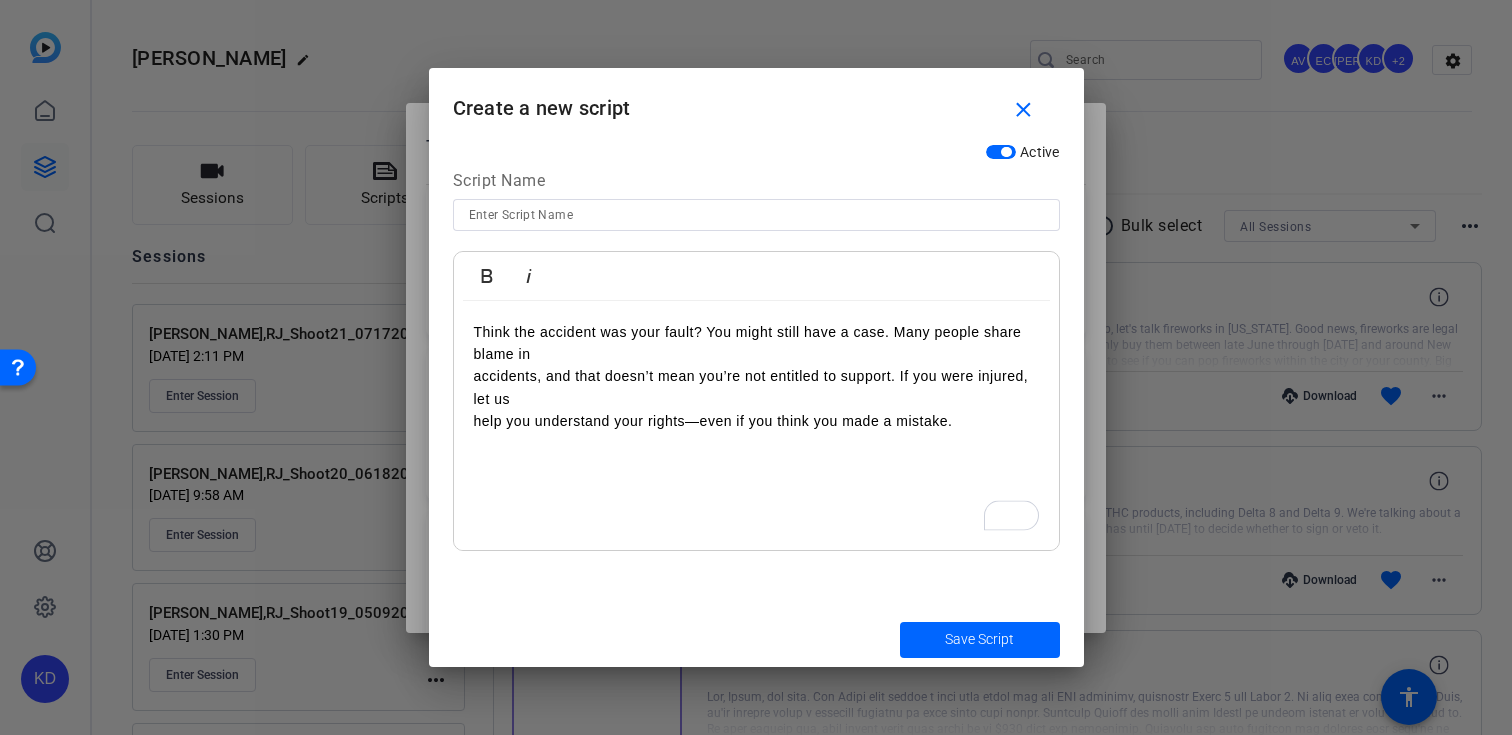 click on "Think the accident was your fault? You might still have a case. Many people share blame in accidents, and that doesn’t mean you’re not entitled to support. If you were injured, let us help you understand your rights—even if you think you made a mistake." at bounding box center [756, 426] 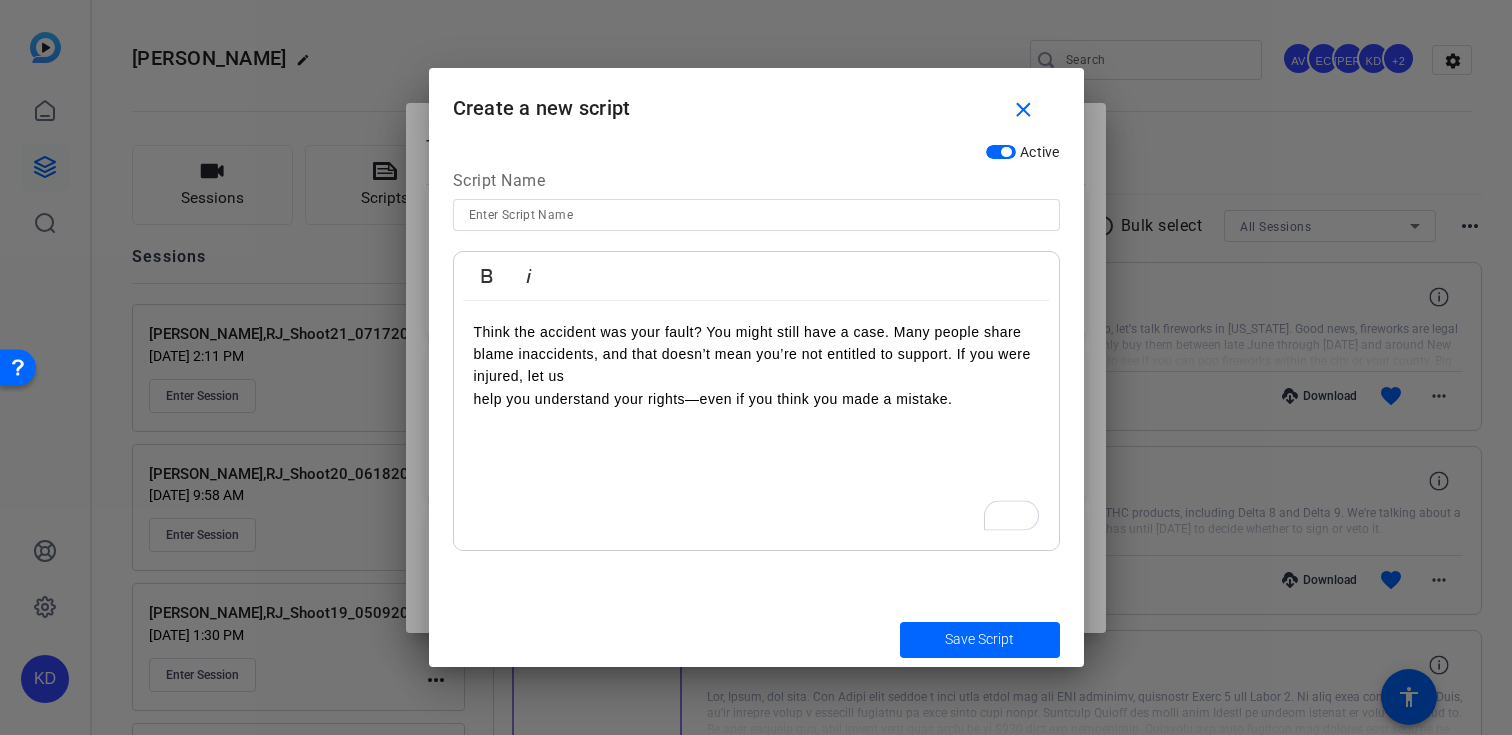 type 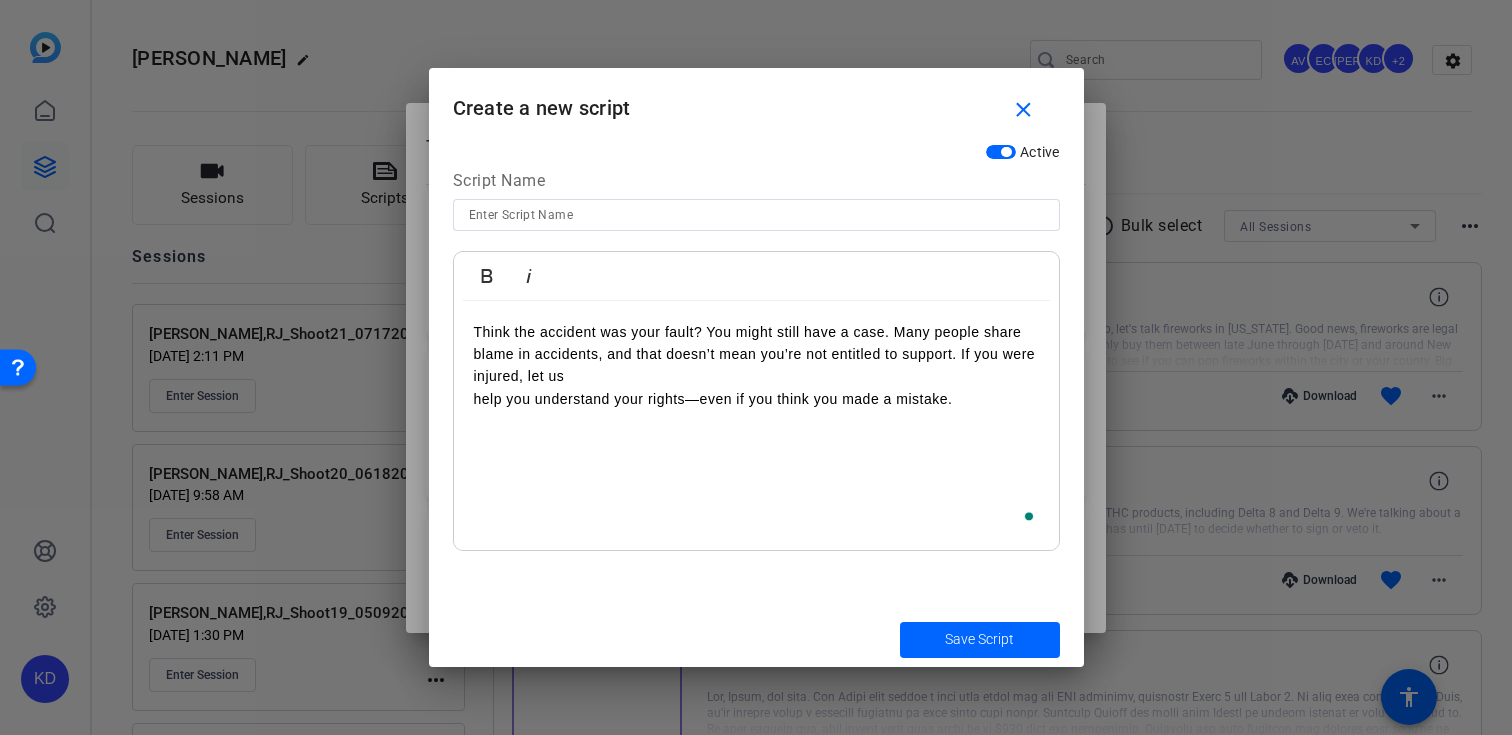 click on "Think the accident was your fault? You might still have a case. Many people share blame in accidents, and that doesn’t mean you’re not entitled to support. If you were injured, let us help you understand your rights—even if you think you made a mistake." at bounding box center (756, 426) 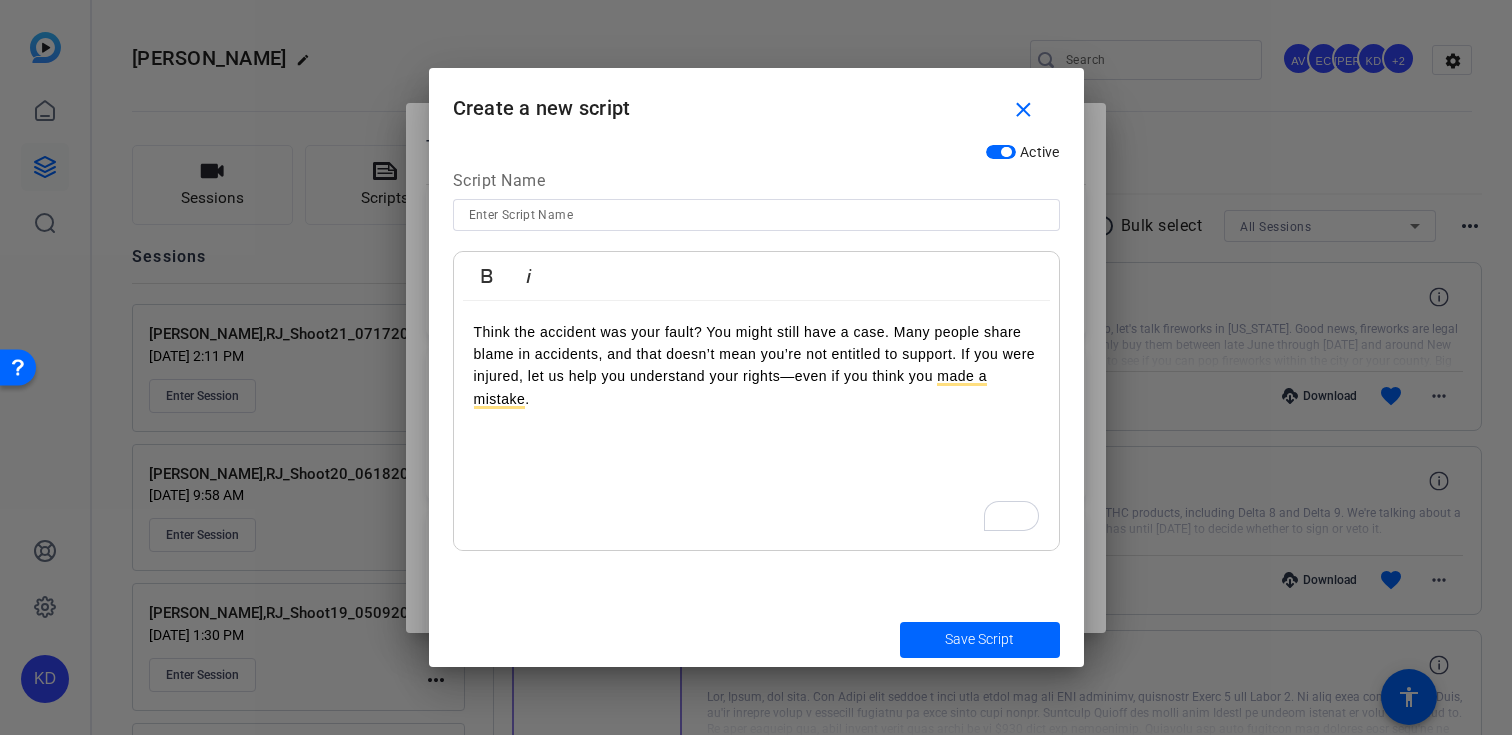 click at bounding box center [756, 242] 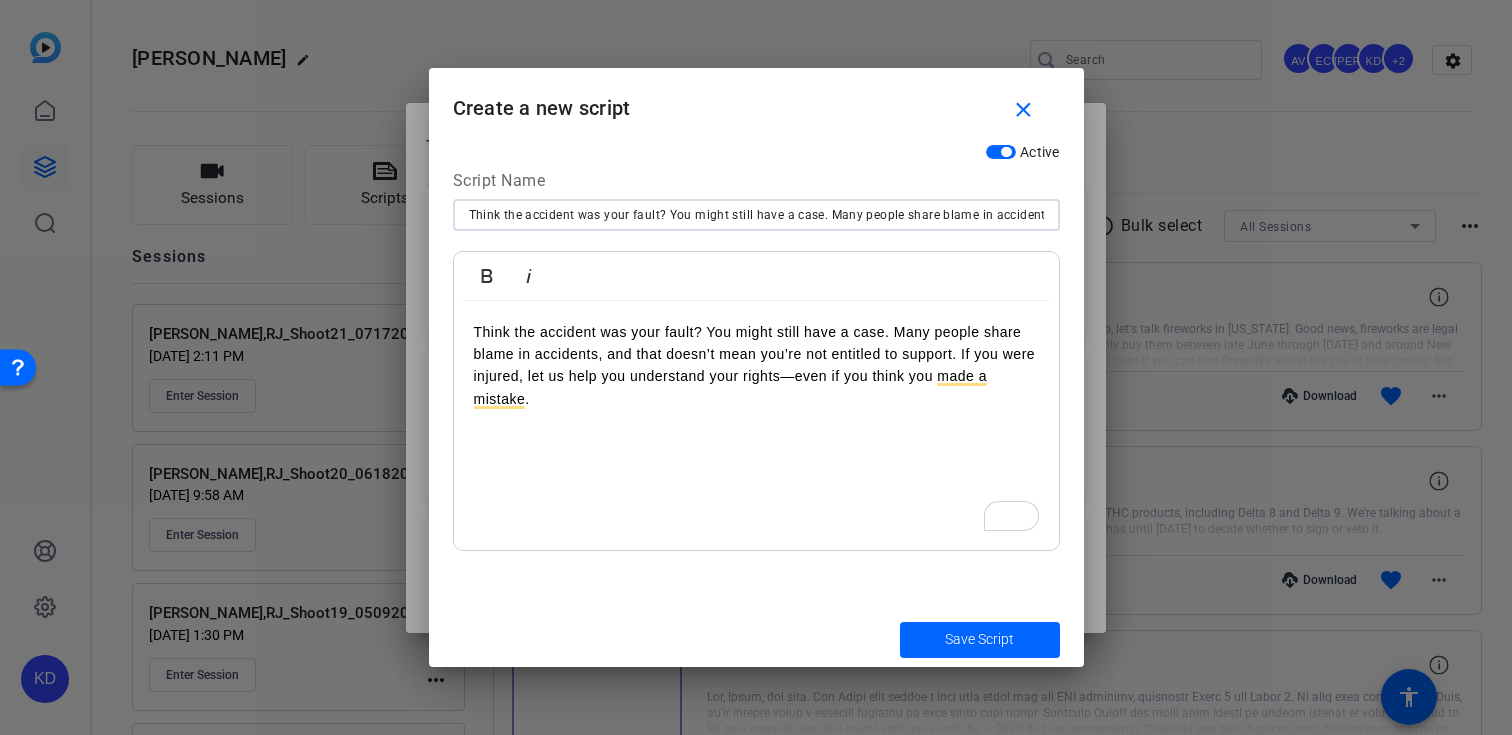 scroll, scrollTop: 0, scrollLeft: 853, axis: horizontal 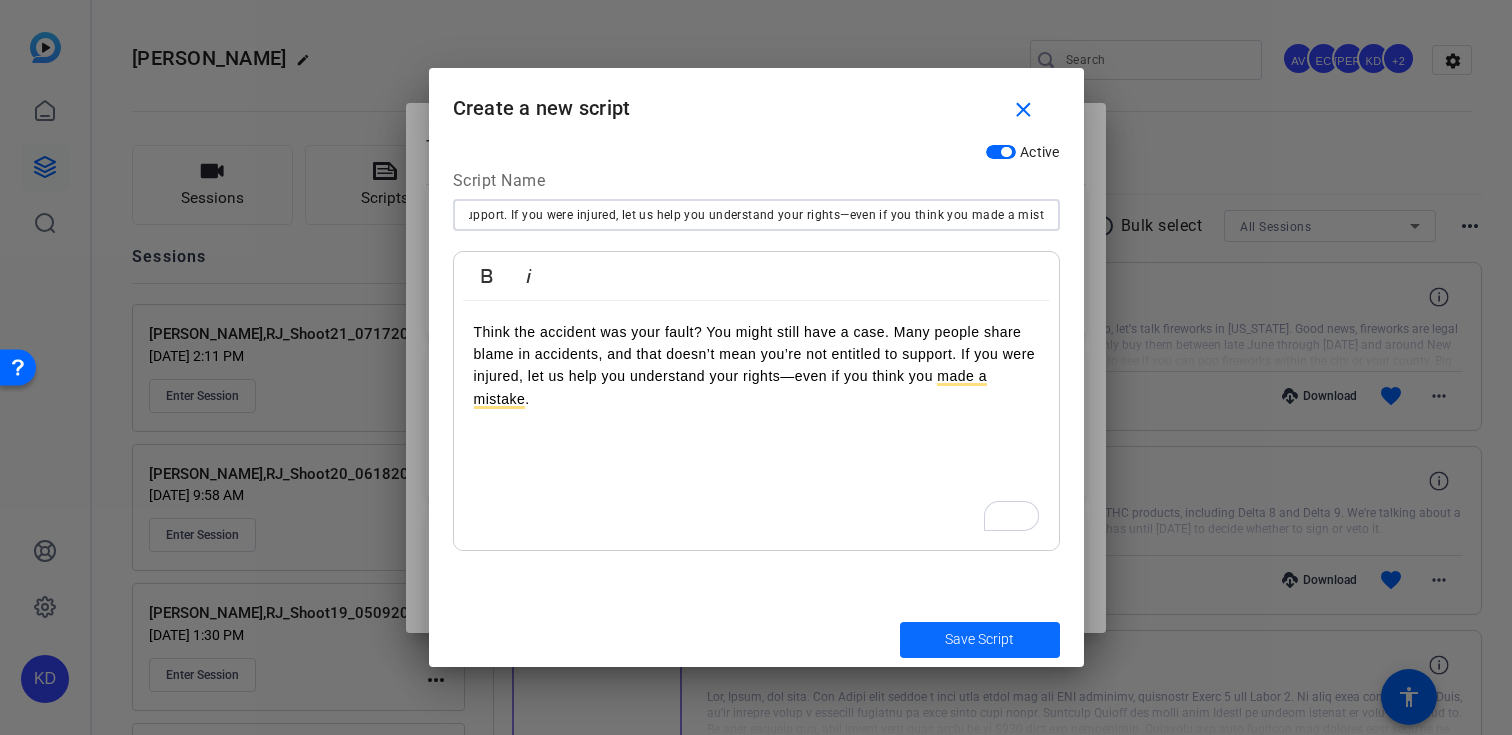 type on "Think the accident was your fault? You might still have a case. Many people share blame in accidents, and that doesn’t mean you’re not entitled to support. If you were injured, let us help you understand your rights—even if you think you made a mistake." 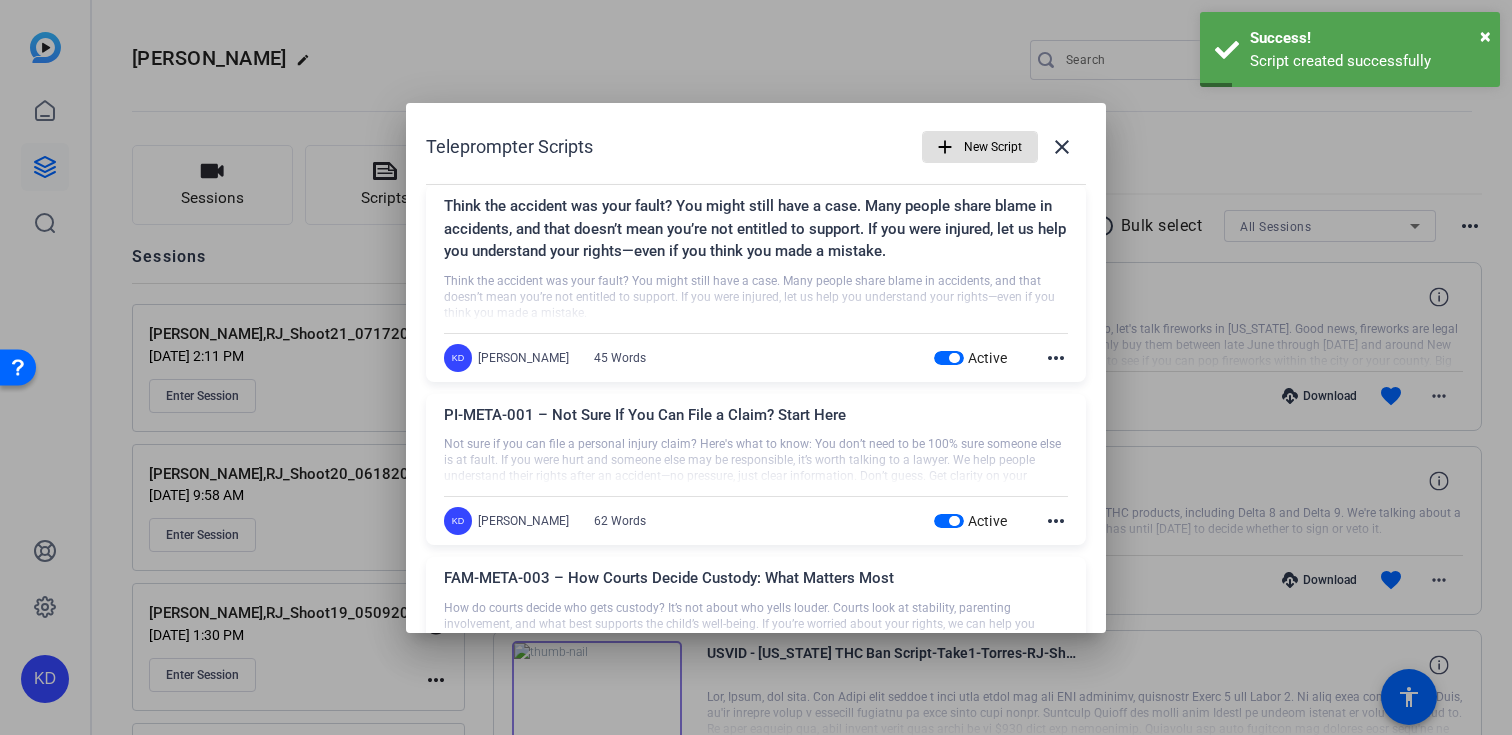click on "more_horiz" 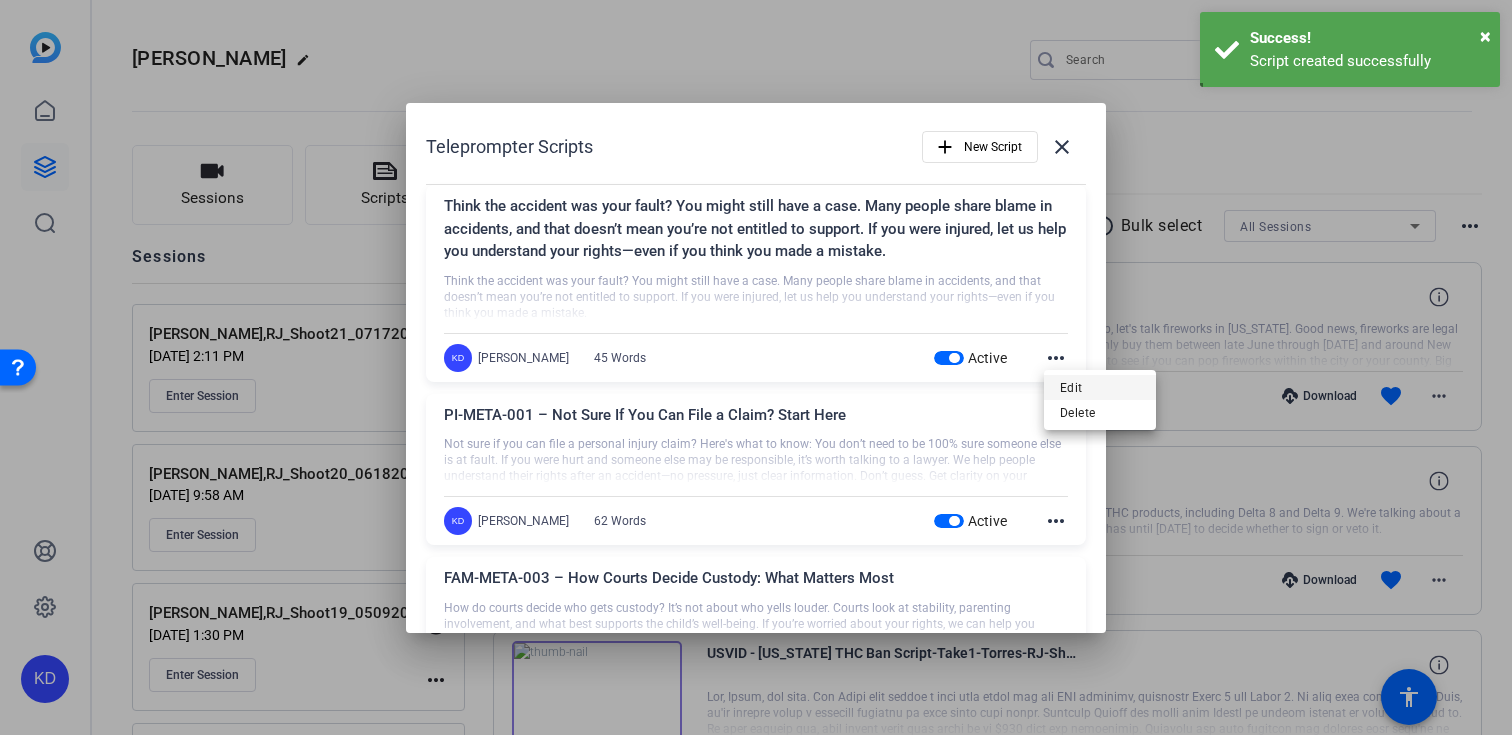 click on "Edit" at bounding box center [1100, 387] 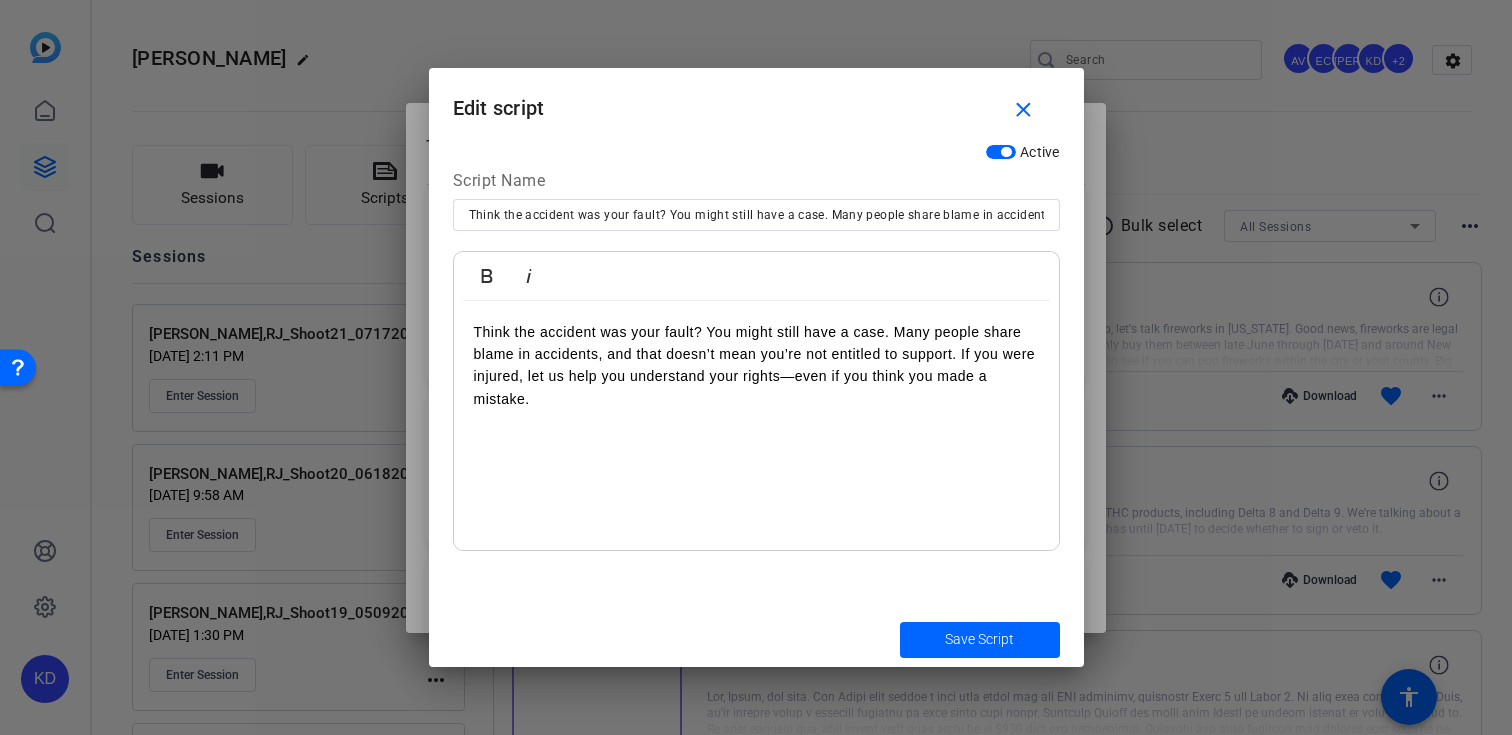 click on "Think the accident was your fault? You might still have a case. Many people share blame in accidents, and that doesn’t mean you’re not entitled to support. If you were injured, let us help you understand your rights—even if you think you made a mistake." at bounding box center (756, 215) 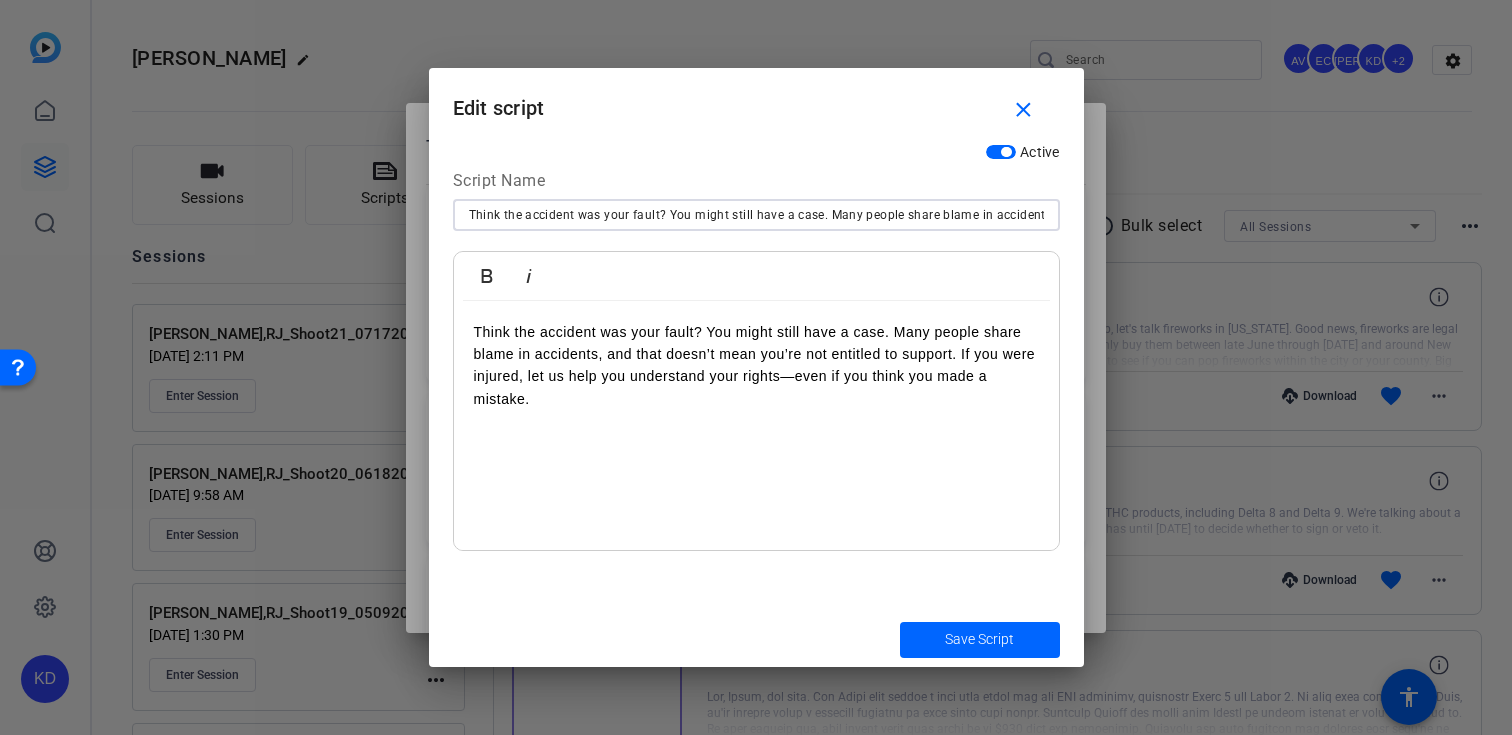 click on "Think the accident was your fault? You might still have a case. Many people share blame in accidents, and that doesn’t mean you’re not entitled to support. If you were injured, let us help you understand your rights—even if you think you made a mistake." at bounding box center (756, 215) 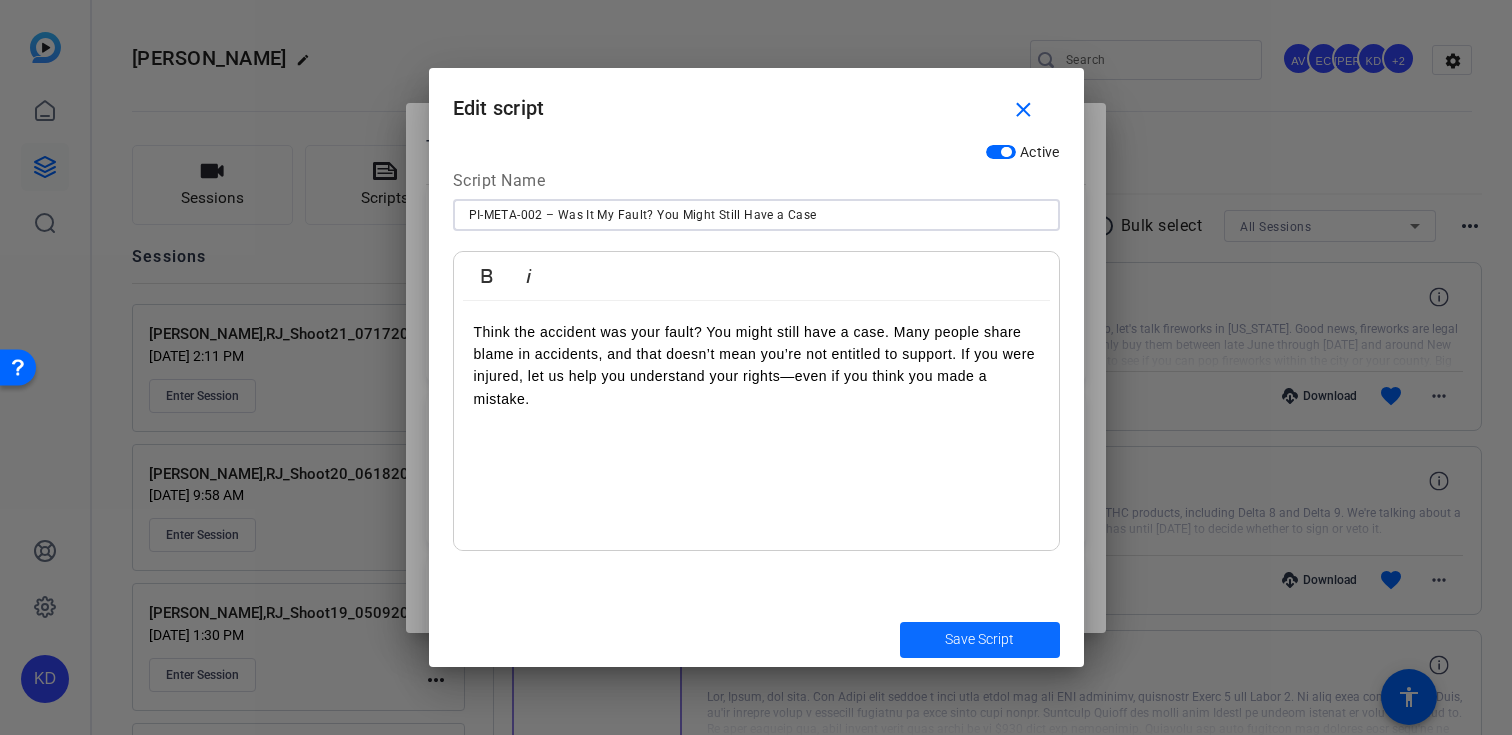 type on "PI-META-002 – Was It My Fault? You Might Still Have a Case" 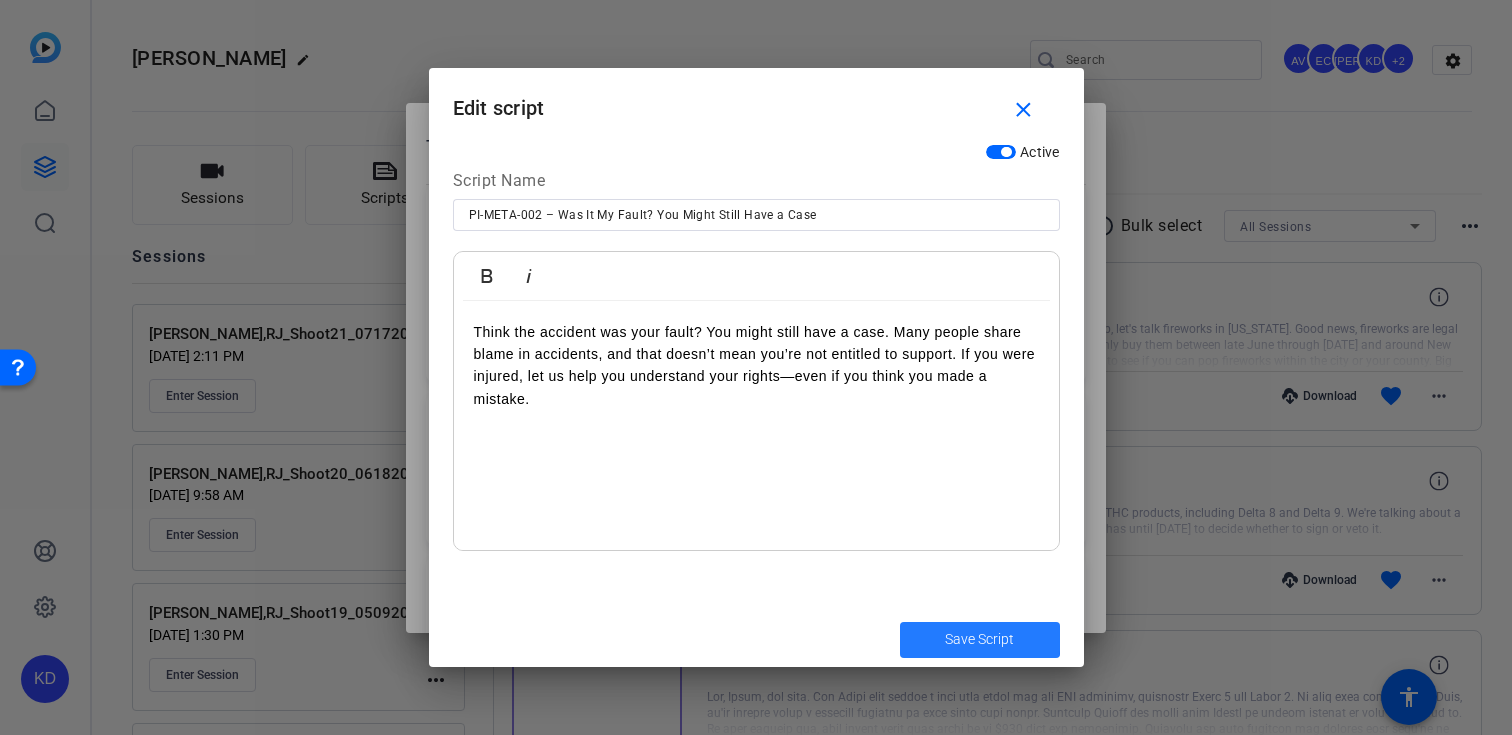 click at bounding box center [980, 640] 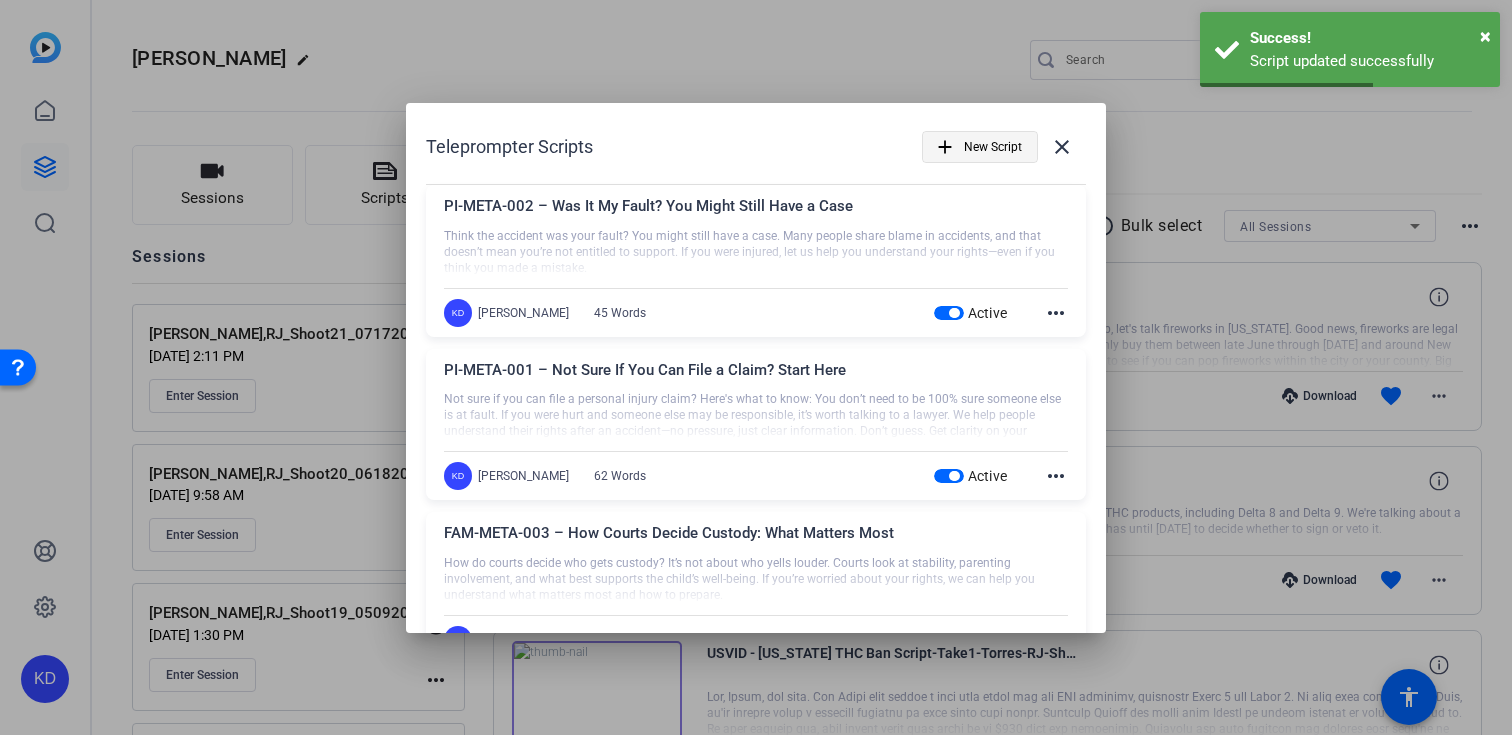 click on "New Script" at bounding box center (993, 147) 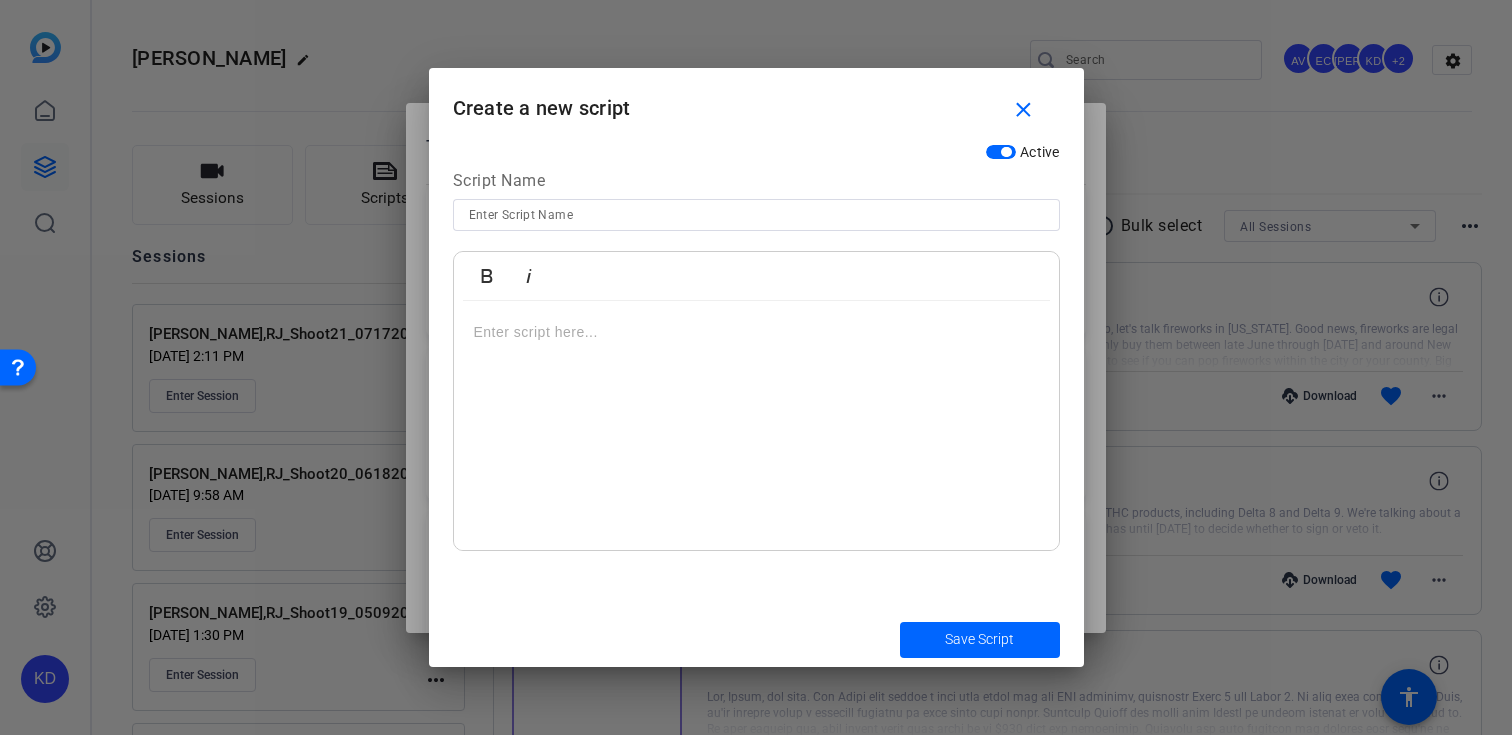 click at bounding box center (756, 332) 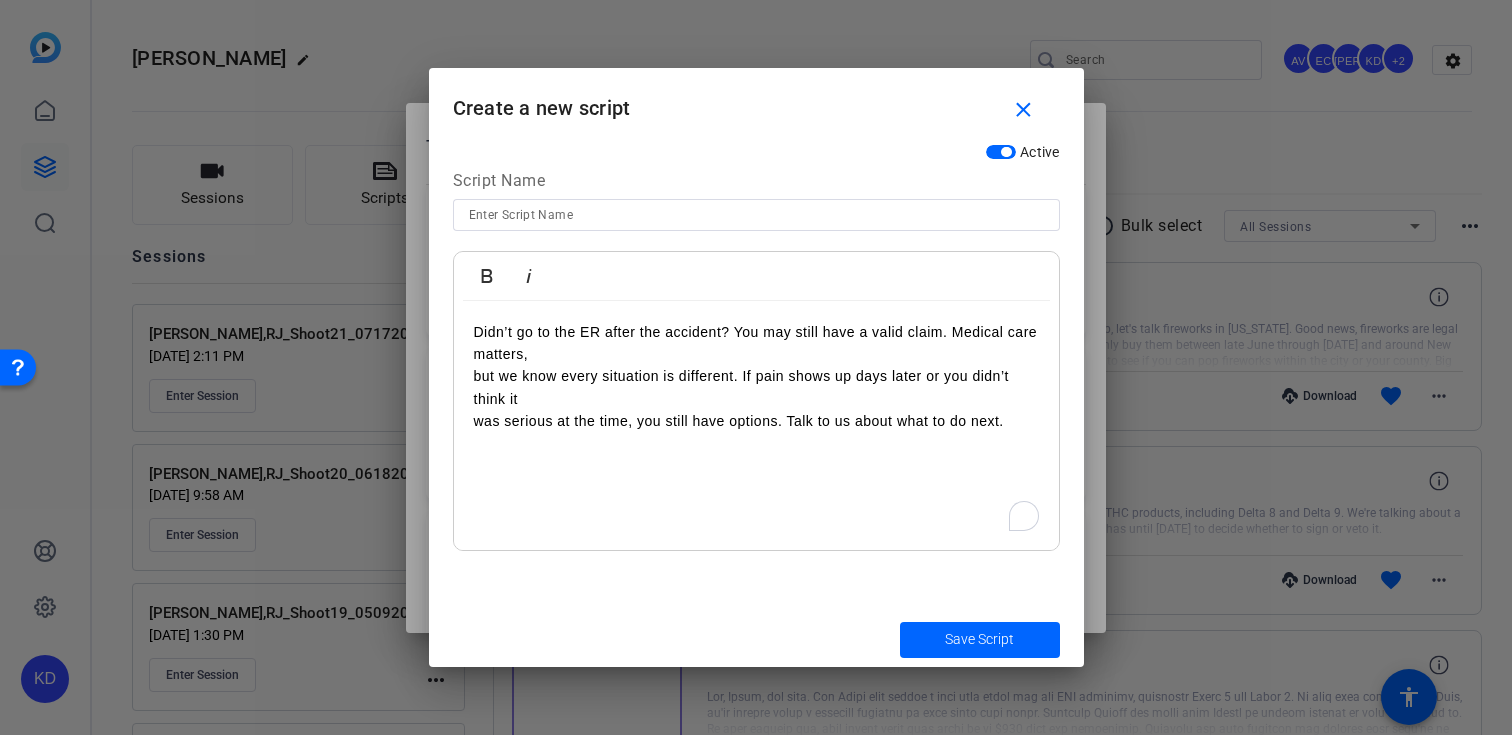 scroll, scrollTop: 4168, scrollLeft: 3, axis: both 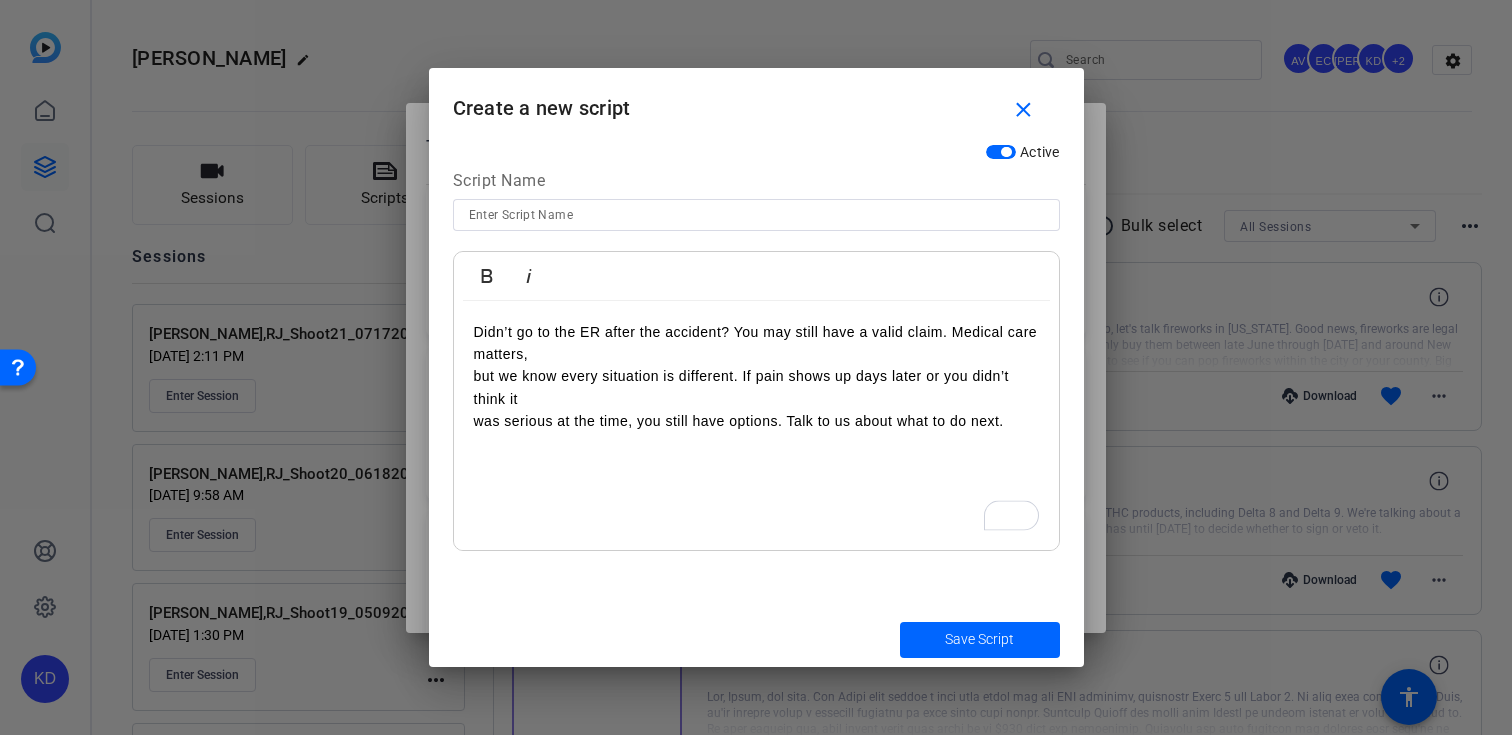 click on "but we know every situation is different. If pain shows up days later or you didn’t think it" at bounding box center [756, 387] 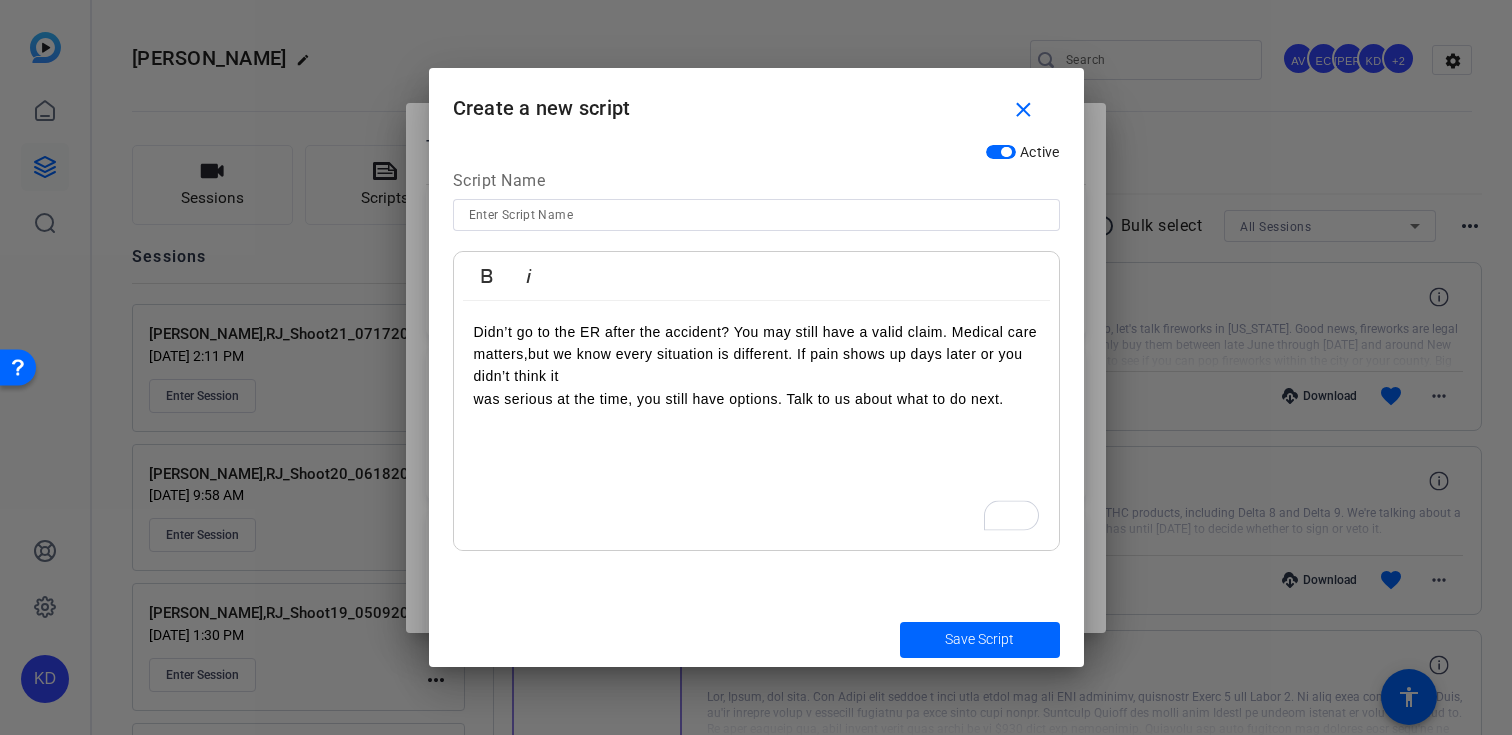 type 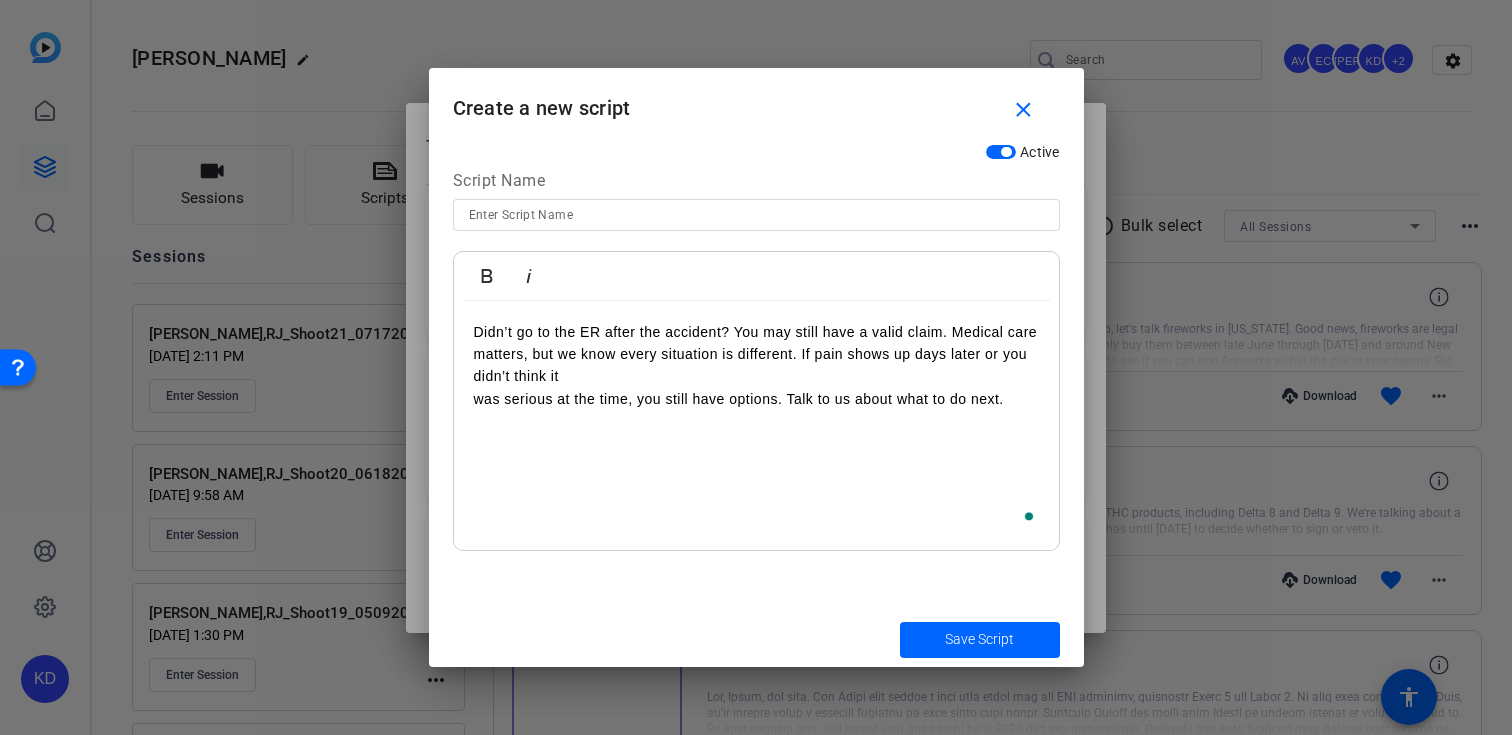 click on "Didn’t go to the ER after the accident? You may still have a valid claim. Medical care matters, but we know every situation is different. If pain shows up days later or you didn’t think it was serious at the time, you still have options. Talk to us about what to do next." at bounding box center (756, 426) 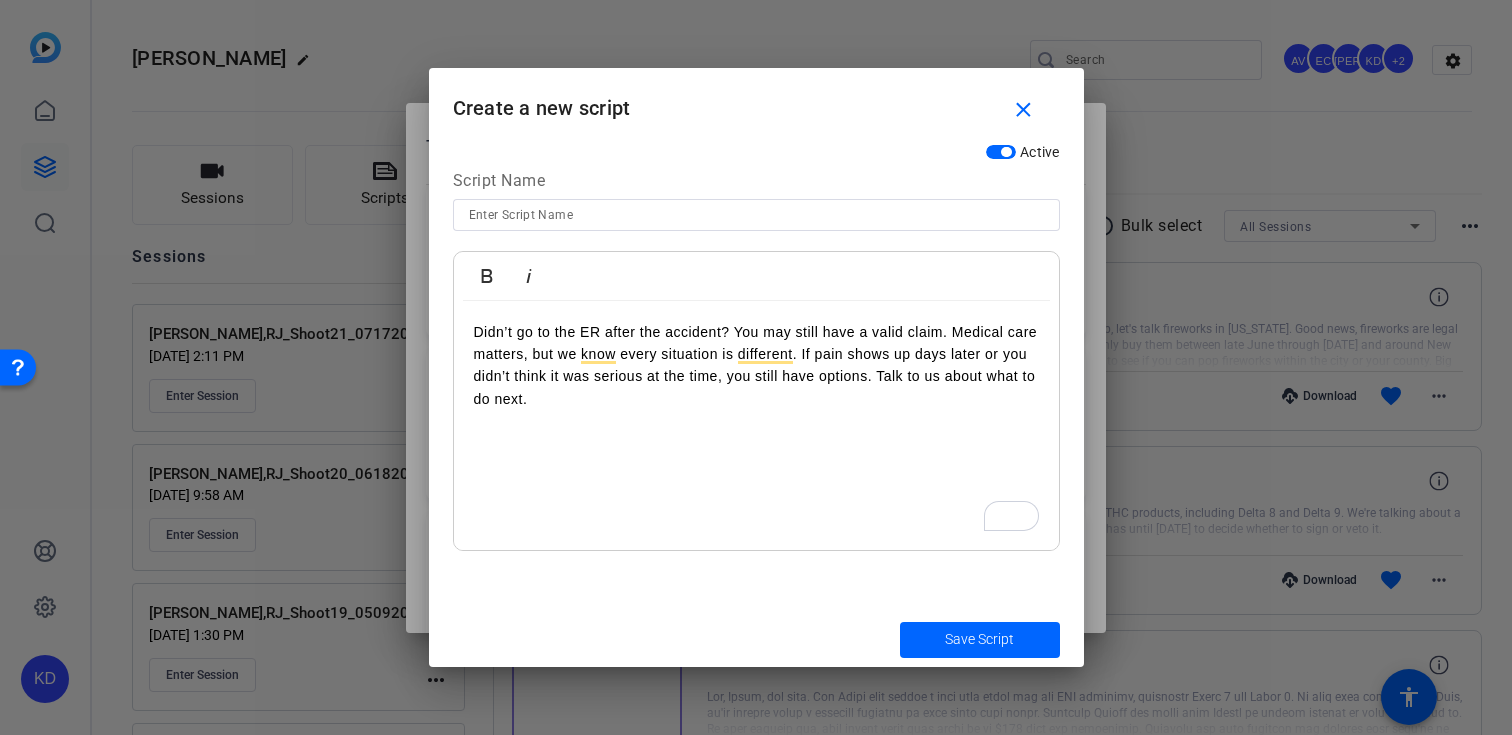 scroll, scrollTop: 0, scrollLeft: 0, axis: both 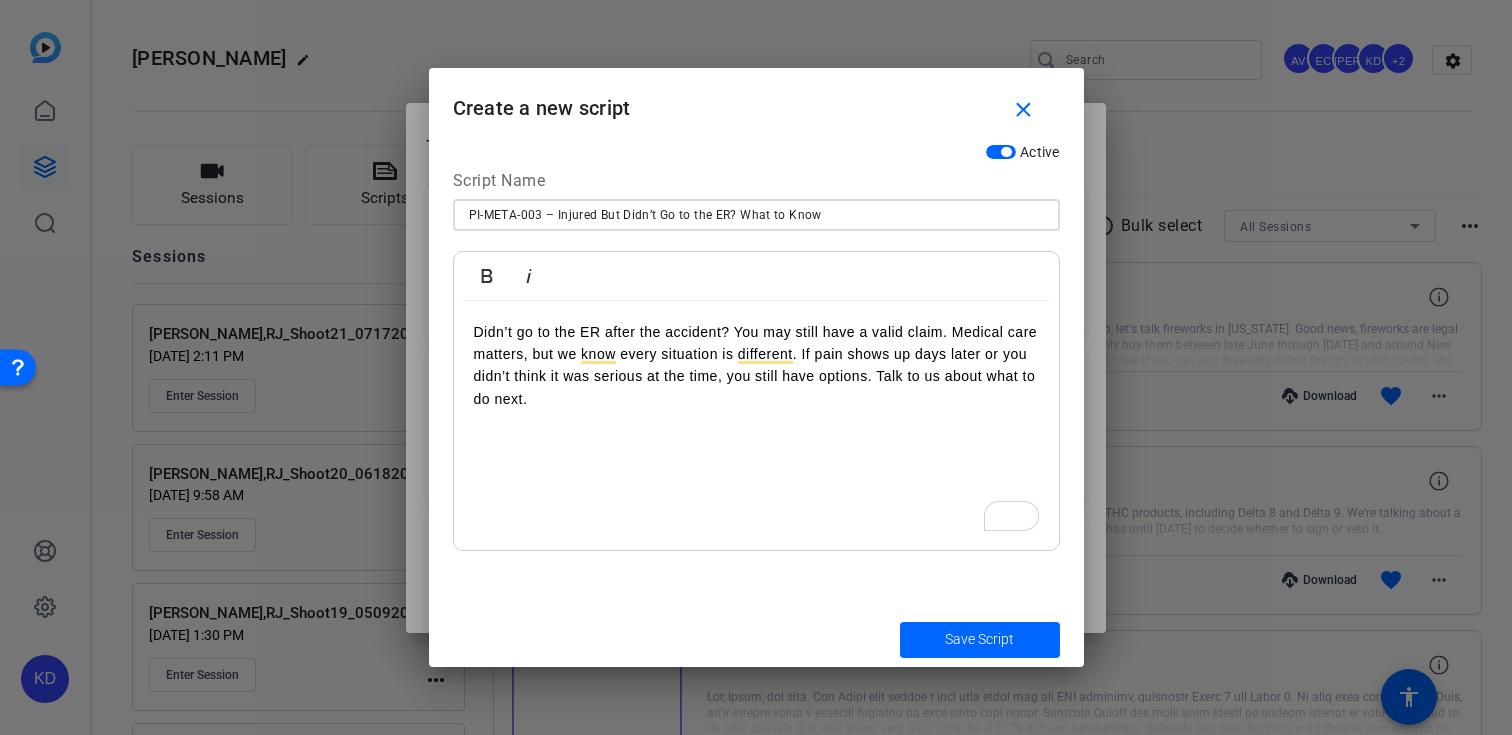 click on "PI-META-003 – Injured But Didn’t Go to the ER? What to Know" at bounding box center (756, 215) 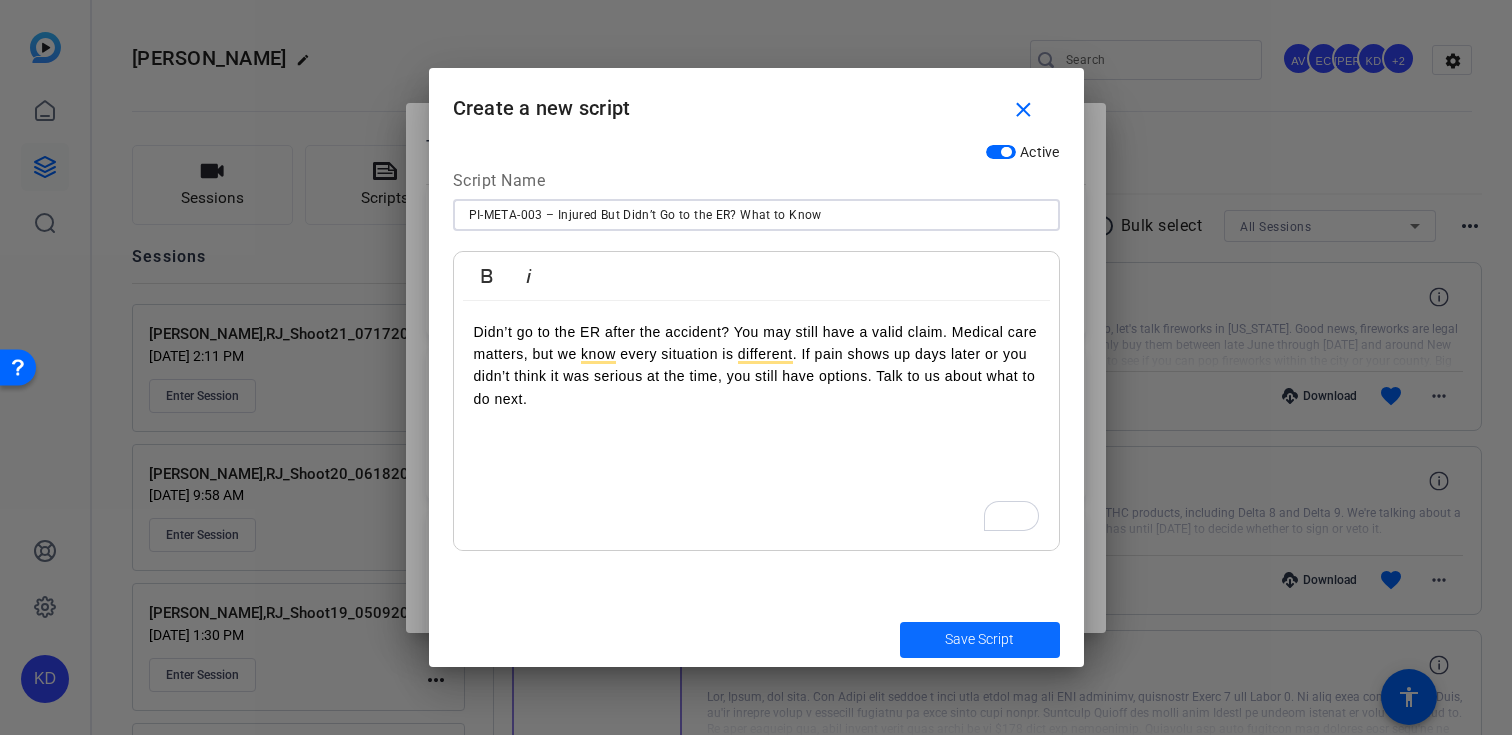 type on "PI-META-003 – Injured But Didn’t Go to the ER? What to Know" 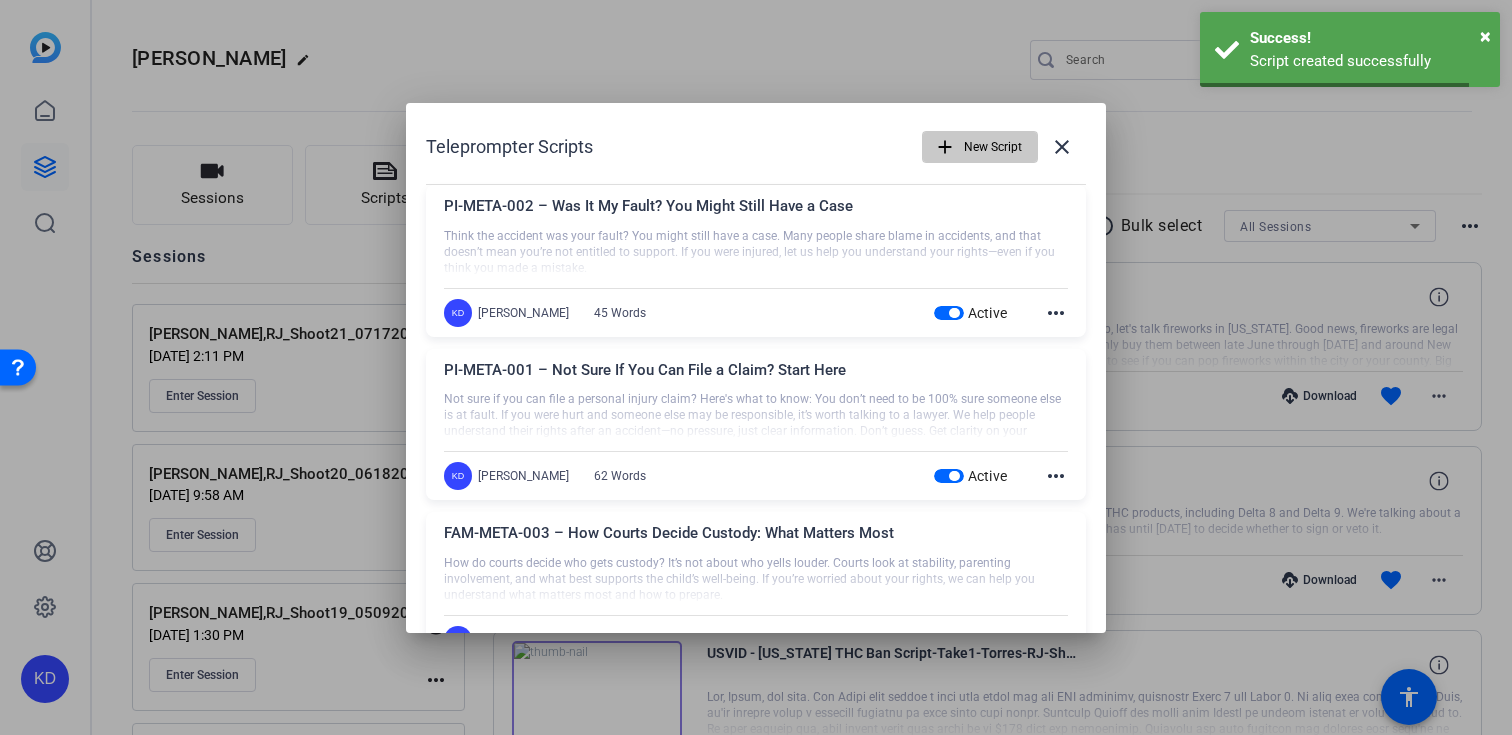 click on "New Script" at bounding box center [993, 147] 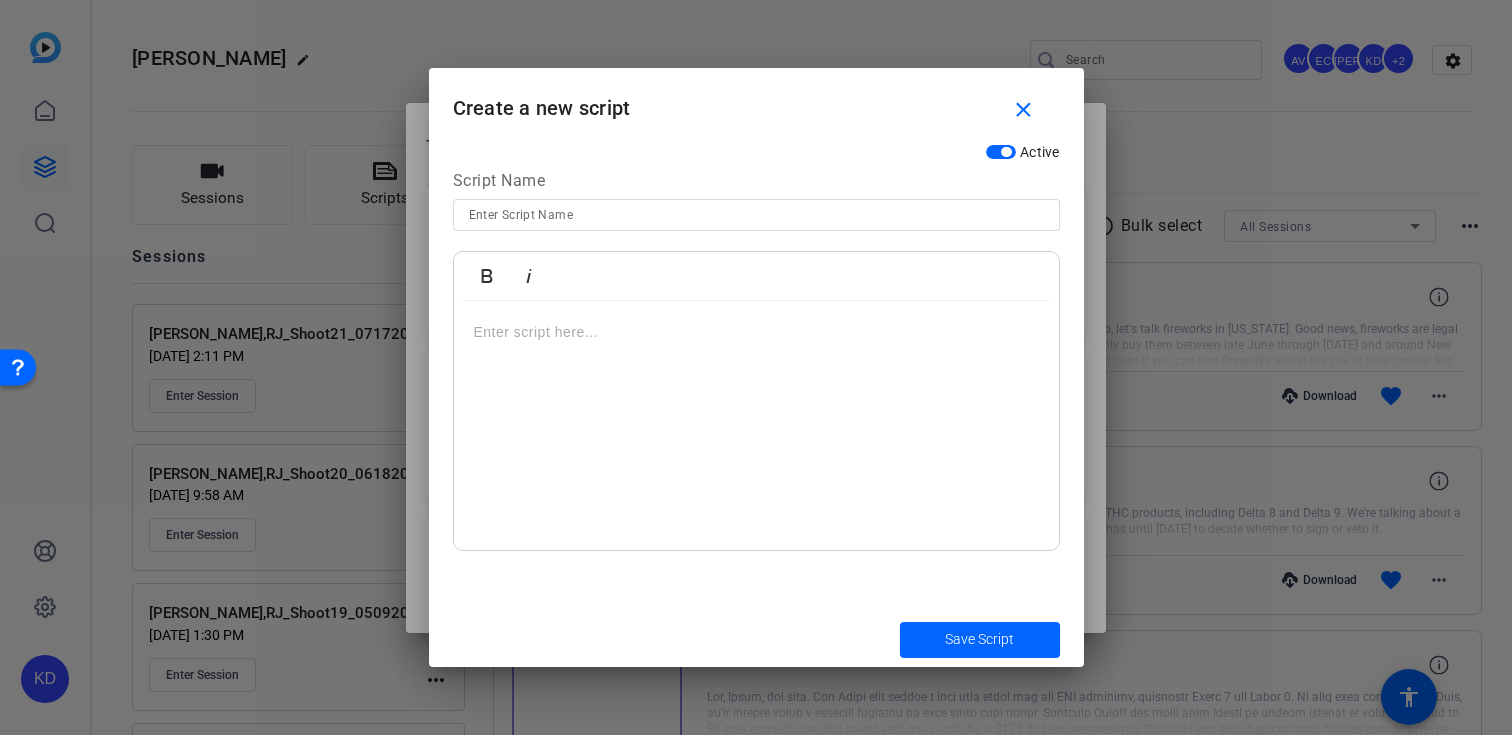 click at bounding box center [756, 215] 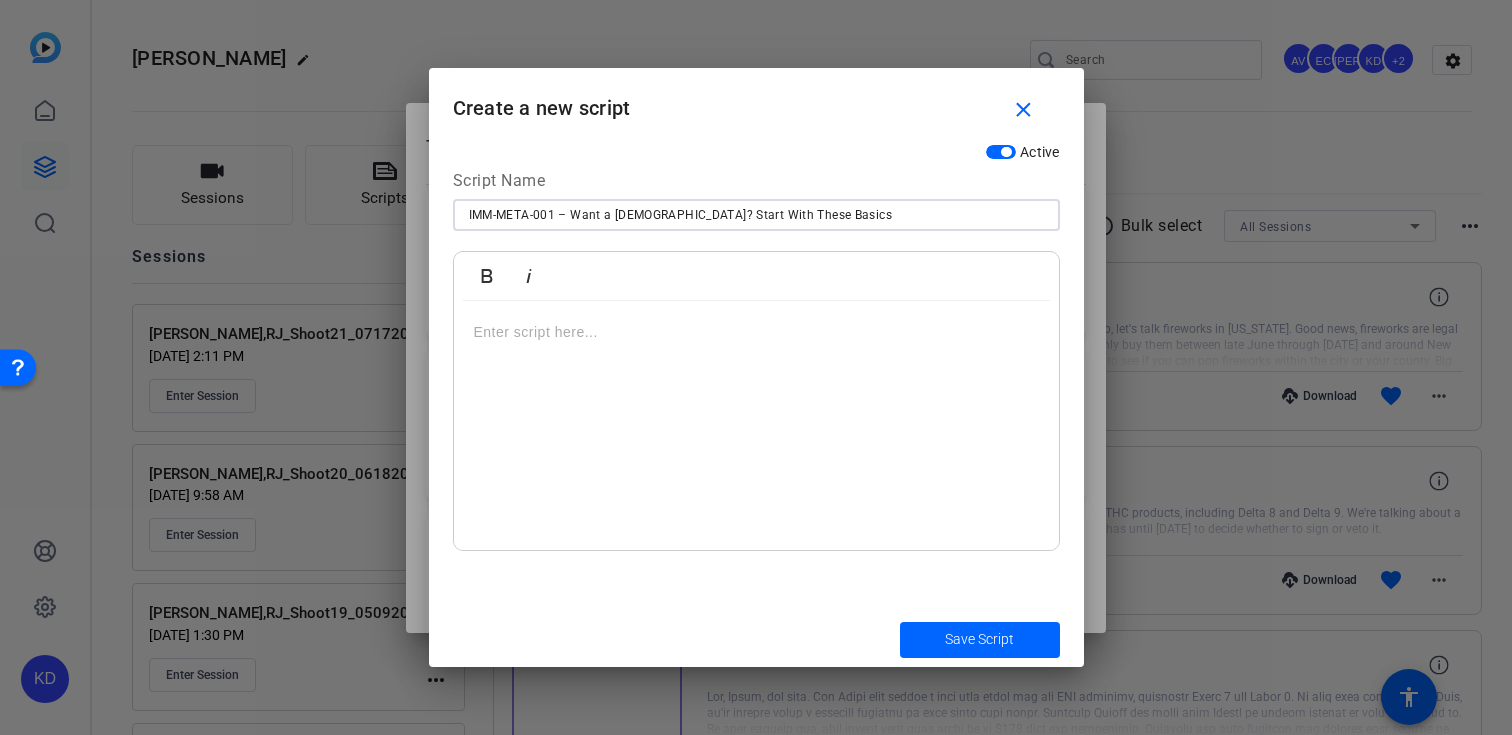type on "IMM-META-001 – Want a [DEMOGRAPHIC_DATA]? Start With These Basics" 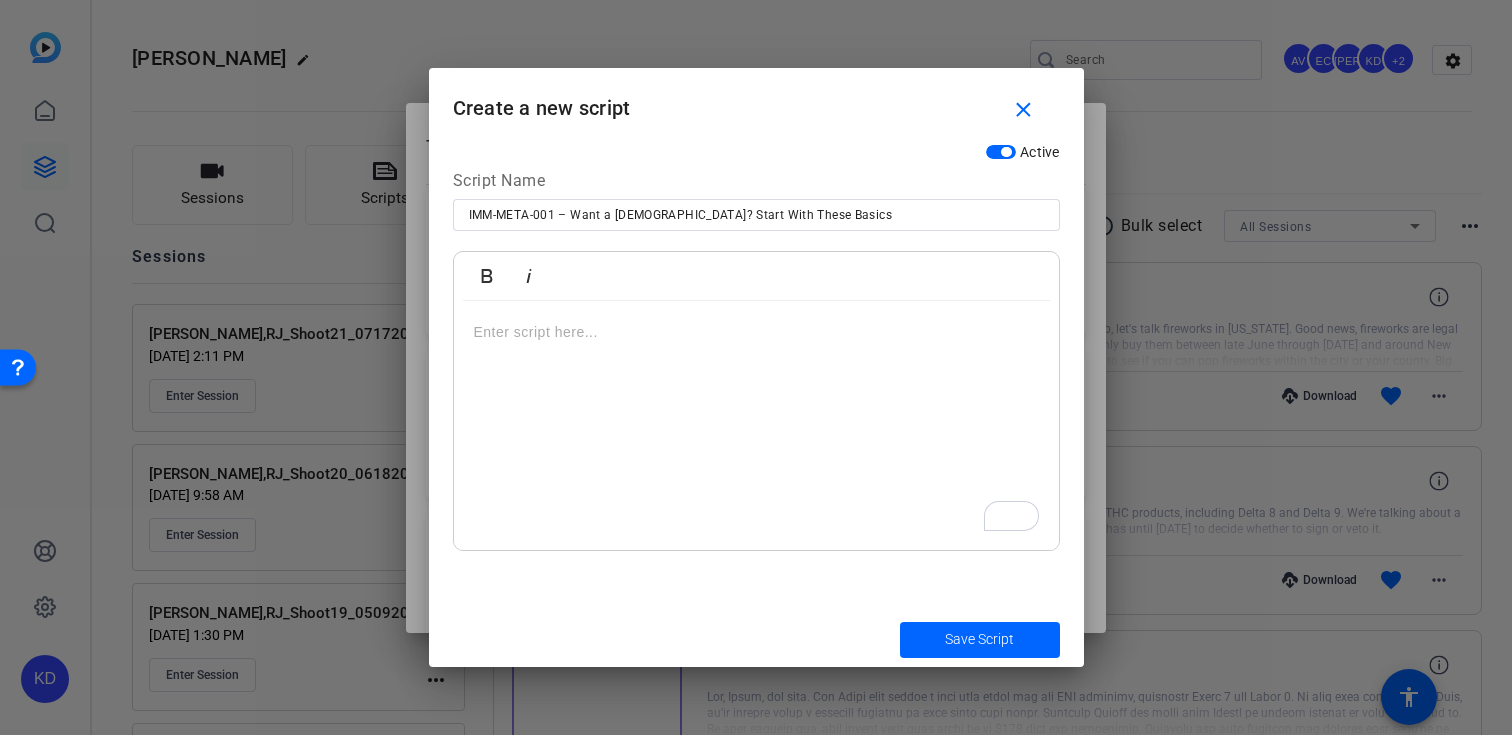 click at bounding box center [756, 426] 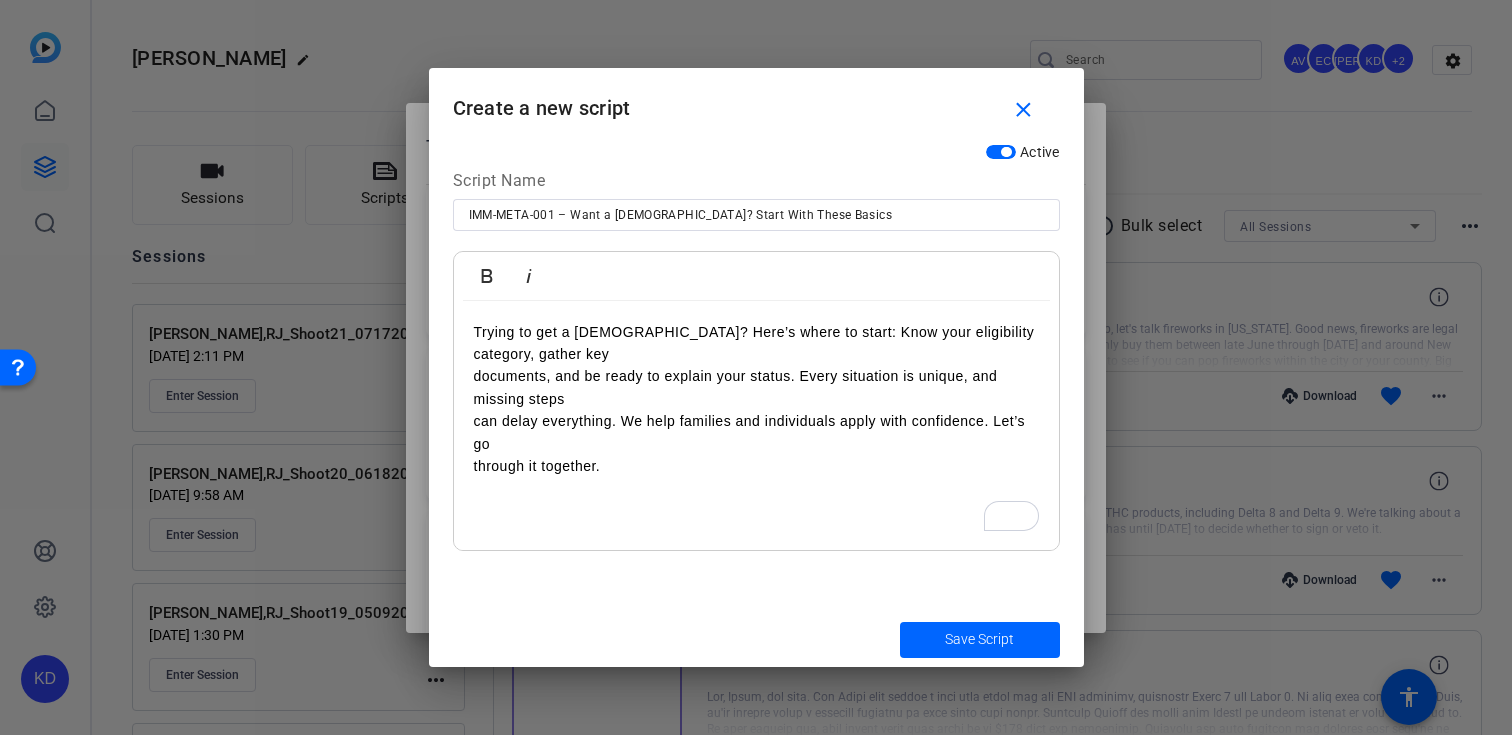 scroll, scrollTop: 4818, scrollLeft: 3, axis: both 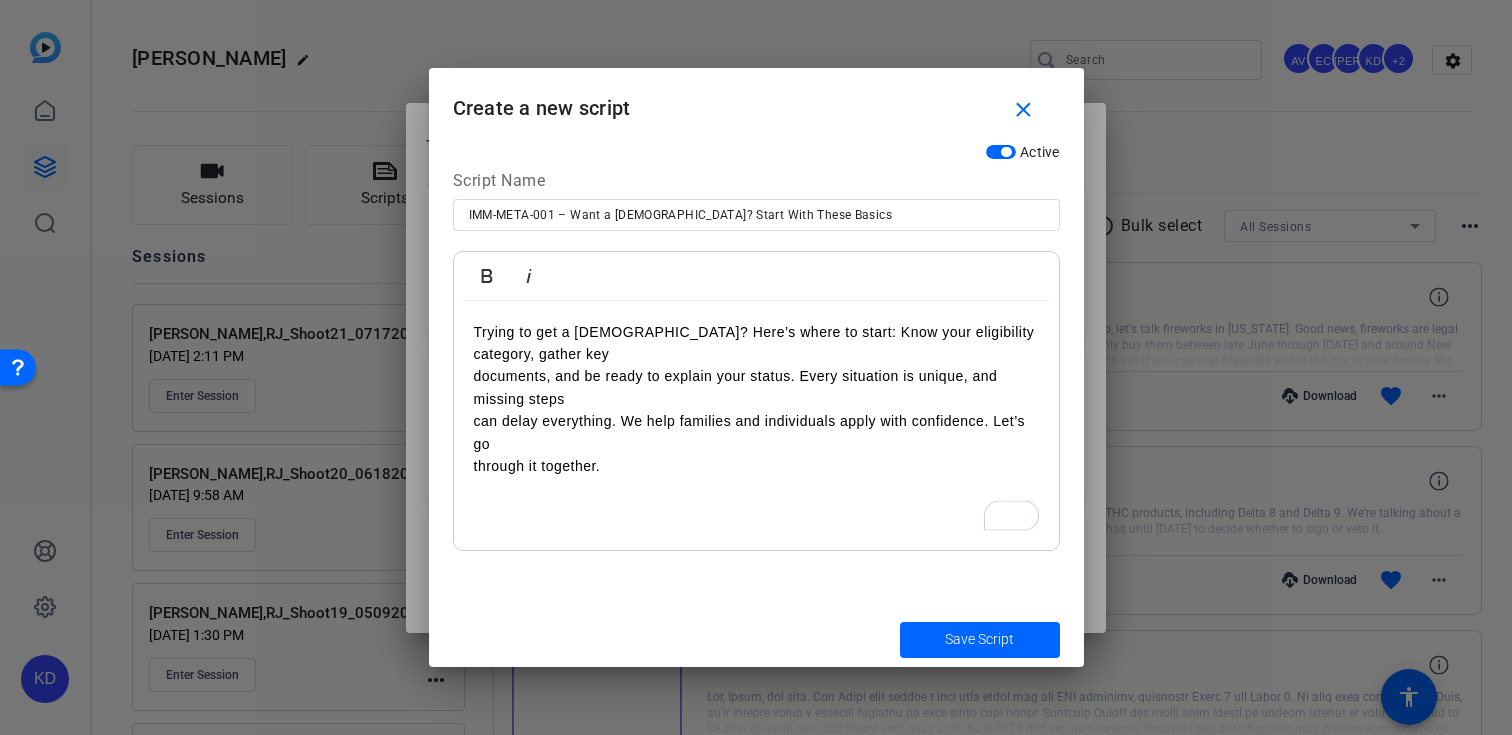 click on "Trying to get a [DEMOGRAPHIC_DATA]? Here’s where to start: Know your eligibility category, gather key documents, and be ready to explain your status. Every situation is unique, and missing steps can delay everything. We help families and individuals apply with confidence. Let’s go through it together." at bounding box center (756, 426) 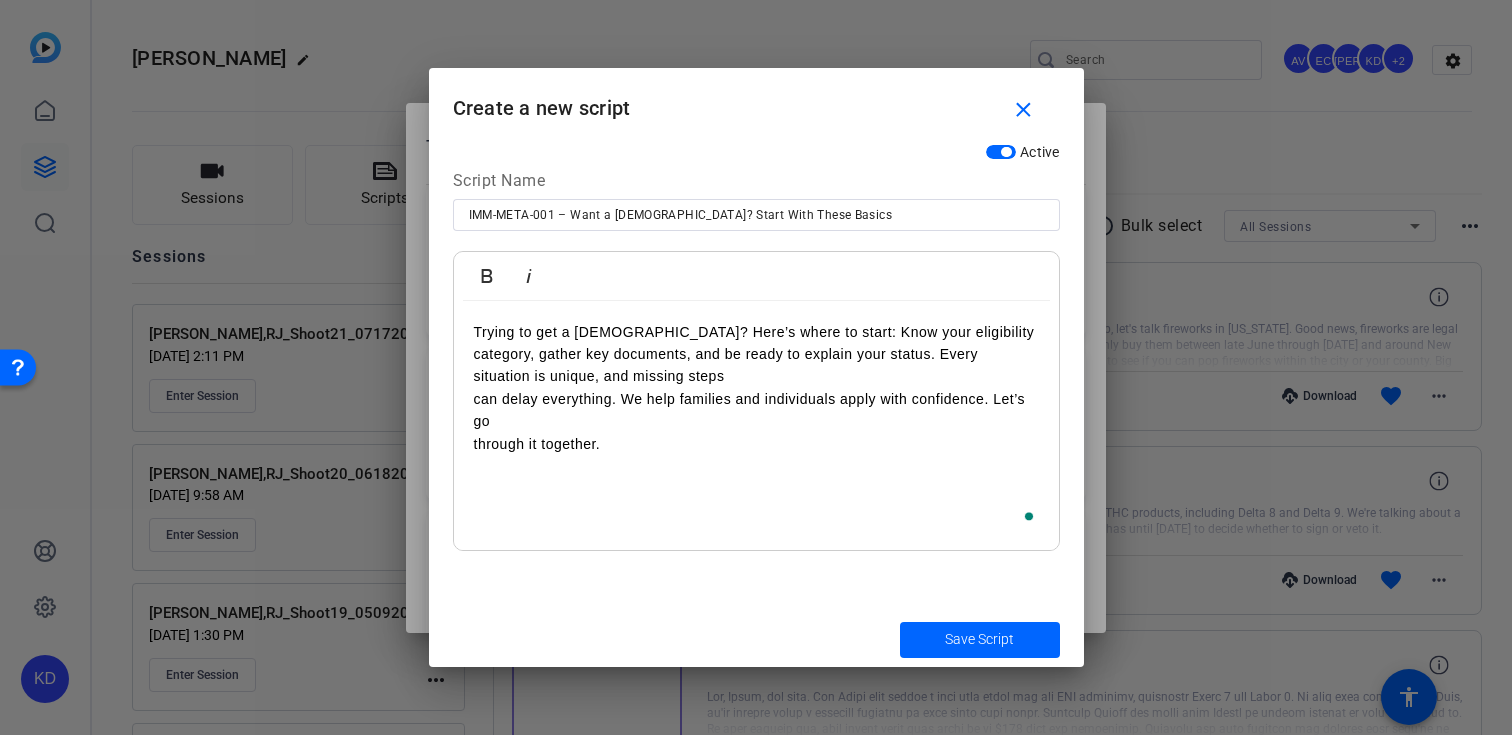 click on "Trying to get a [DEMOGRAPHIC_DATA]? Here’s where to start: Know your eligibility category, gather key documents, and be ready to explain your status. Every situation is unique, and missing steps can delay everything. We help families and individuals apply with confidence. Let’s go through it together." at bounding box center (756, 426) 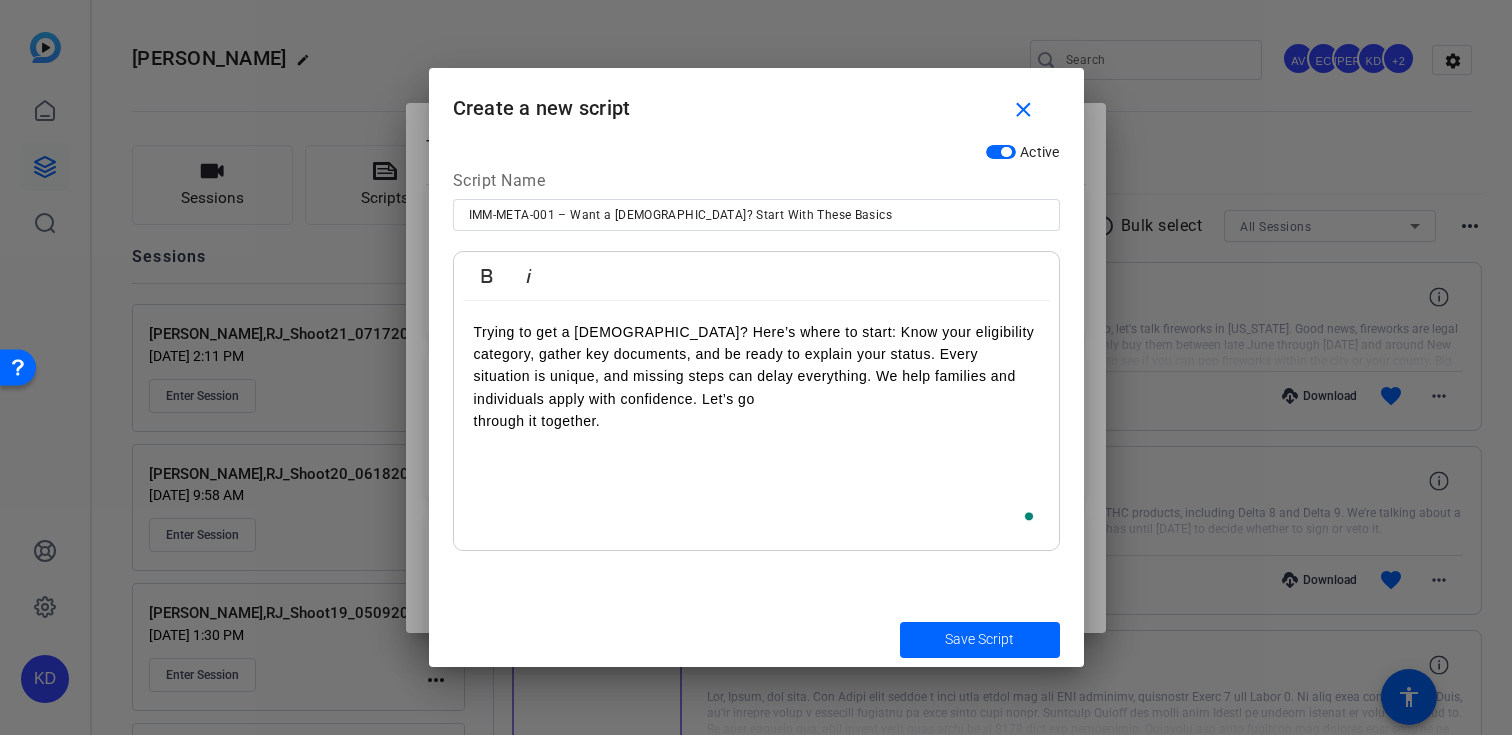 click on "Trying to get a [DEMOGRAPHIC_DATA]? Here’s where to start: Know your eligibility category, gather key documents, and be ready to explain your status. Every situation is unique, and missing steps can delay everything. We help families and individuals apply with confidence. Let’s go through it together." at bounding box center (756, 426) 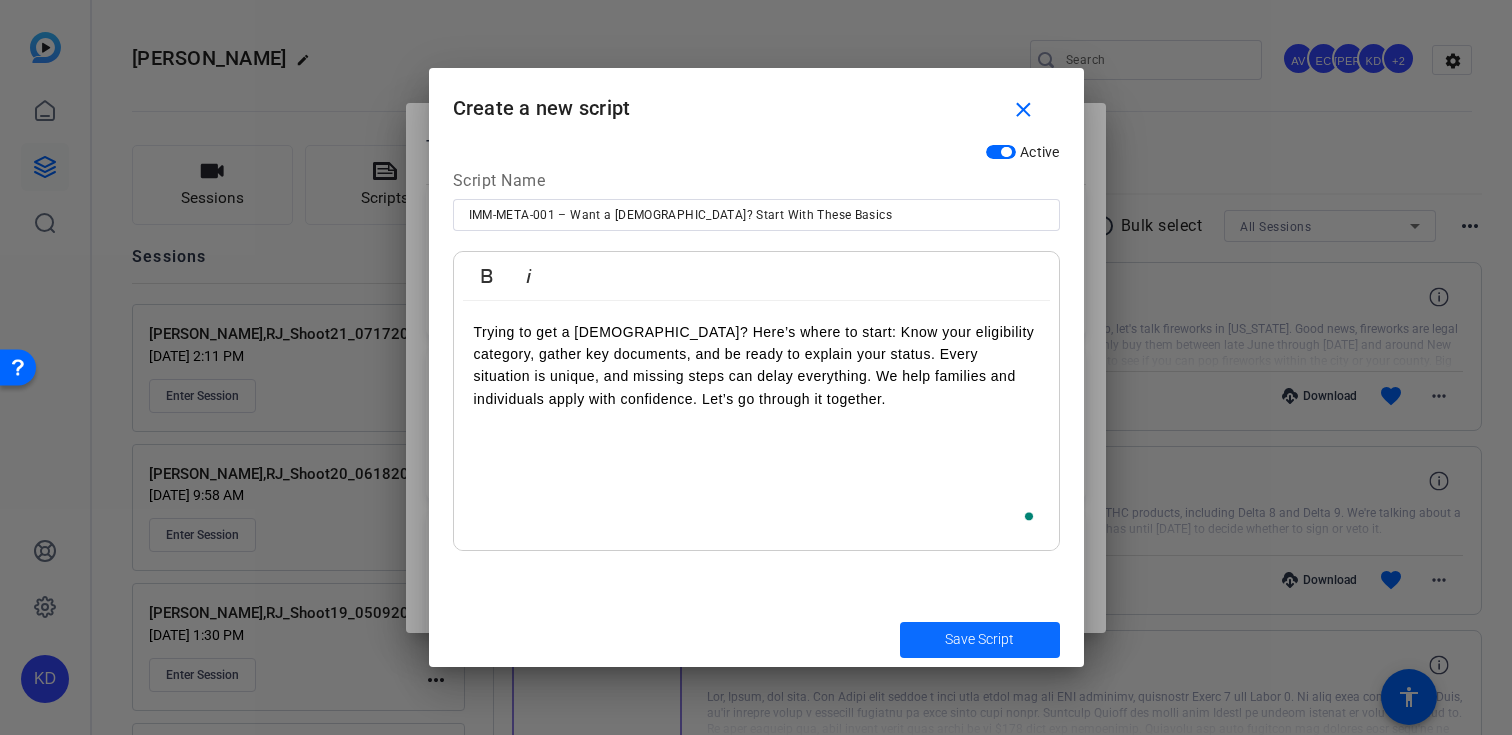 click at bounding box center [980, 640] 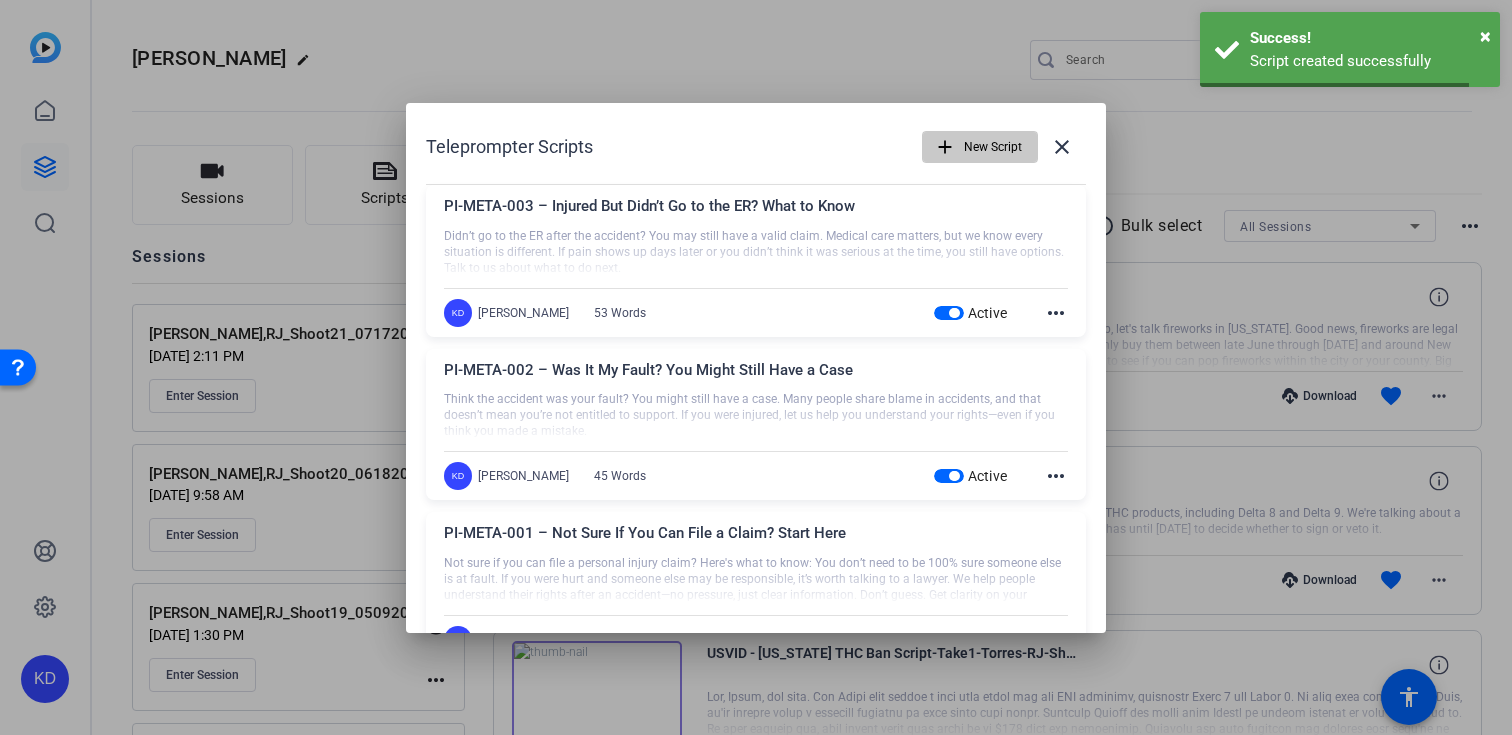 click on "New Script" at bounding box center [993, 147] 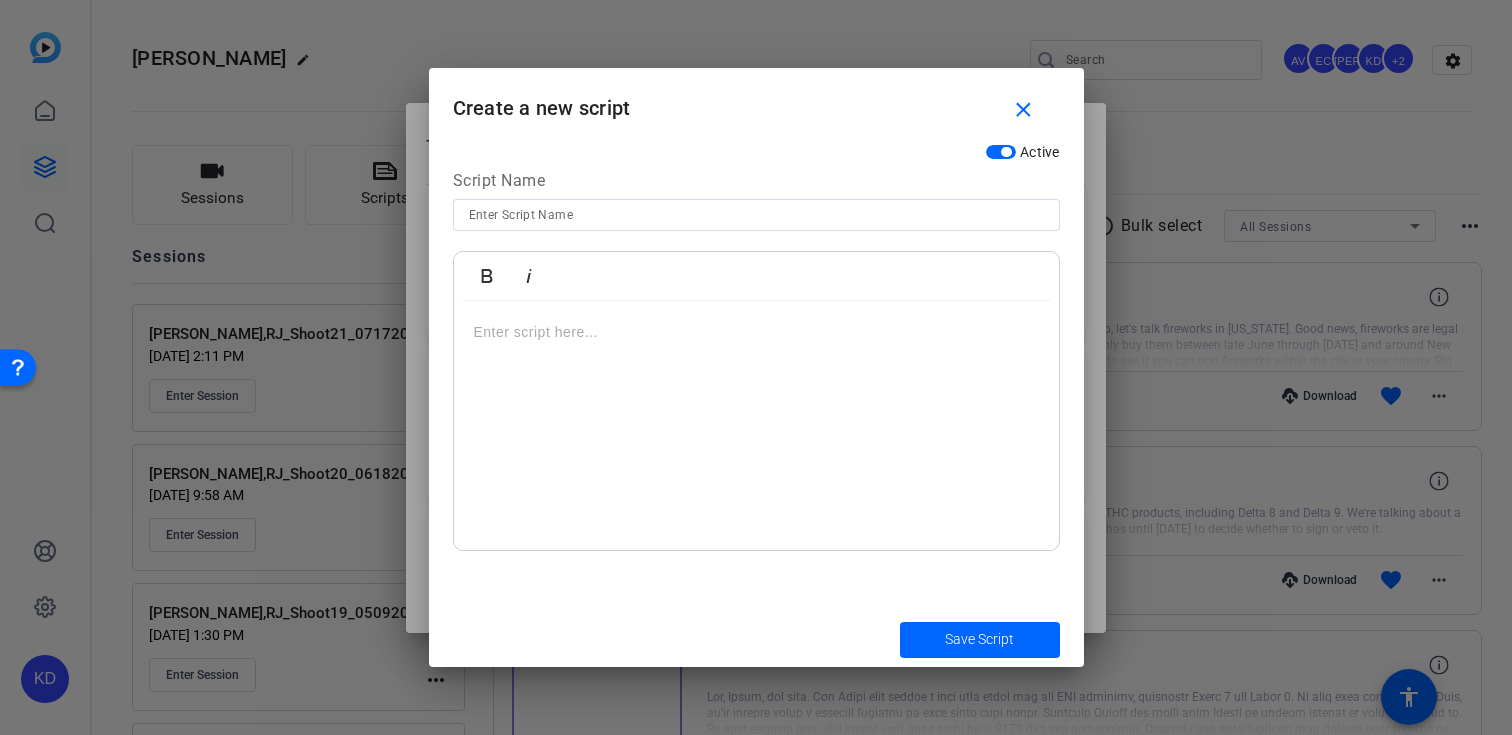 click at bounding box center (756, 426) 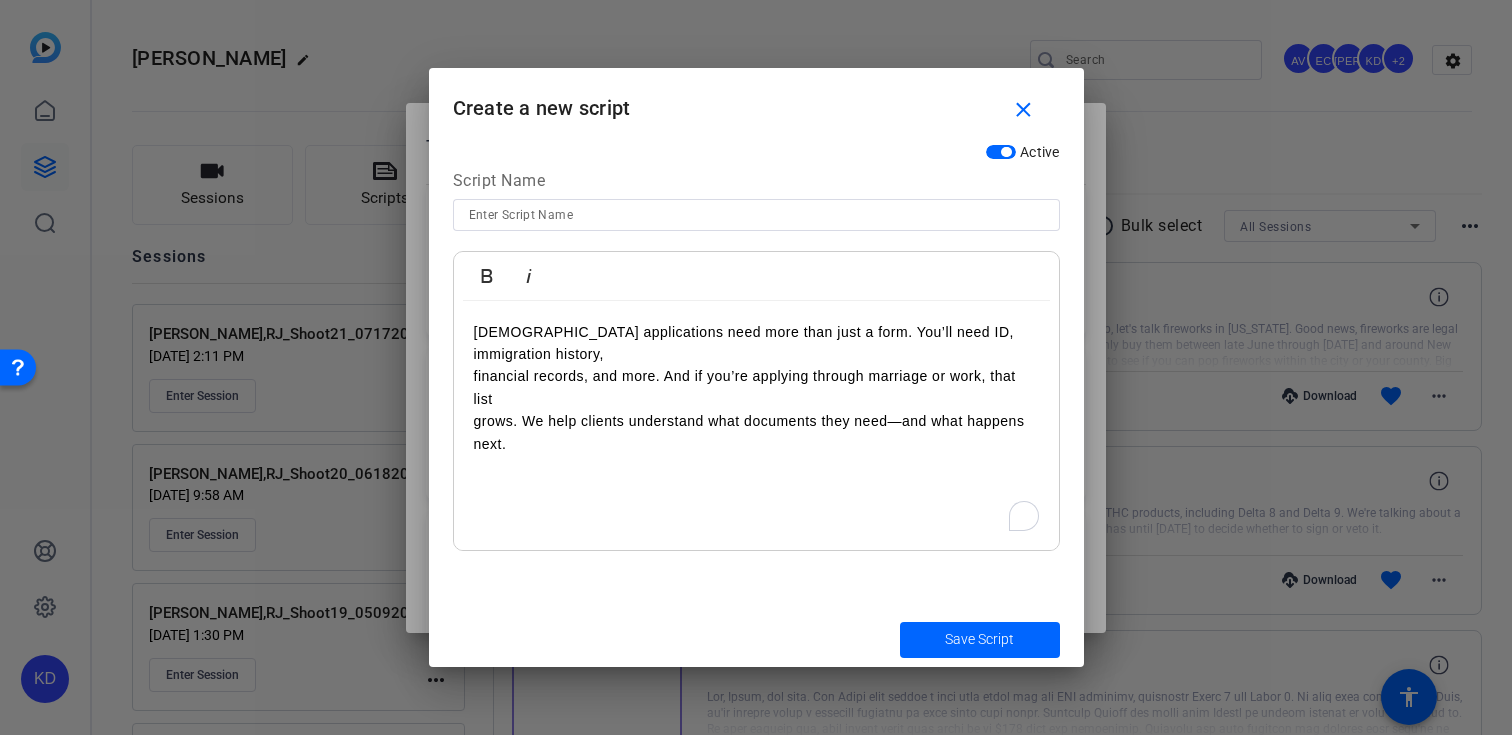 scroll, scrollTop: 4168, scrollLeft: 3, axis: both 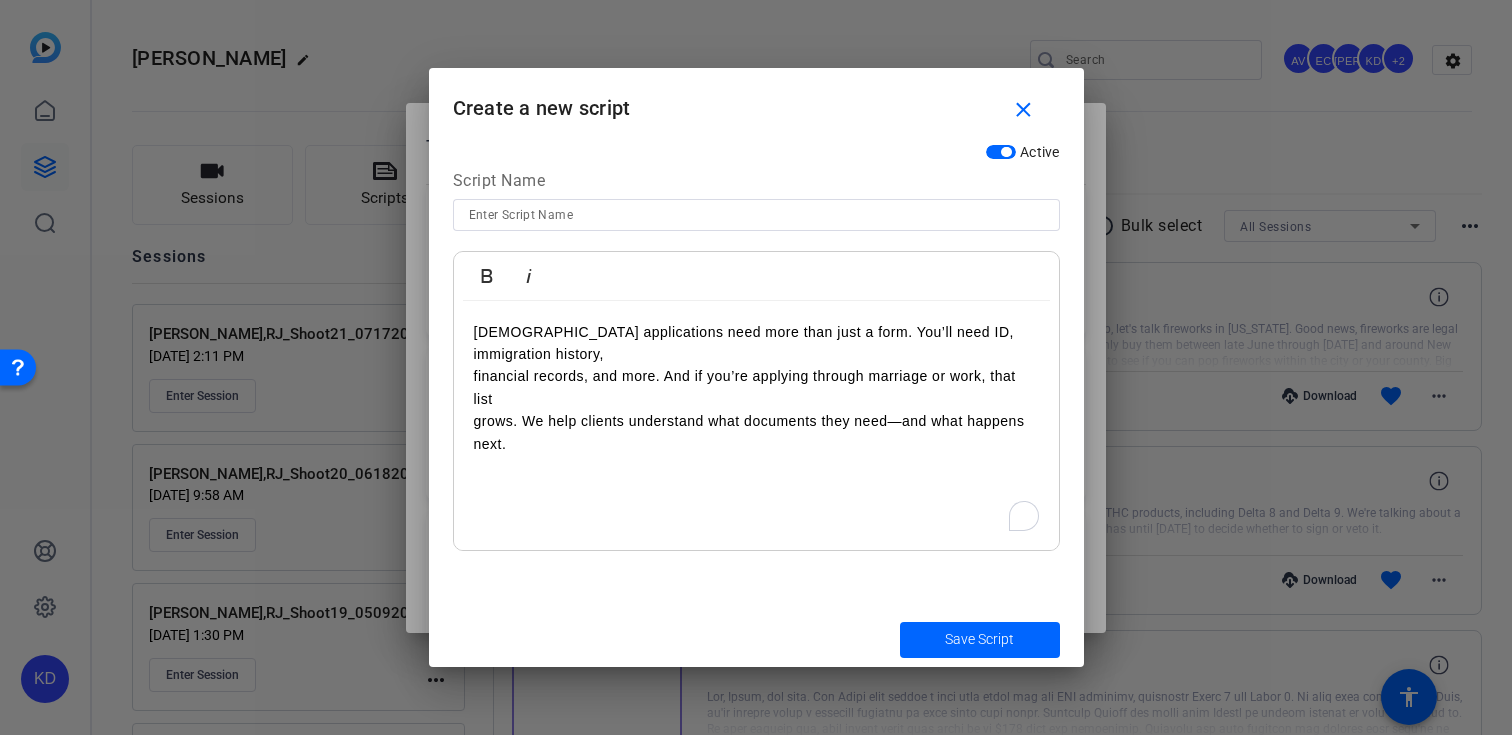 click on "[DEMOGRAPHIC_DATA] applications need more than just a form. You’ll need ID, immigration history, financial records, and more. And if you’re applying through marriage or work, that list grows. We help clients understand what documents they need—and what happens next." at bounding box center (756, 426) 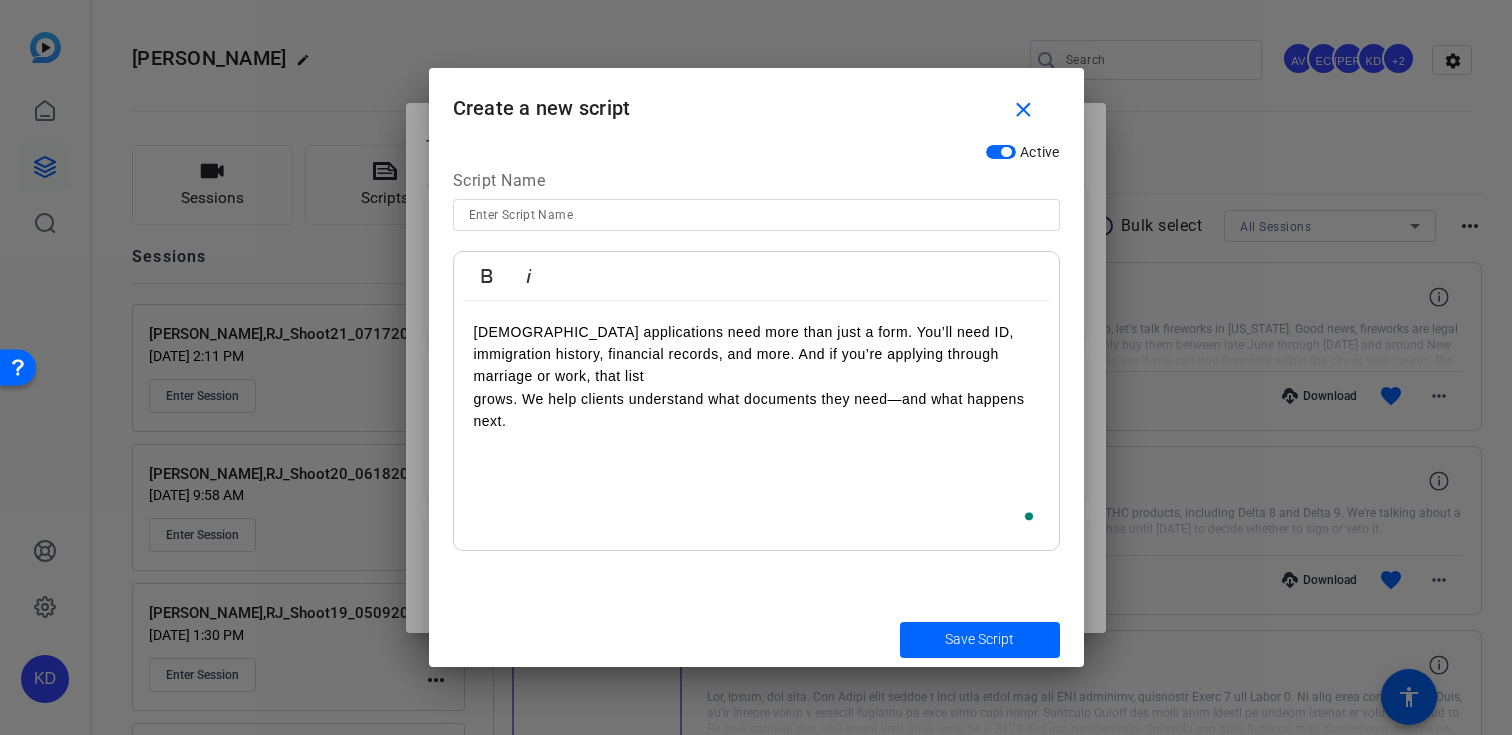 type 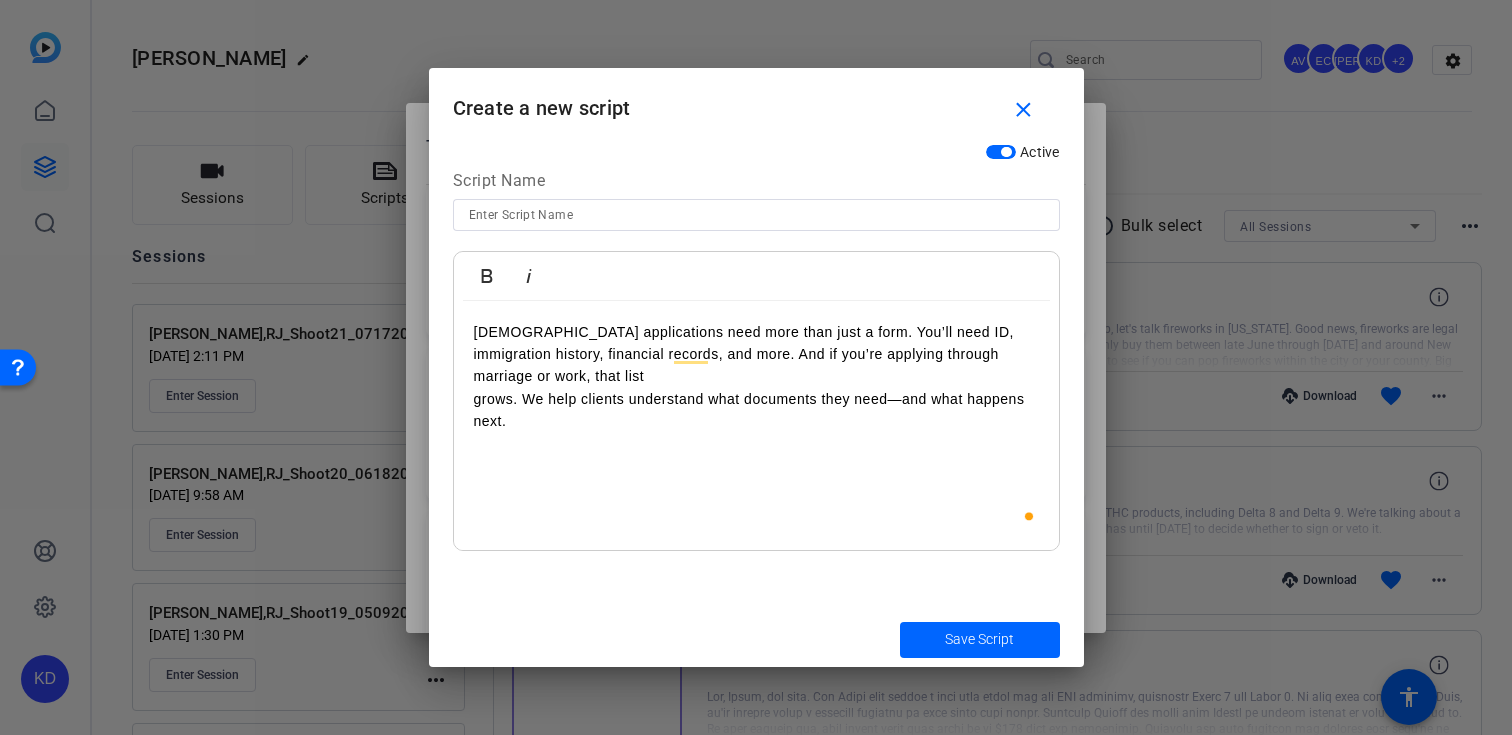 click on "[DEMOGRAPHIC_DATA] applications need more than just a form. You’ll need ID, immigration history, financial records, and more. And if you’re applying through marriage or work, that list grows. We help clients understand what documents they need—and what happens next." at bounding box center [756, 426] 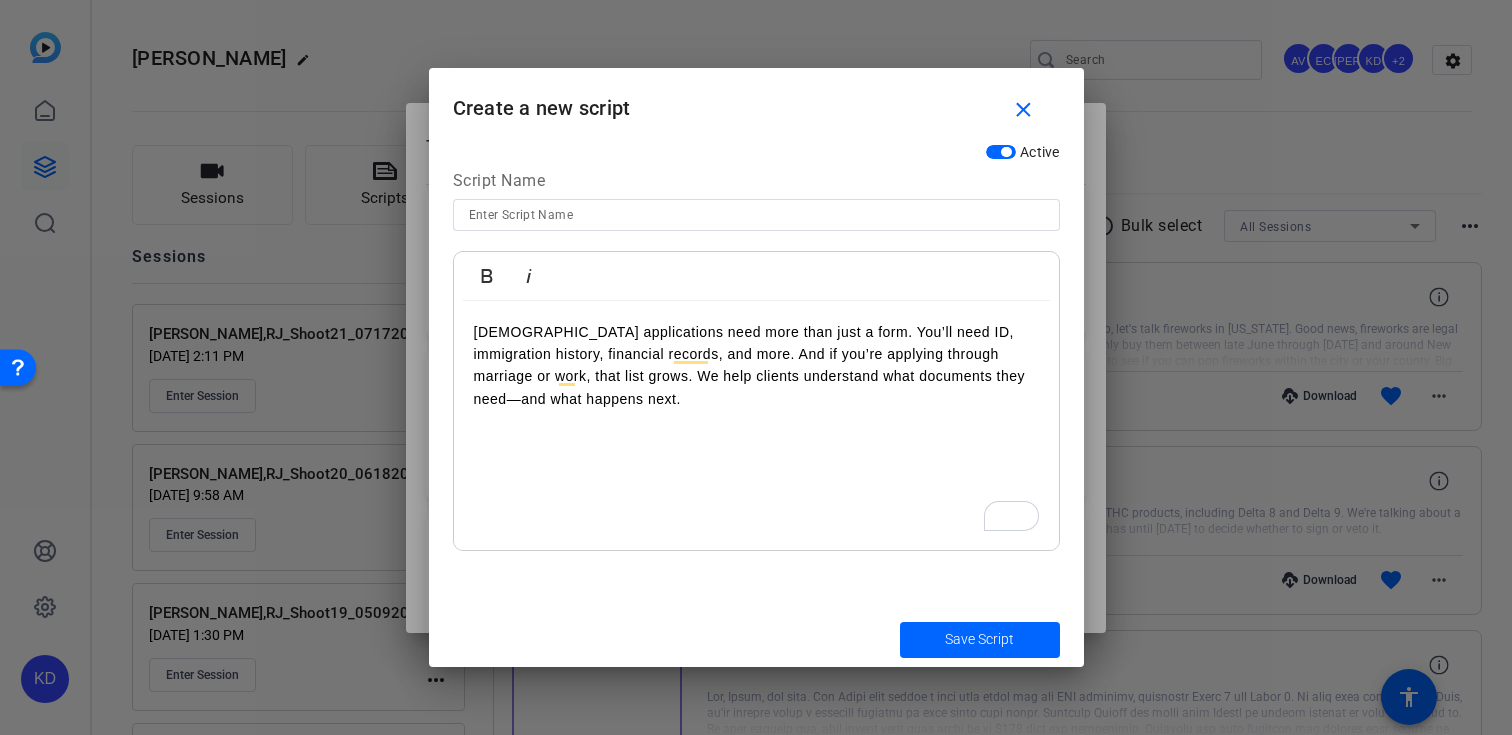 click at bounding box center [756, 215] 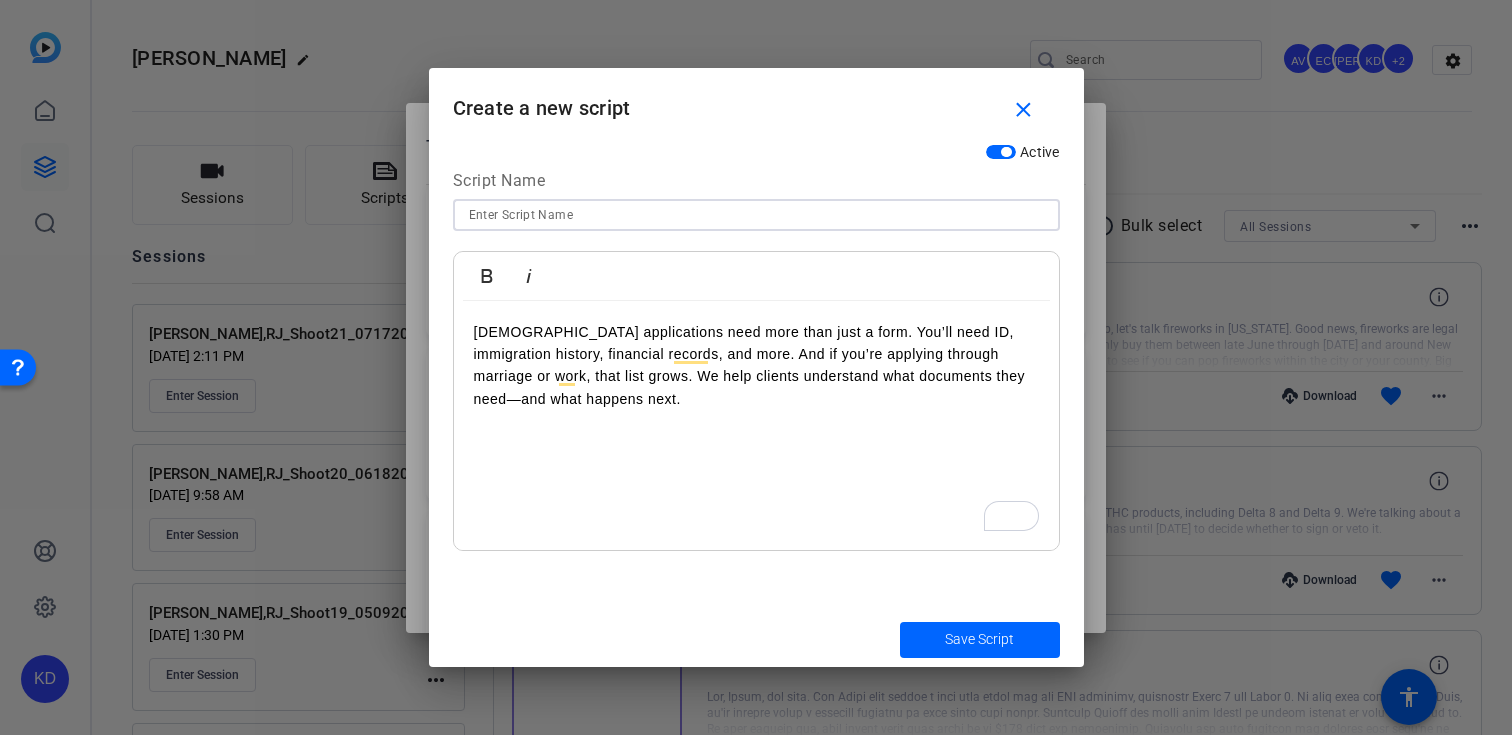 paste on "IMM-META-002 – What Documents Do You Need for a [DEMOGRAPHIC_DATA]?" 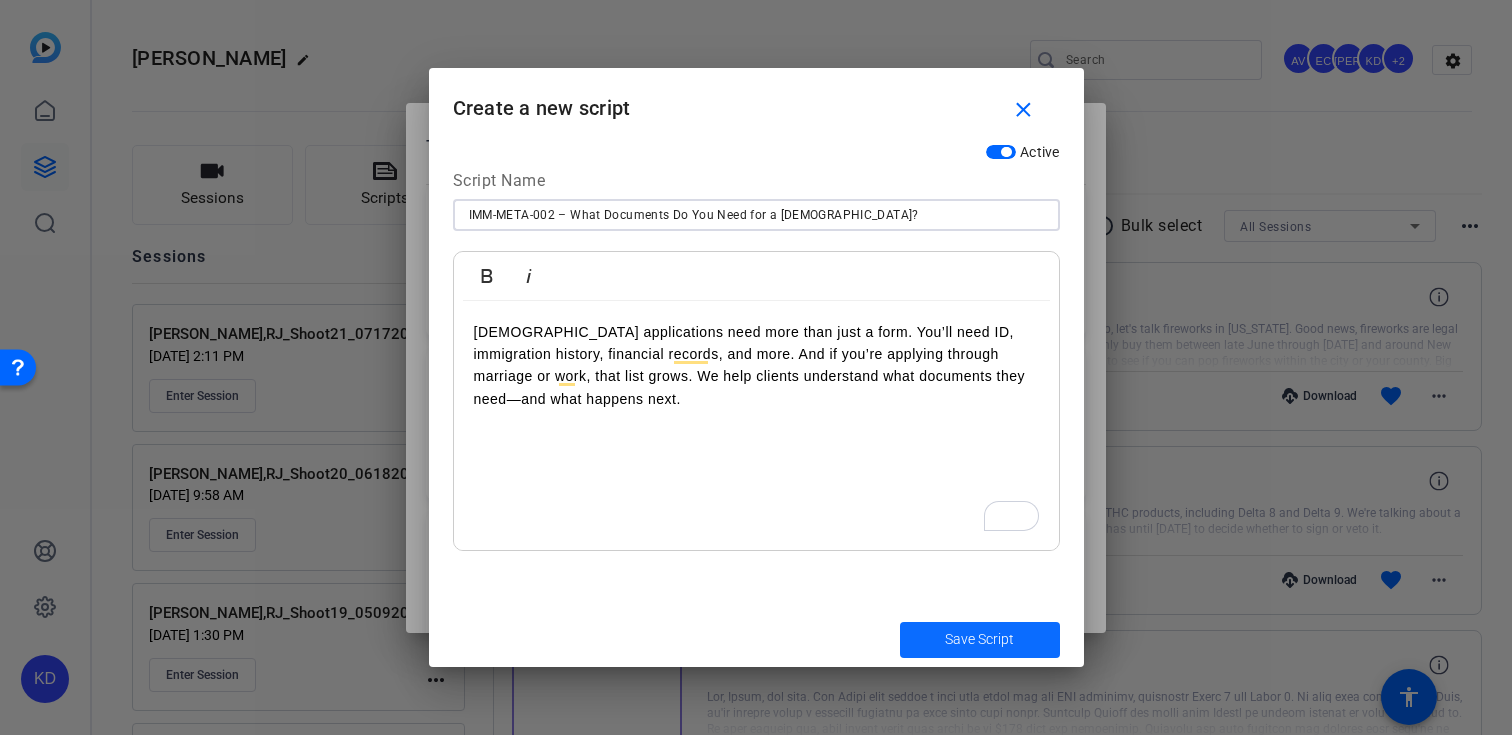 type on "IMM-META-002 – What Documents Do You Need for a [DEMOGRAPHIC_DATA]?" 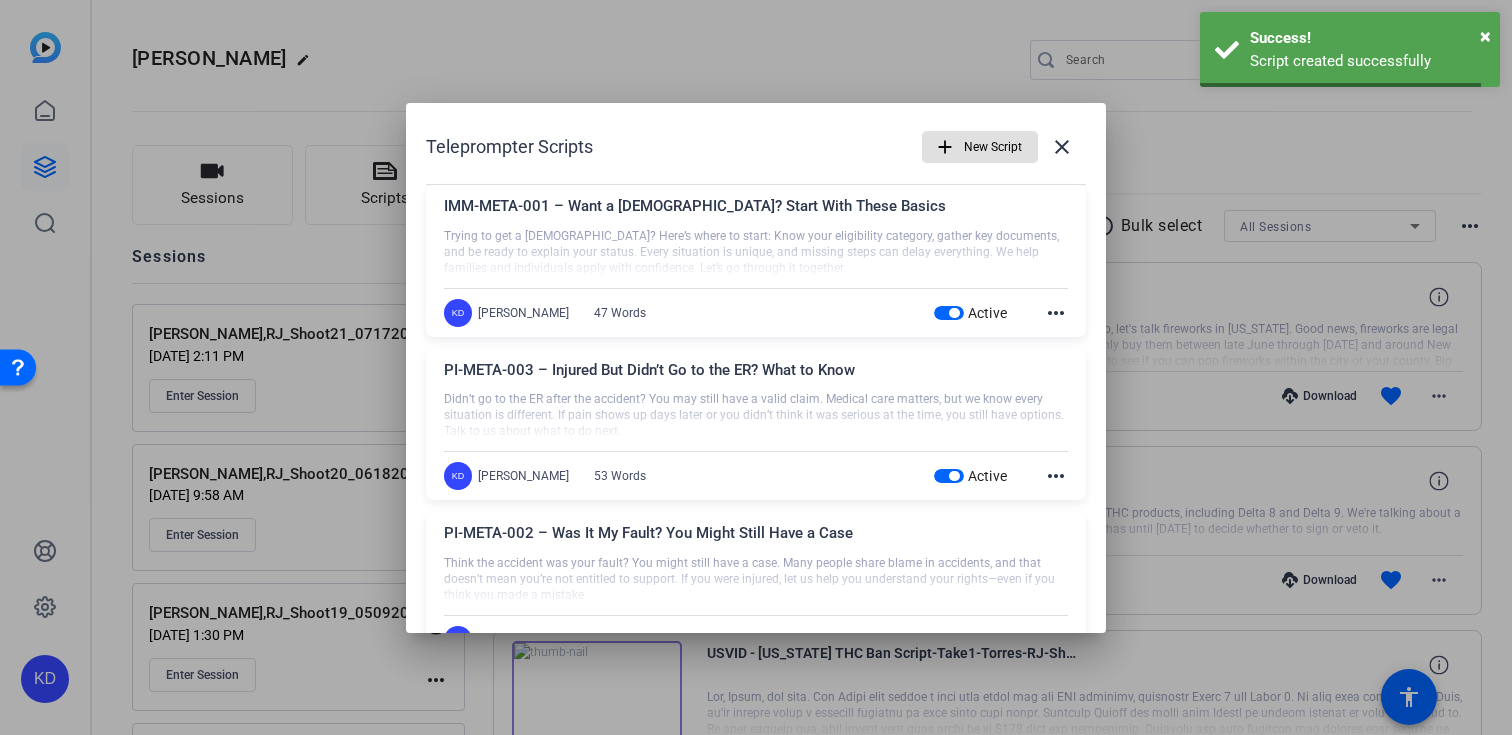 click on "New Script" at bounding box center [993, 147] 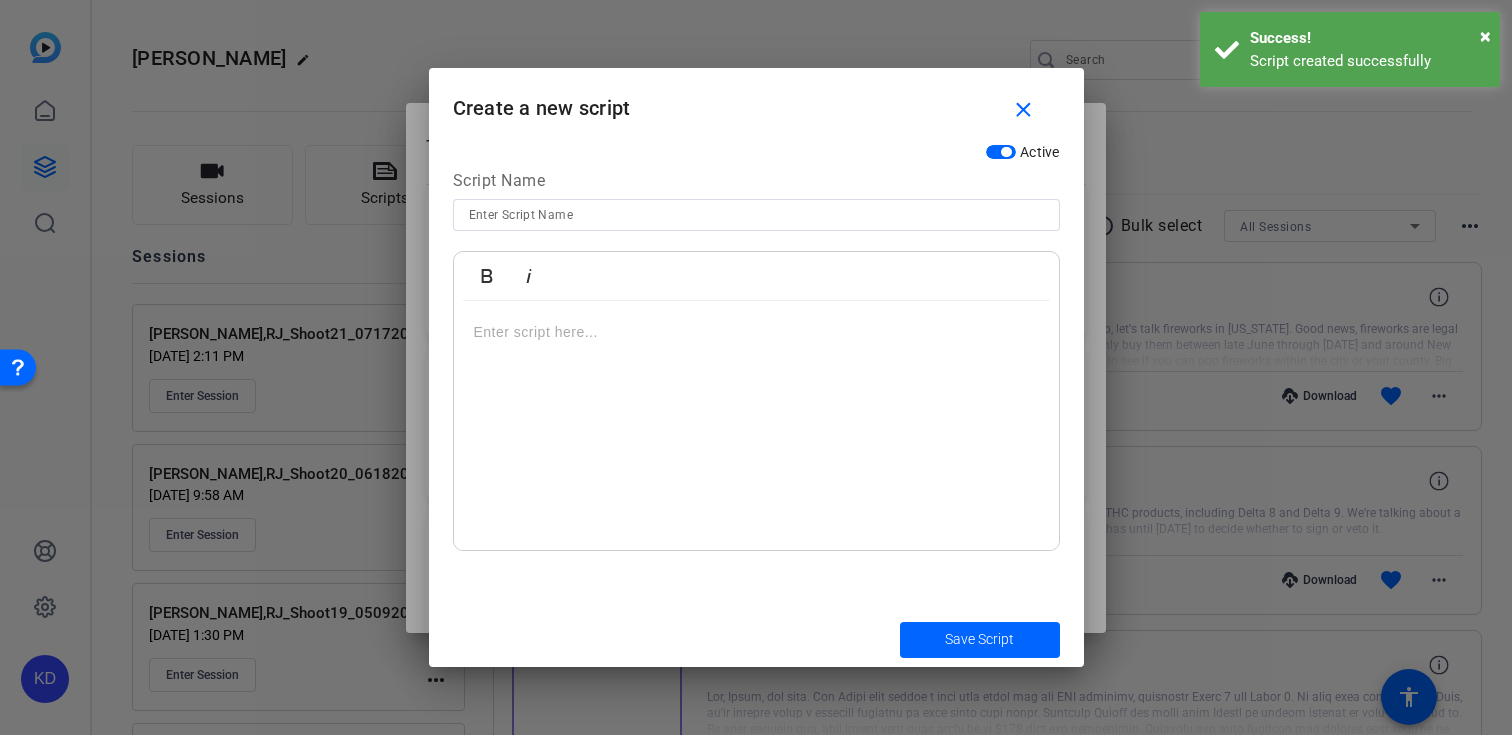 click at bounding box center [756, 215] 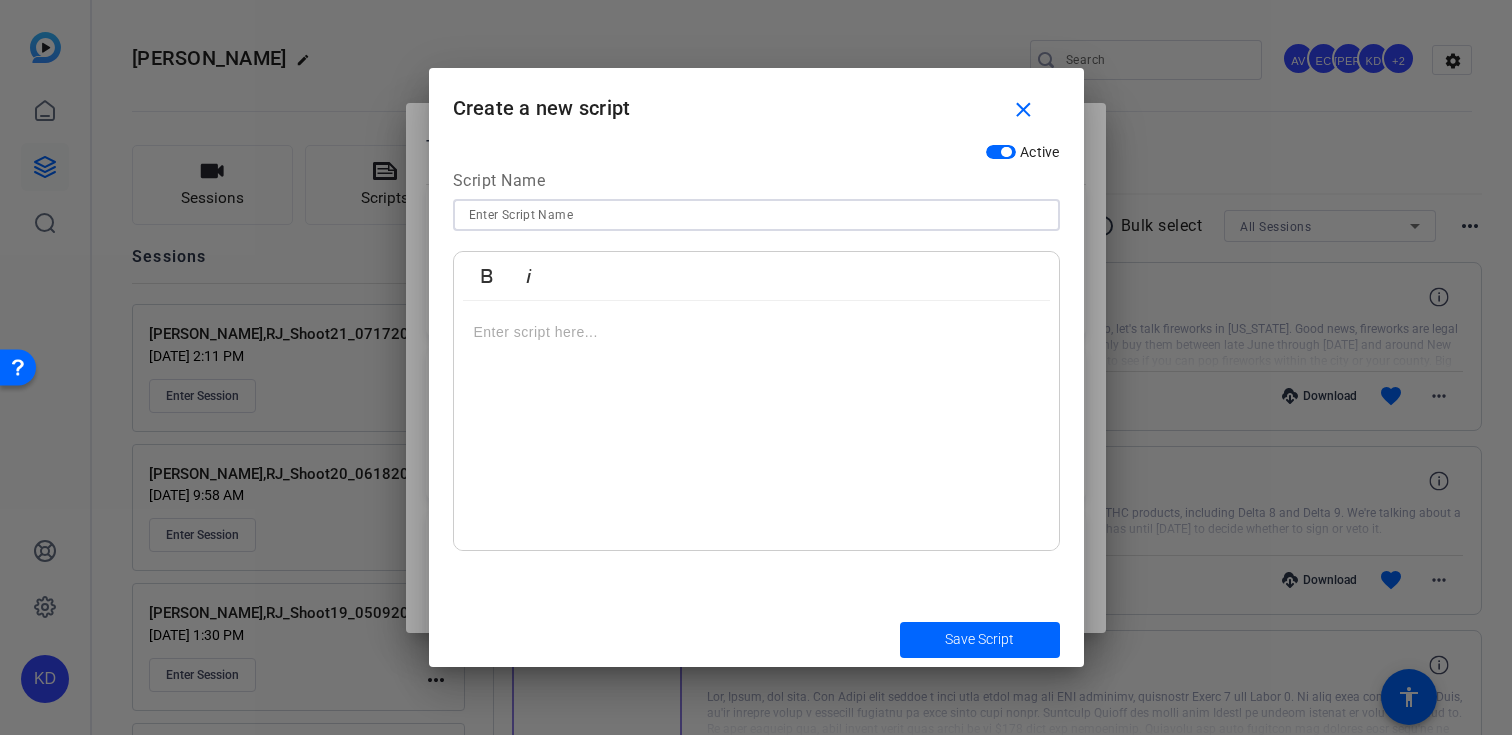click at bounding box center [756, 215] 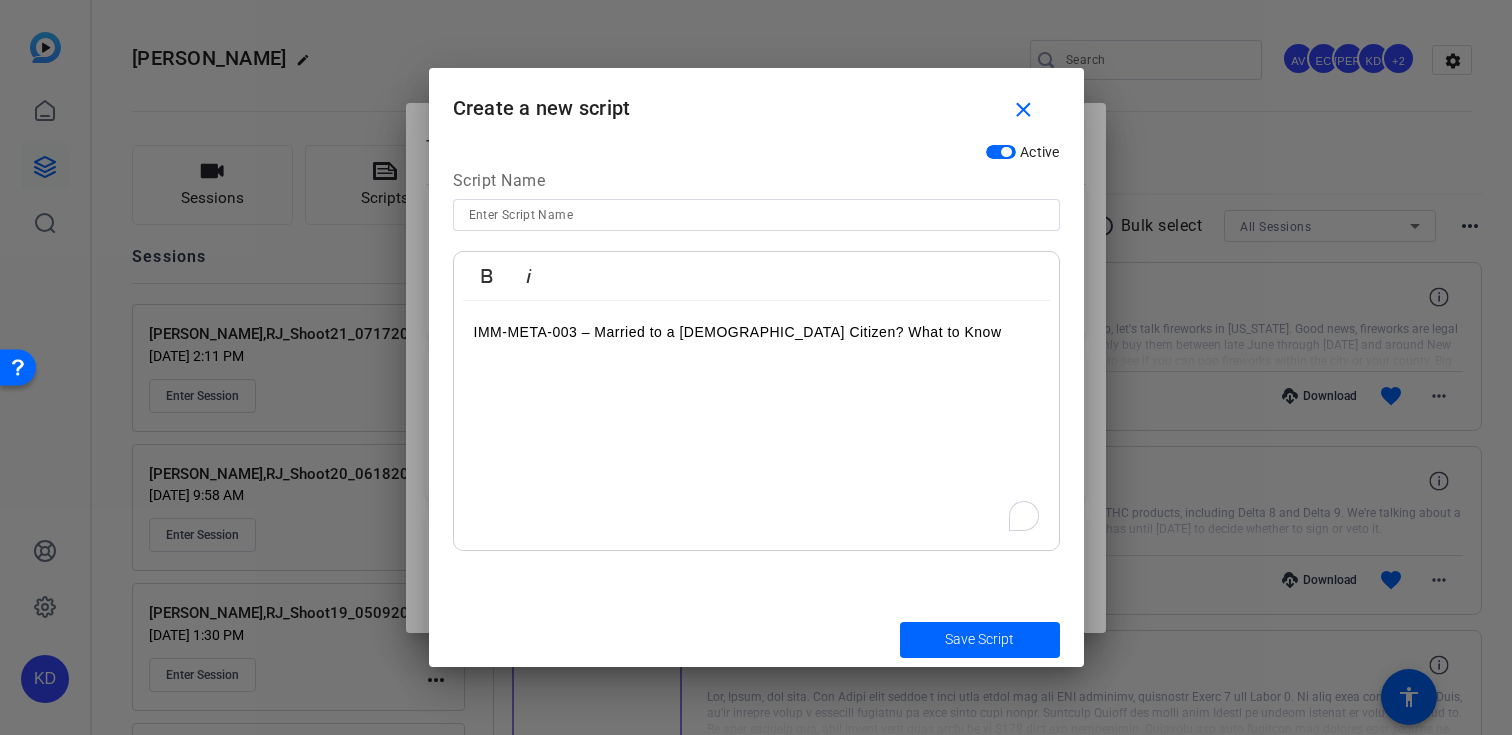 scroll, scrollTop: 271, scrollLeft: 11, axis: both 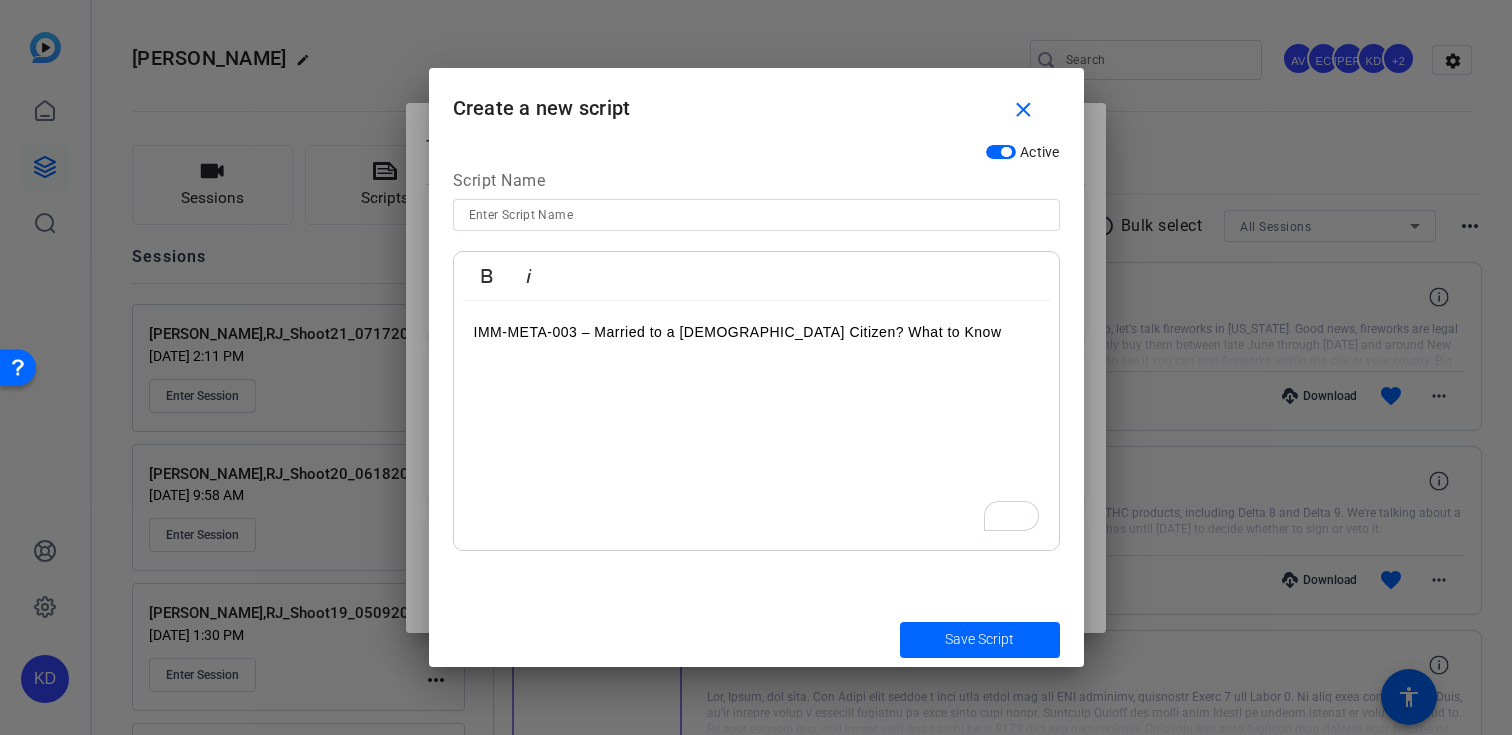 click on "IMM-META-003 – Married to a [DEMOGRAPHIC_DATA] Citizen? What to Know" at bounding box center [756, 426] 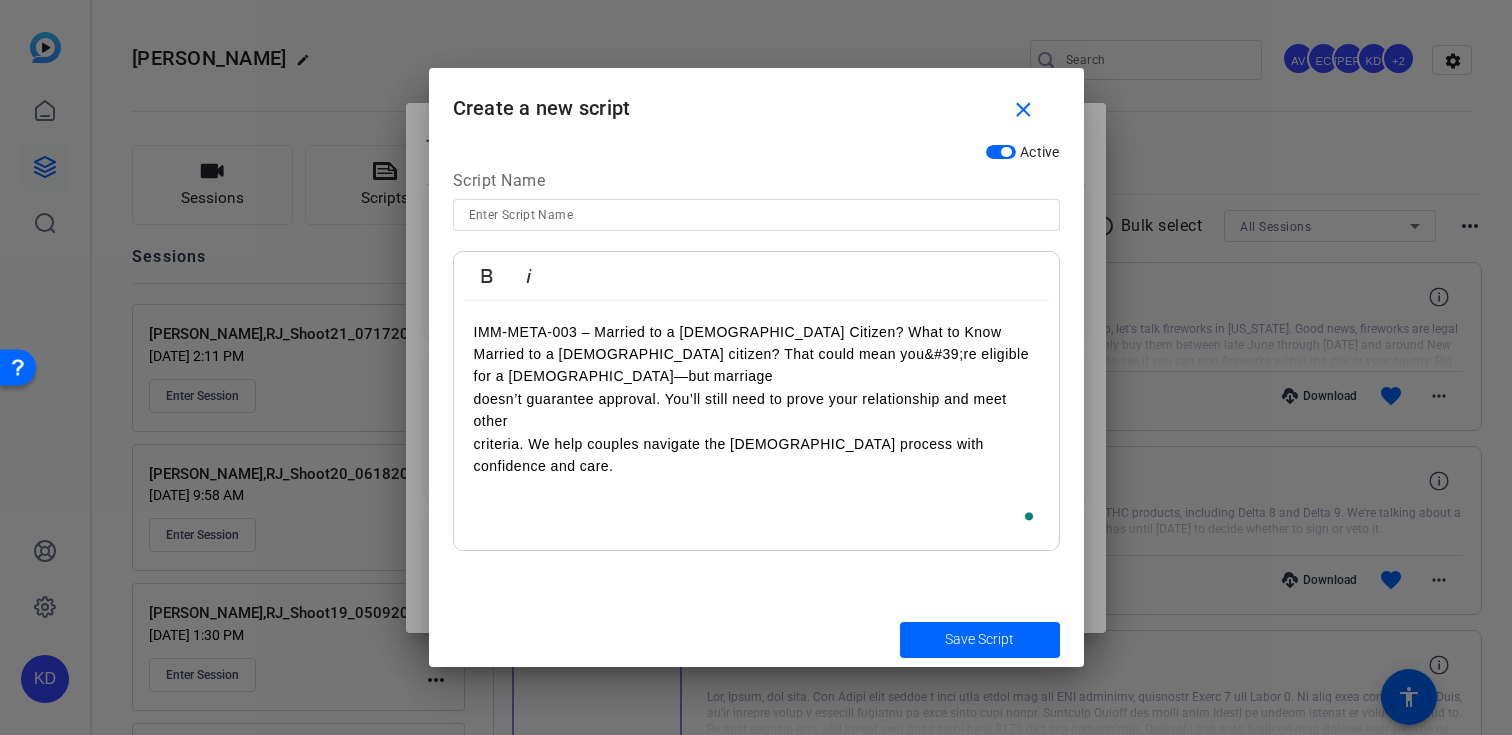 scroll, scrollTop: 4280, scrollLeft: 3, axis: both 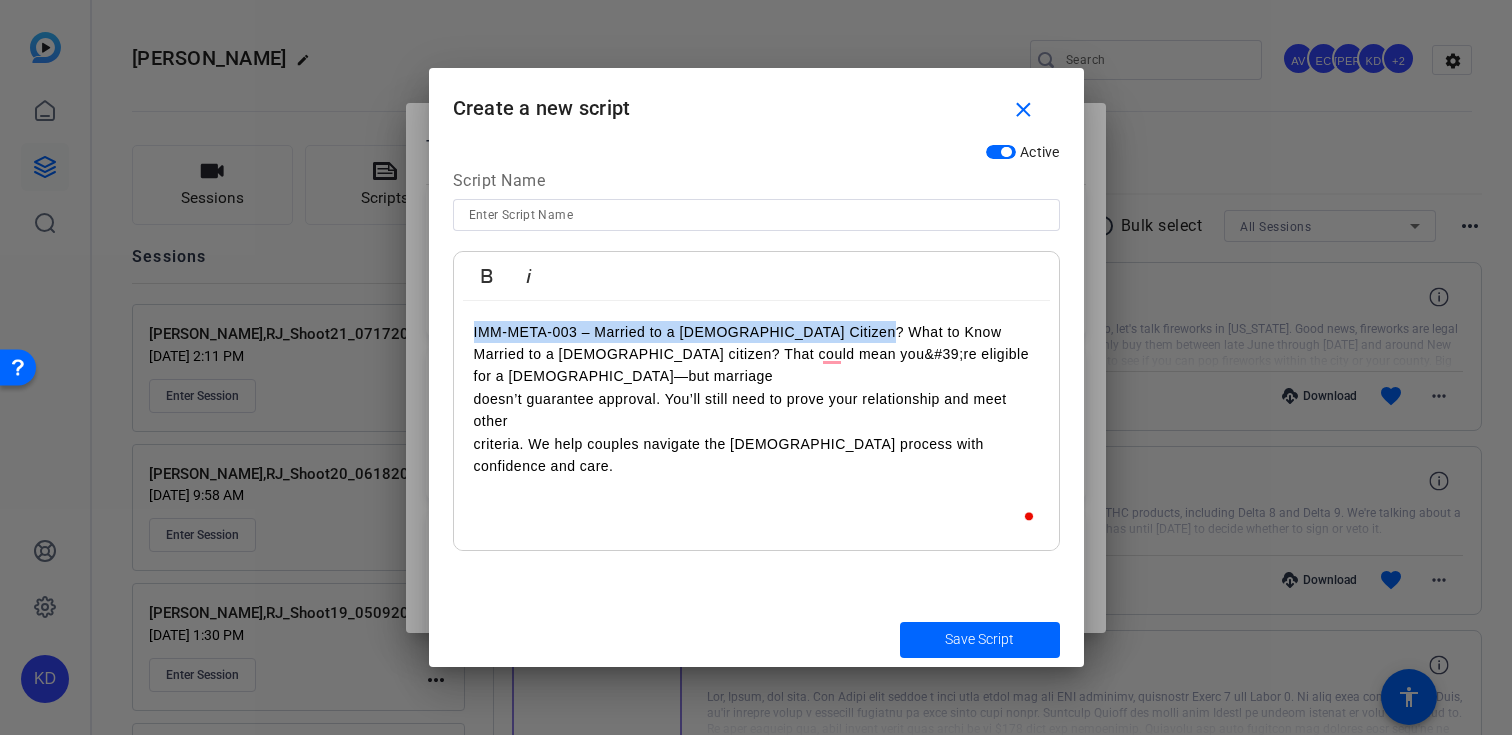 drag, startPoint x: 879, startPoint y: 333, endPoint x: 379, endPoint y: 333, distance: 500 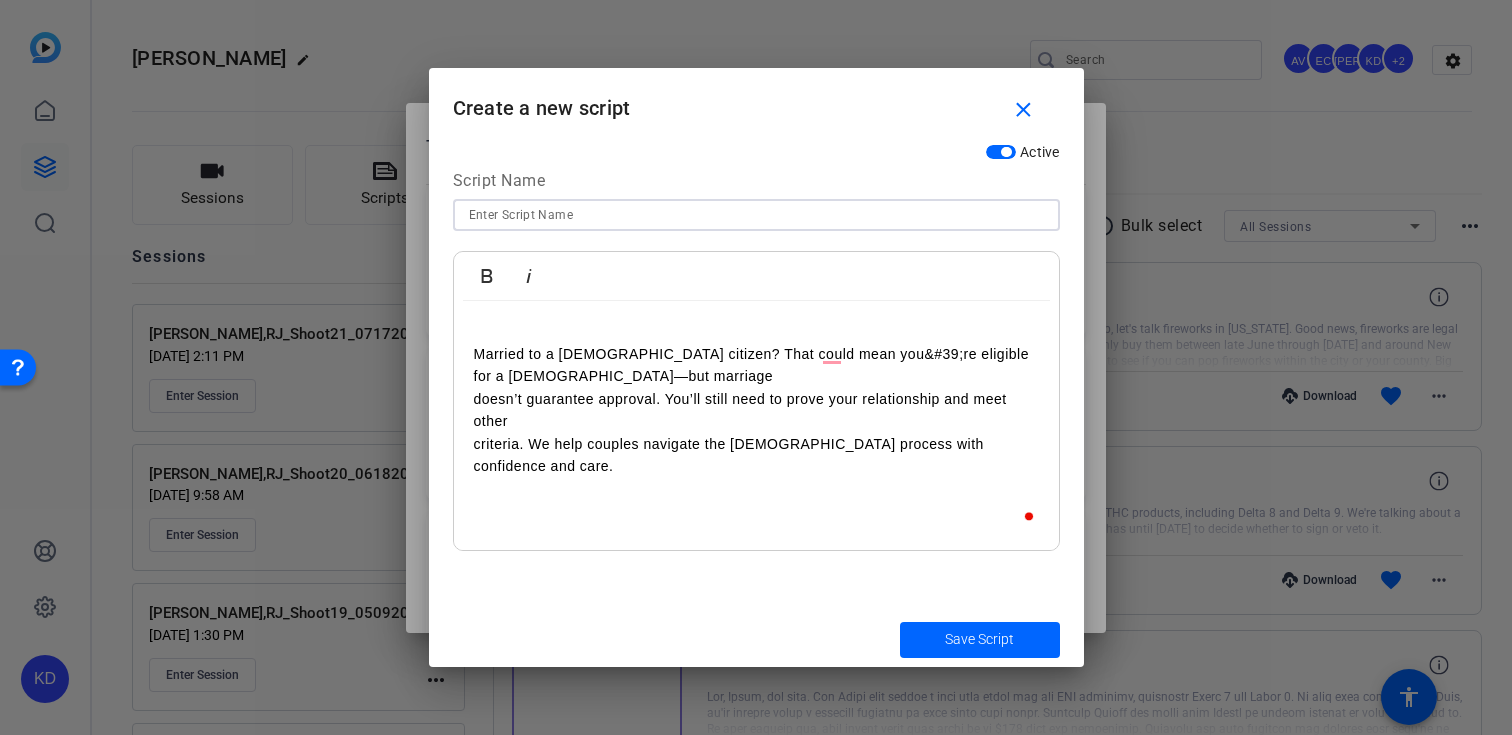 click at bounding box center (756, 215) 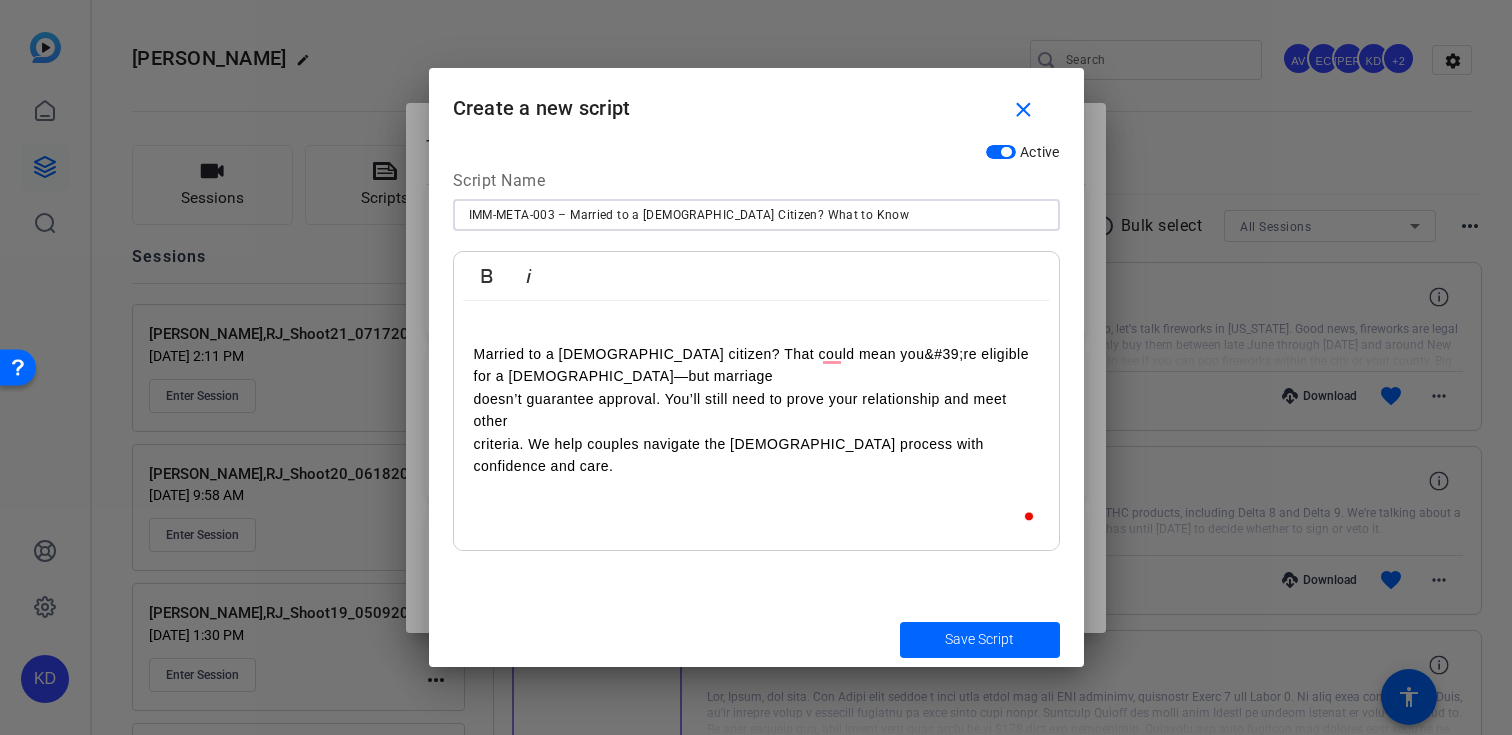 type on "IMM-META-003 – Married to a [DEMOGRAPHIC_DATA] Citizen? What to Know" 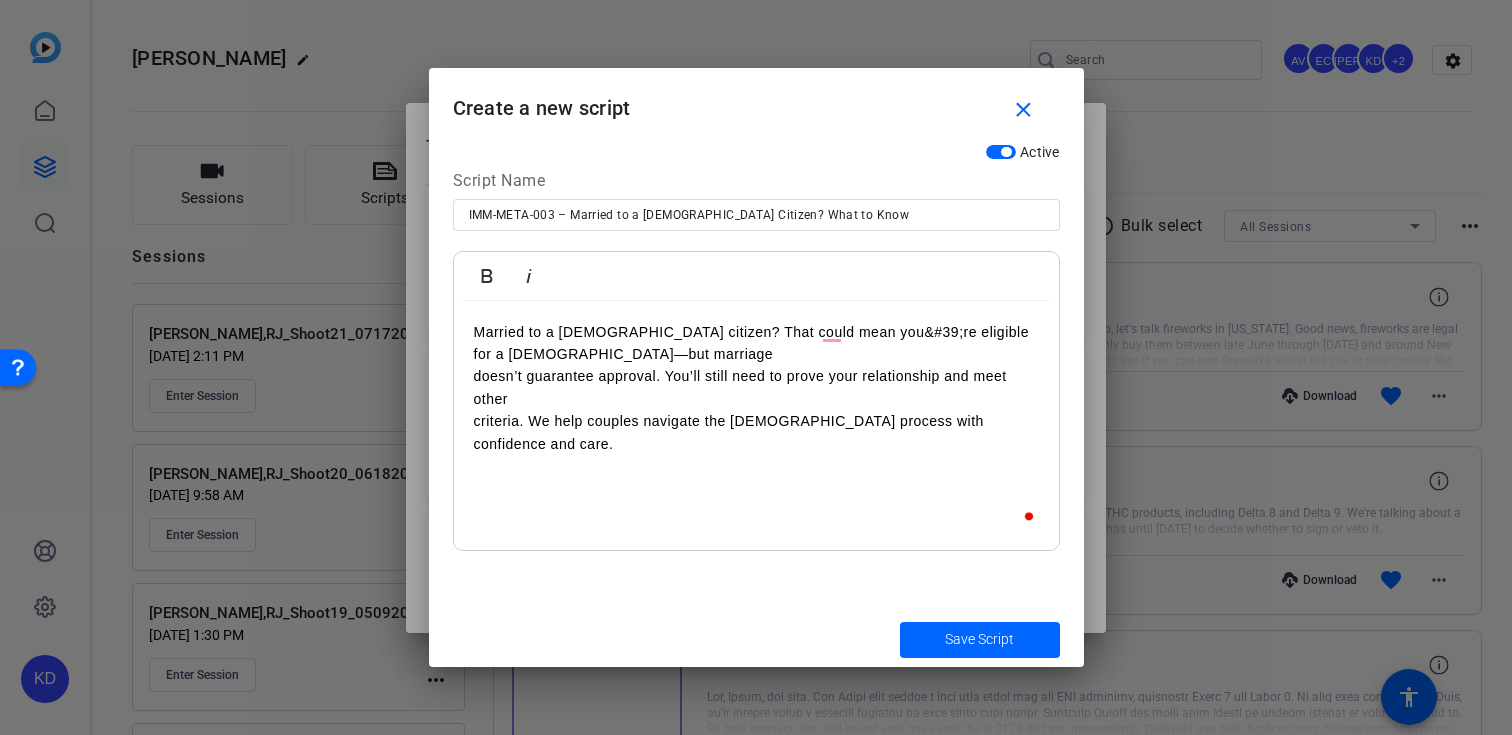 click on "Married to a [DEMOGRAPHIC_DATA] citizen? That could mean you&#39;re eligible for a [DEMOGRAPHIC_DATA]—but marriage" at bounding box center [756, 343] 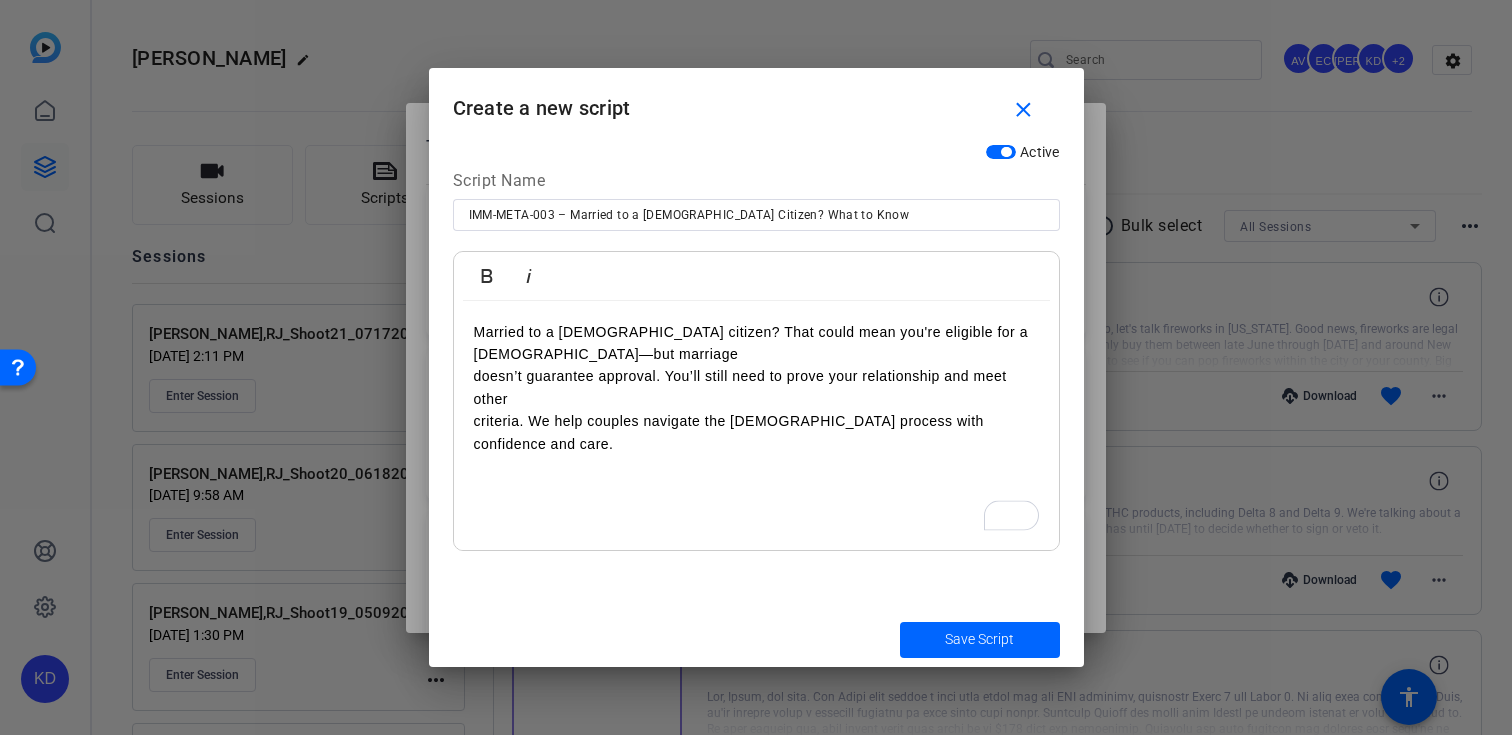 click on "doesn’t guarantee approval. You’ll still need to prove your relationship and meet other" at bounding box center [756, 387] 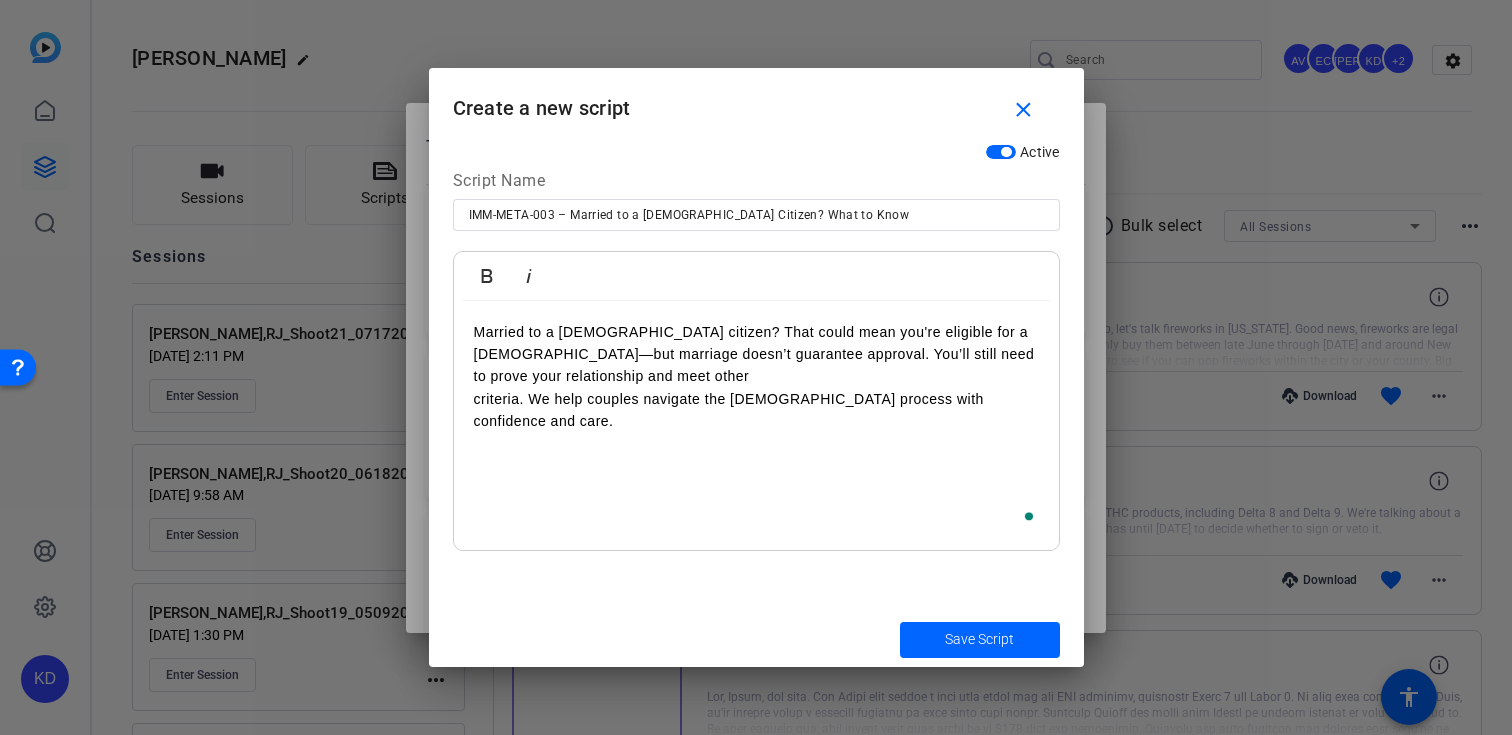 click on "Married to a [DEMOGRAPHIC_DATA] citizen? That could mean you're eligible for a [DEMOGRAPHIC_DATA]—but marriage doesn’t guarantee approval. You’ll still need to prove your relationship and meet other criteria. We help couples navigate the [DEMOGRAPHIC_DATA] process with confidence and care." at bounding box center (756, 426) 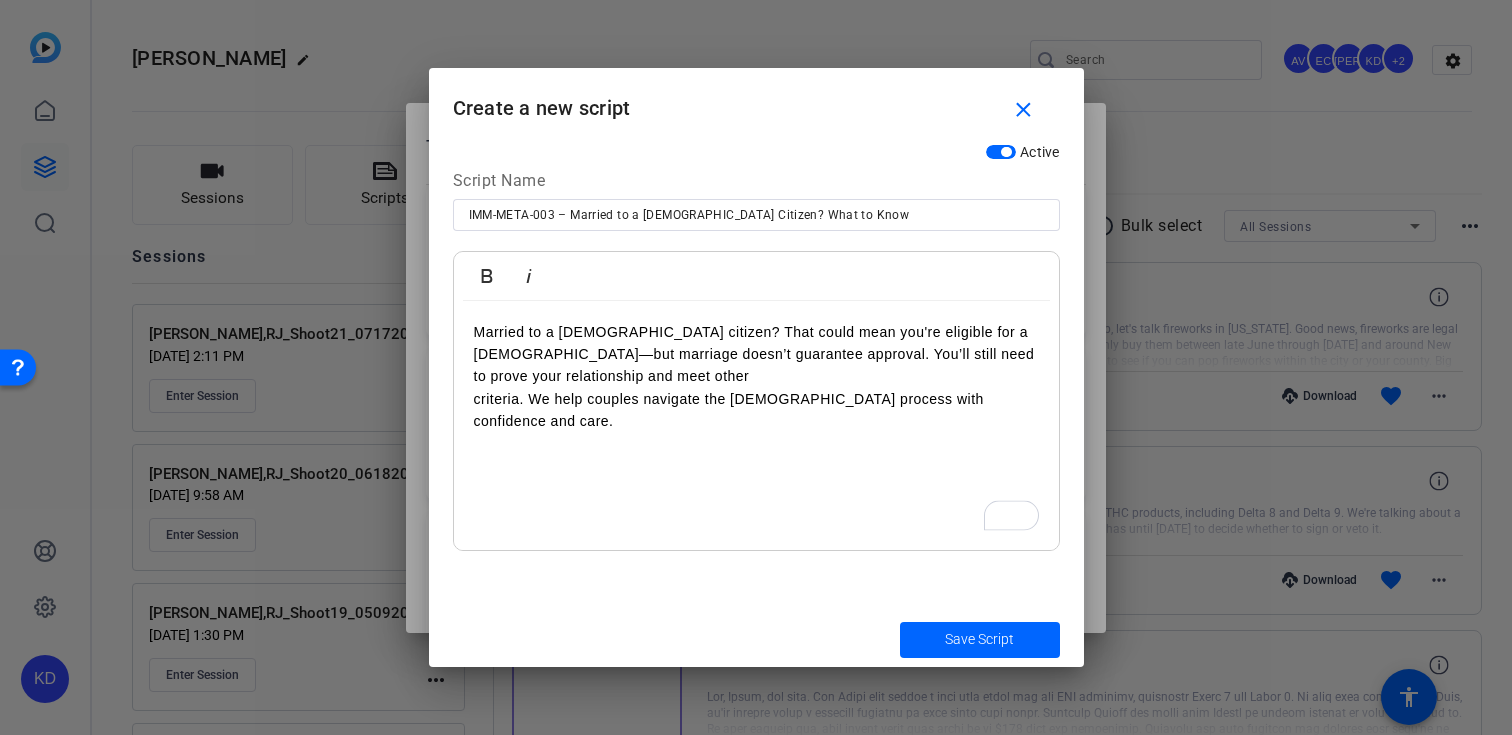 click on "Married to a [DEMOGRAPHIC_DATA] citizen? That could mean you're eligible for a [DEMOGRAPHIC_DATA]—but marriage doesn’t guarantee approval. You’ll still need to prove your relationship and meet other criteria. We help couples navigate the [DEMOGRAPHIC_DATA] process with confidence and care." at bounding box center [756, 426] 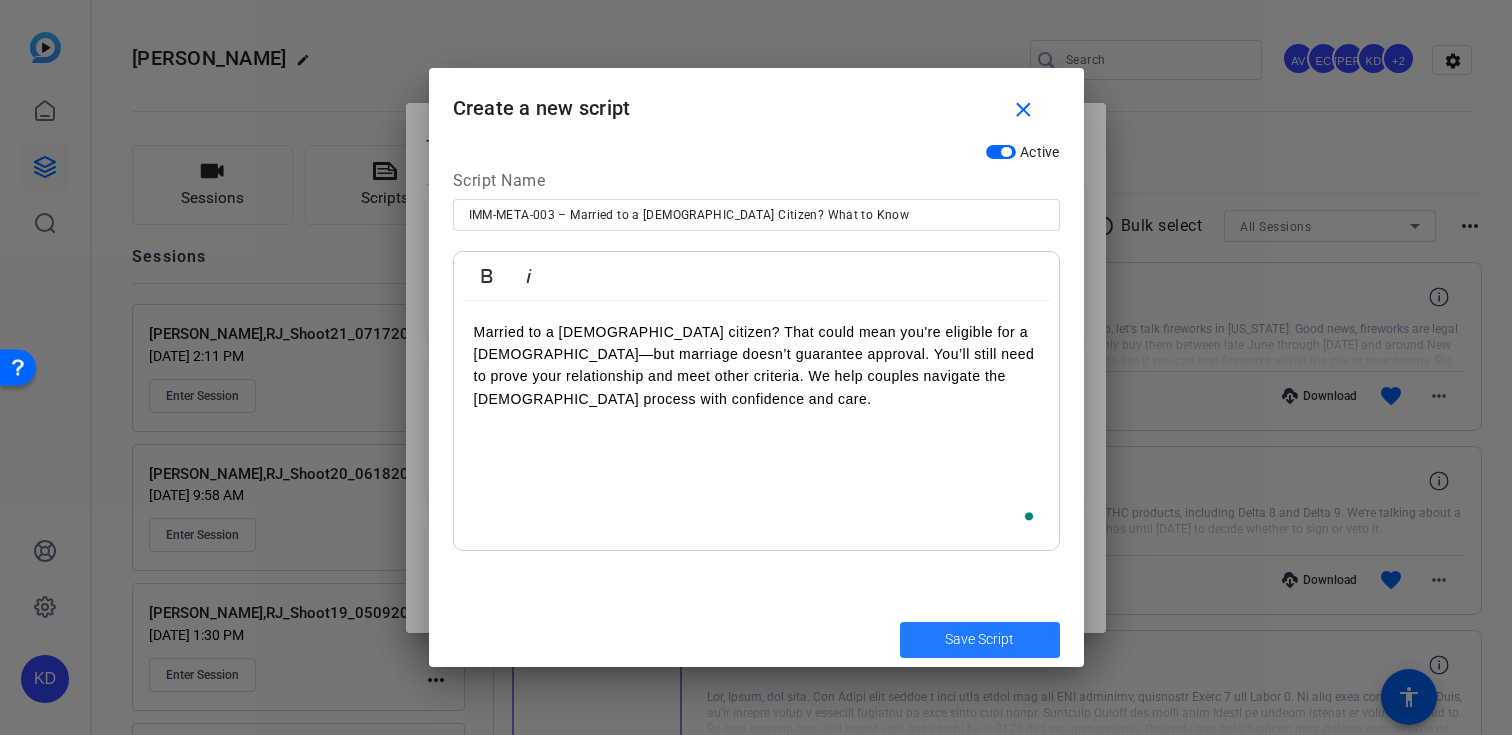 click at bounding box center (980, 640) 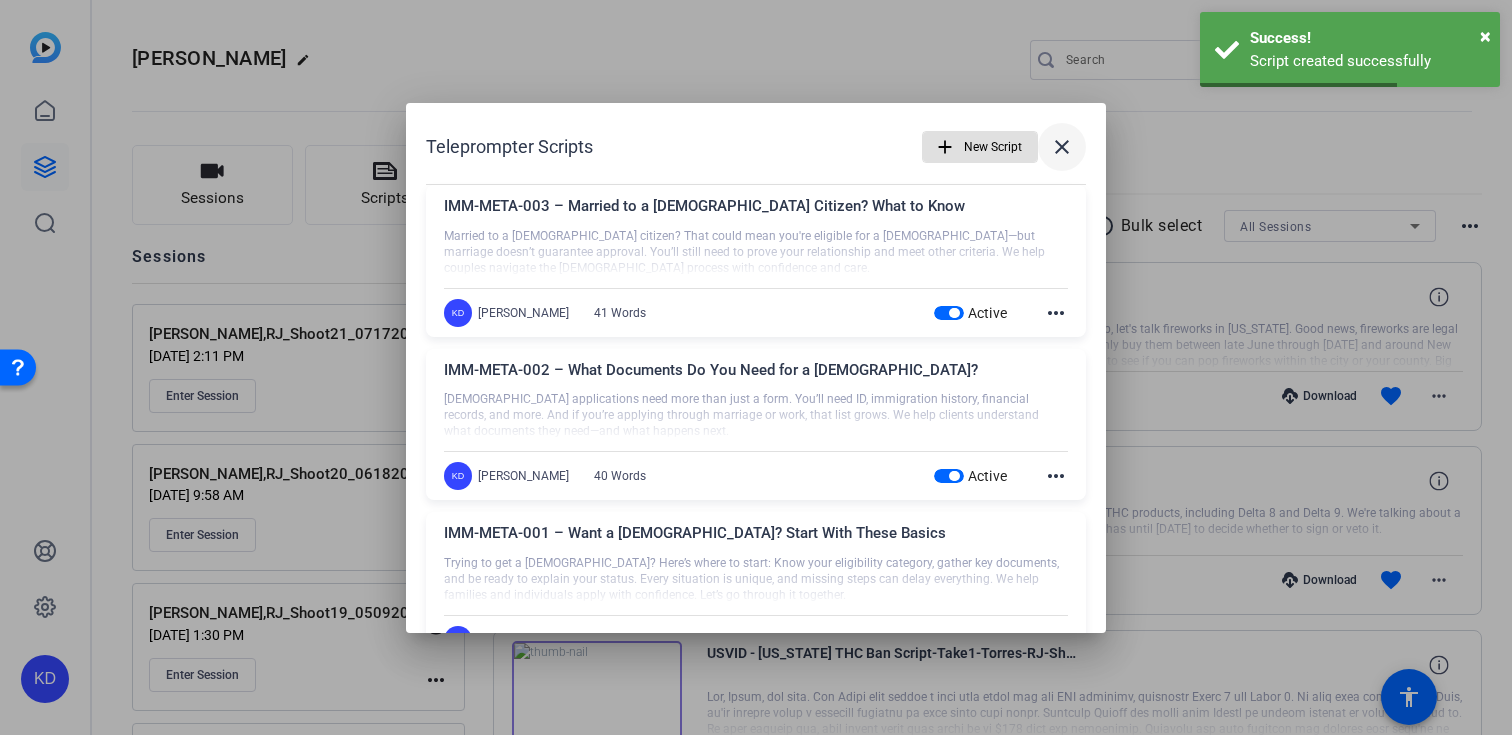 click on "close" at bounding box center (1062, 147) 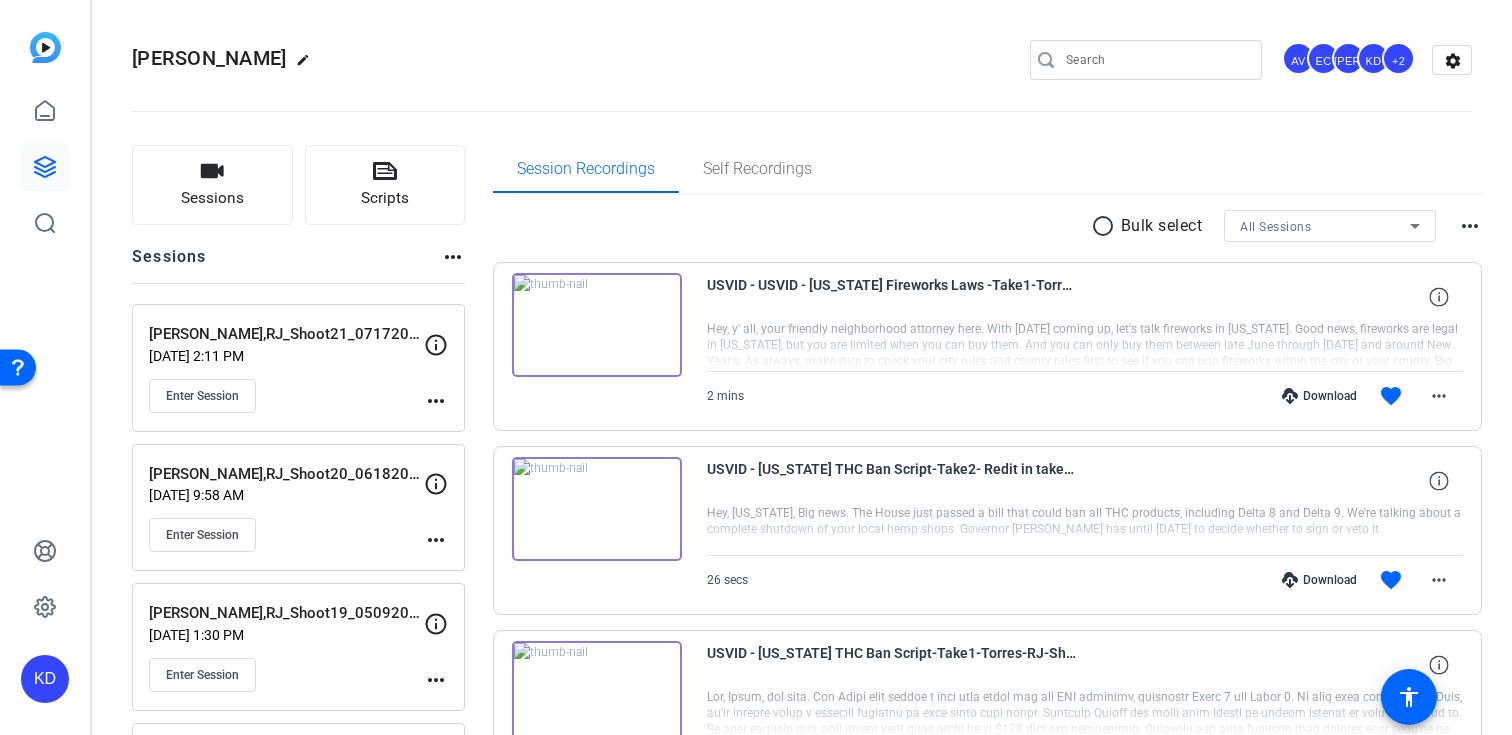 click on "more_horiz" 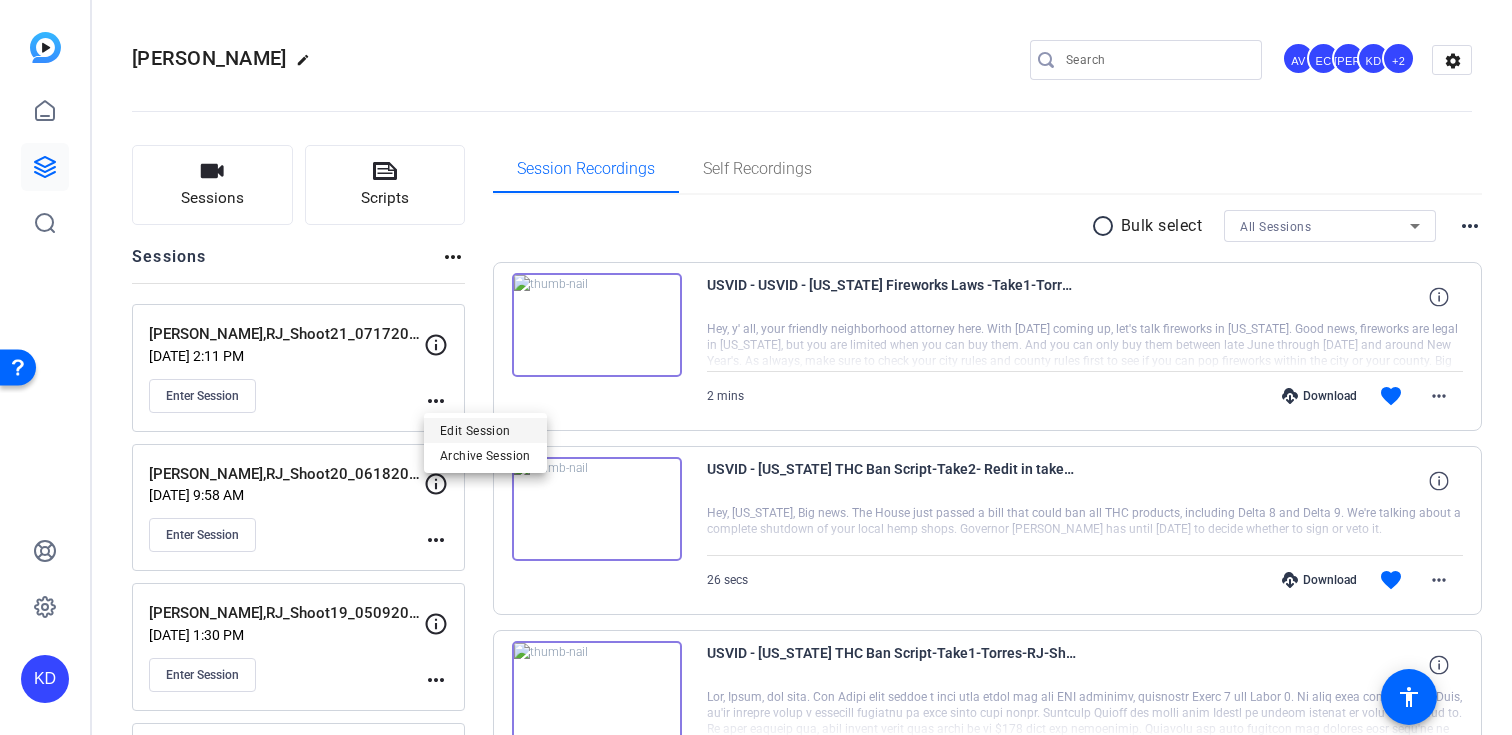 click on "Edit Session" at bounding box center (485, 430) 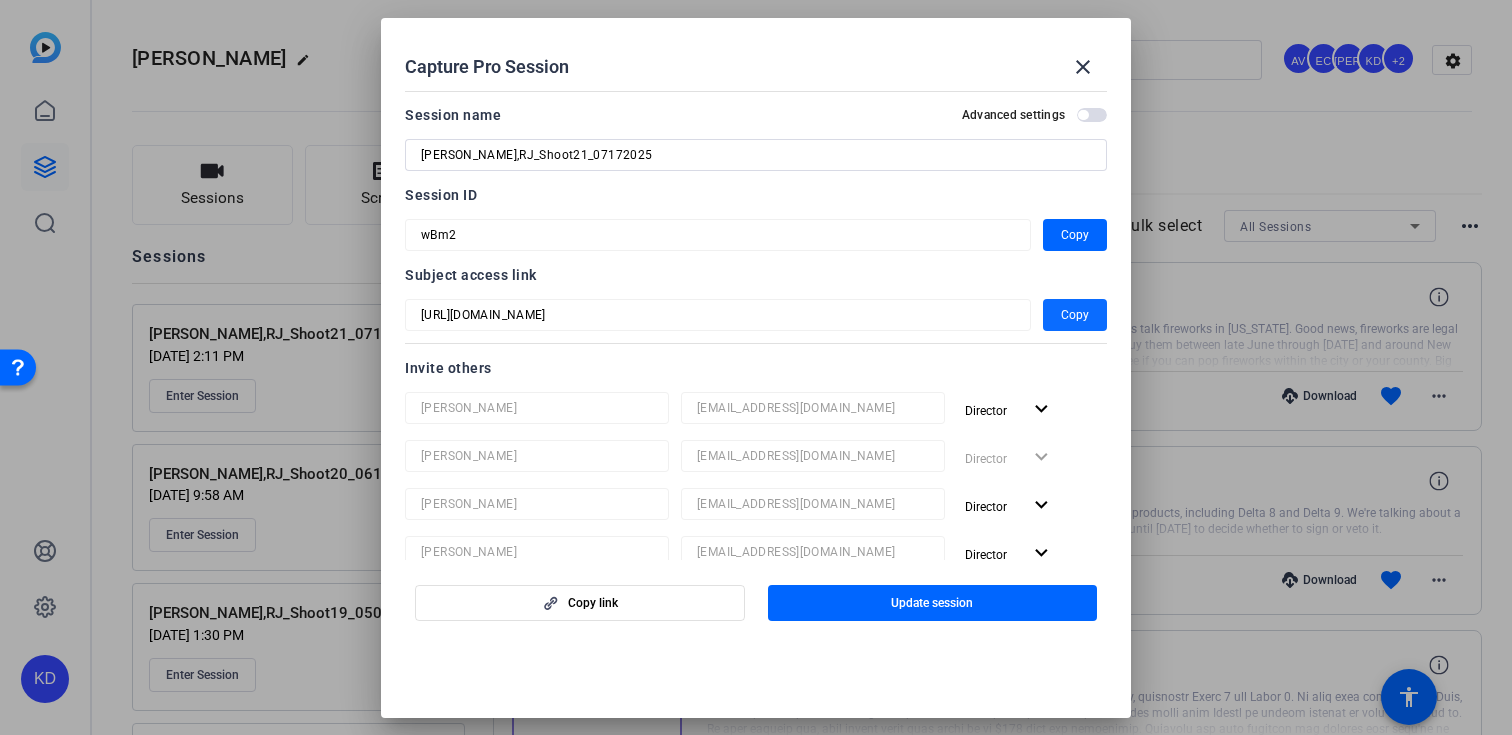 click on "Copy" at bounding box center [1075, 315] 